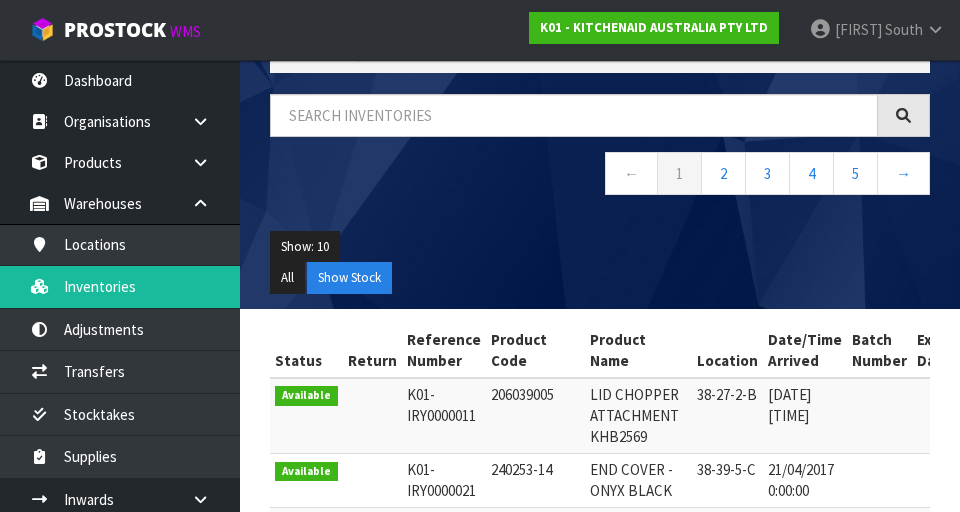 scroll, scrollTop: 0, scrollLeft: 0, axis: both 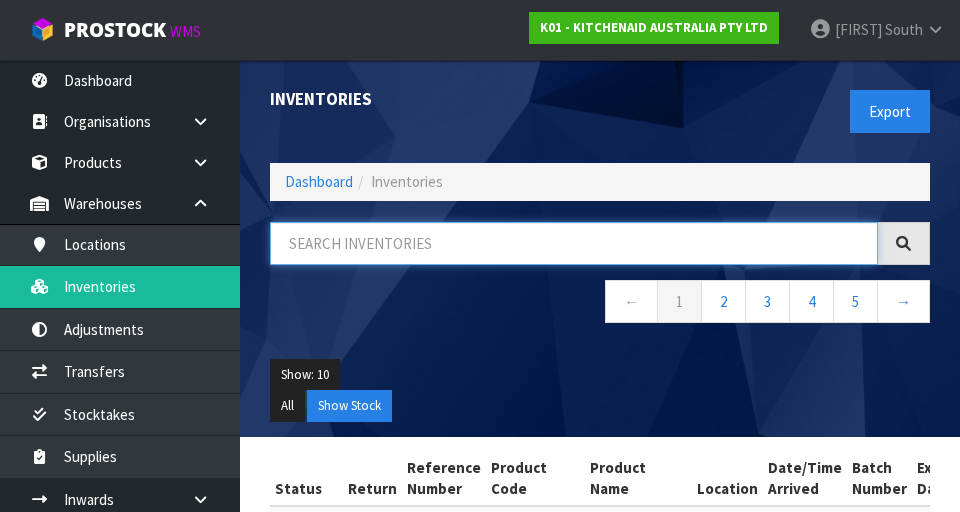 click at bounding box center (574, 243) 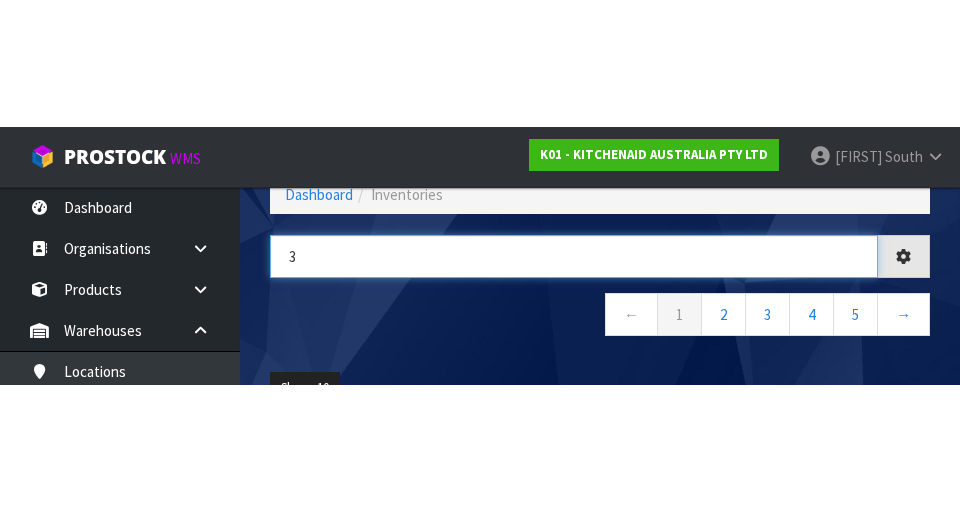 scroll, scrollTop: 0, scrollLeft: 0, axis: both 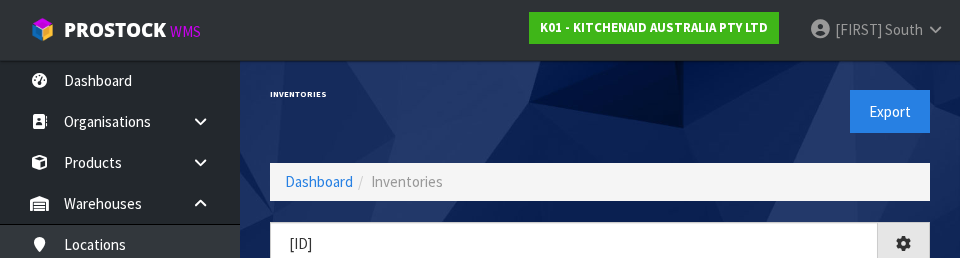 click on "Inventories" at bounding box center (427, 94) 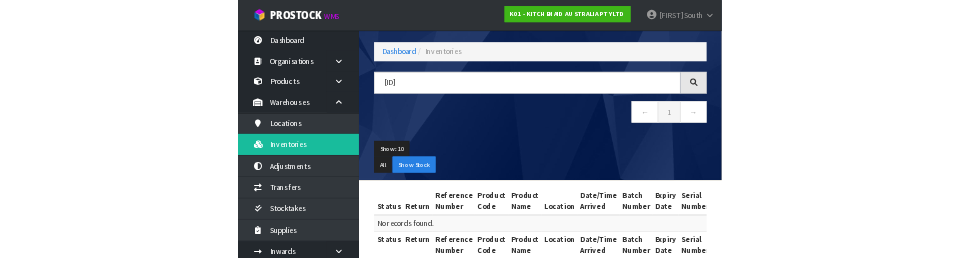 scroll, scrollTop: 116, scrollLeft: 0, axis: vertical 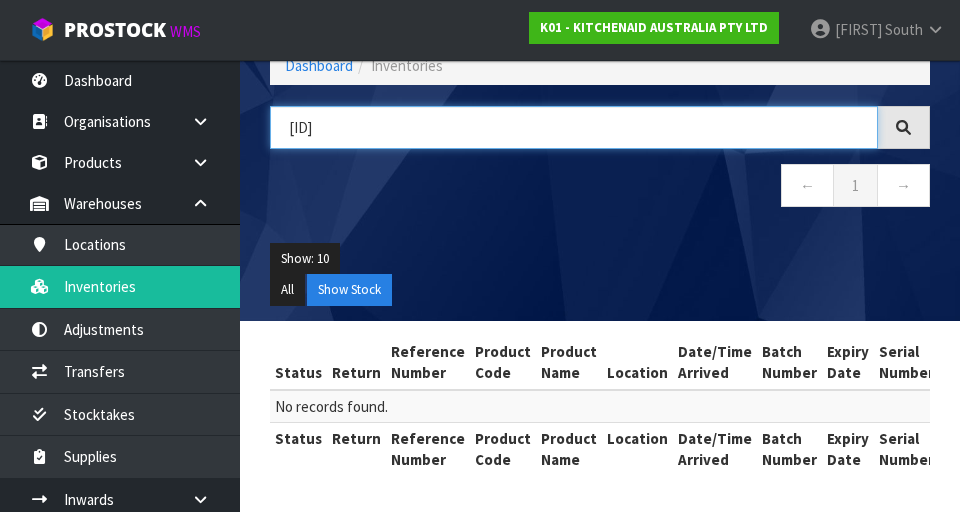 click on "[ID]" at bounding box center [574, 127] 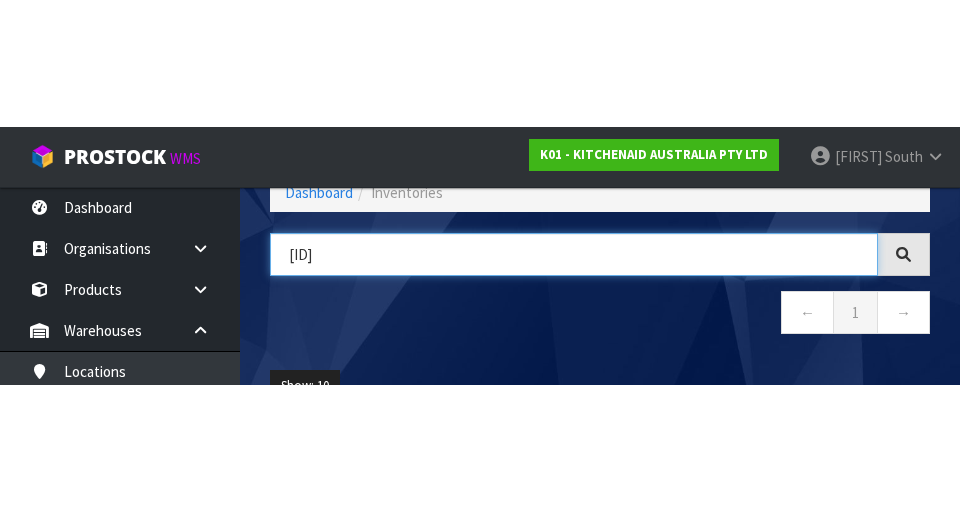 scroll, scrollTop: 0, scrollLeft: 0, axis: both 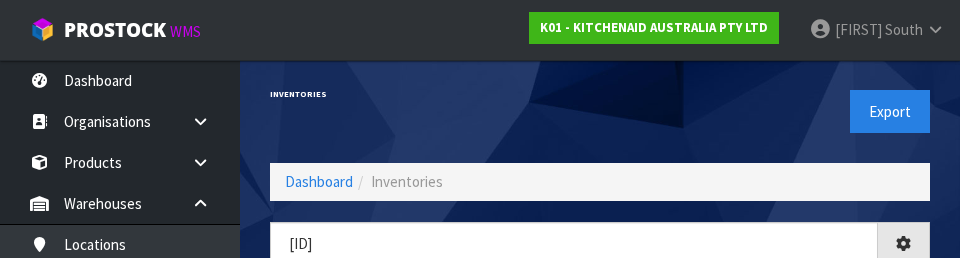 click on "Inventories" at bounding box center (427, 94) 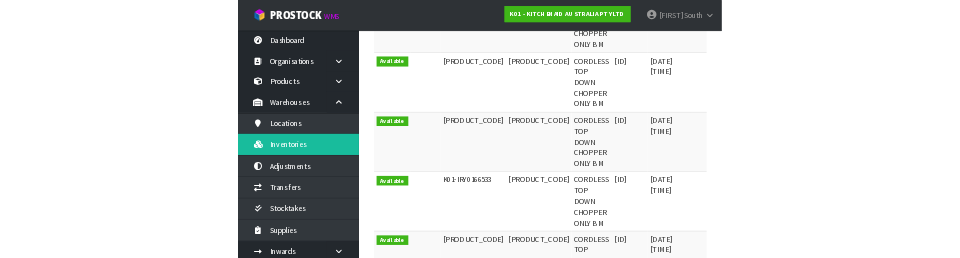 scroll, scrollTop: 0, scrollLeft: 0, axis: both 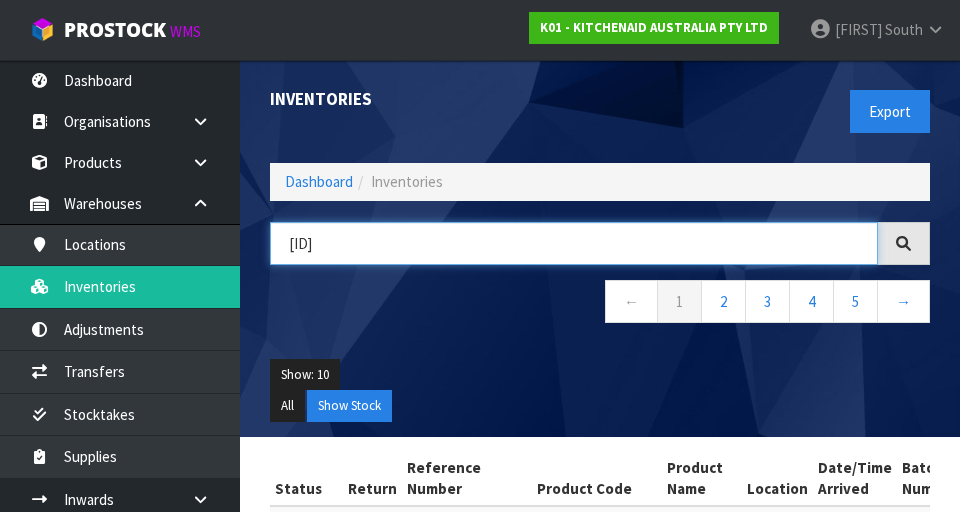 click on "[ID]" at bounding box center (574, 243) 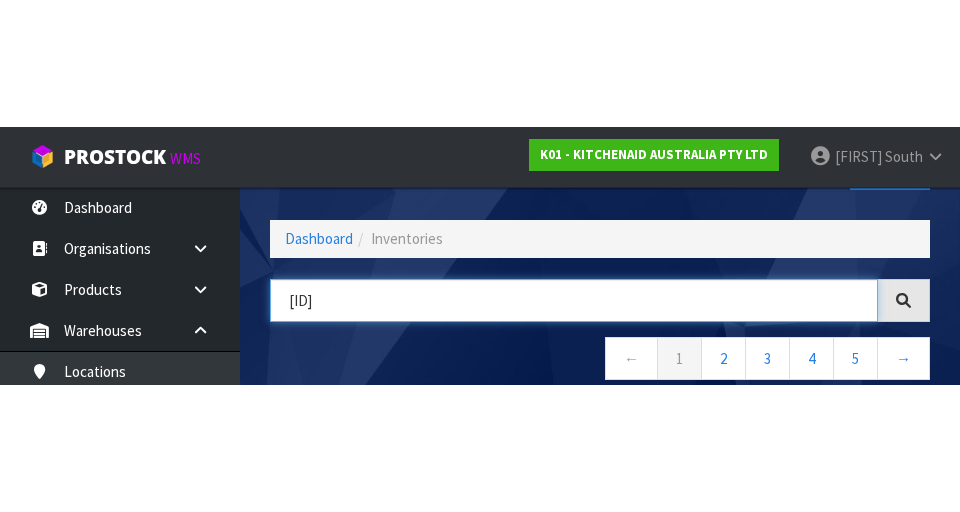 scroll, scrollTop: 114, scrollLeft: 0, axis: vertical 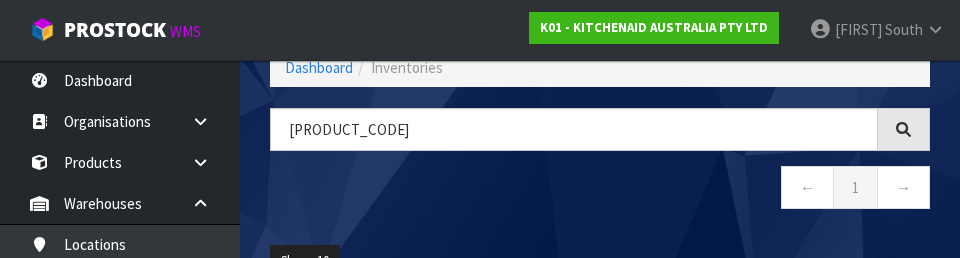 click on "←
1
→" at bounding box center (600, 190) 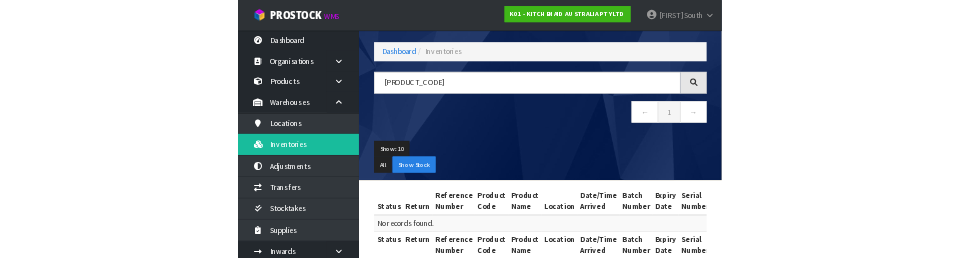 scroll, scrollTop: 68, scrollLeft: 0, axis: vertical 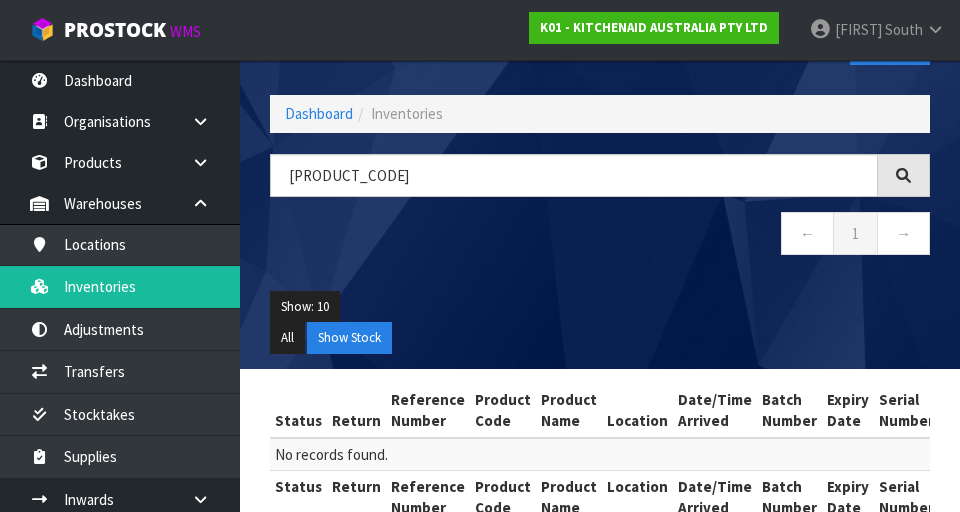 click on "Dashboard Inventories" at bounding box center (600, 113) 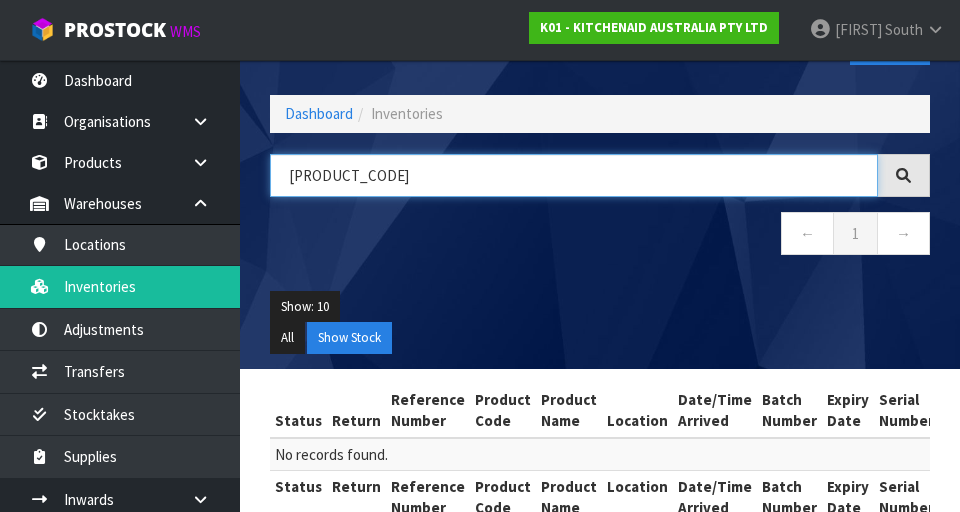 click on "[PRODUCT_CODE]" at bounding box center [574, 175] 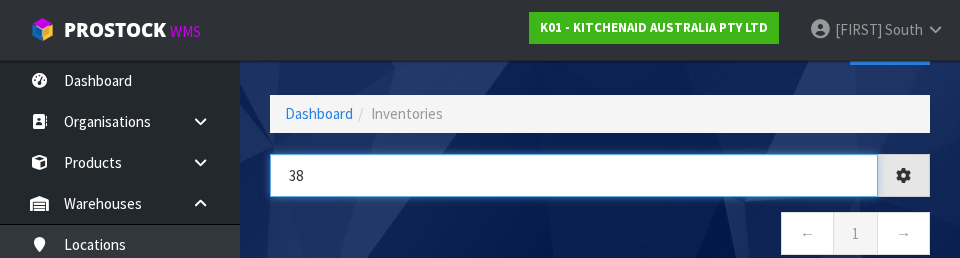 type on "3" 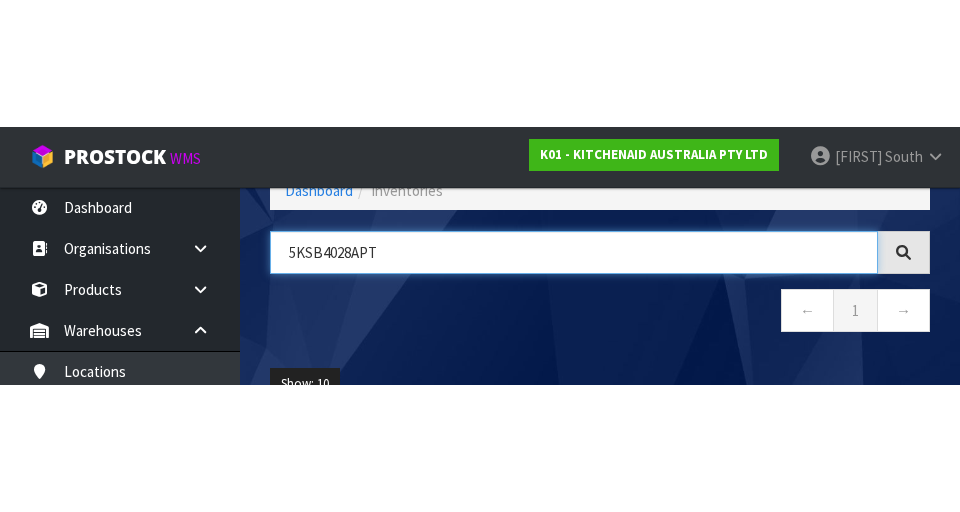 scroll, scrollTop: 113, scrollLeft: 0, axis: vertical 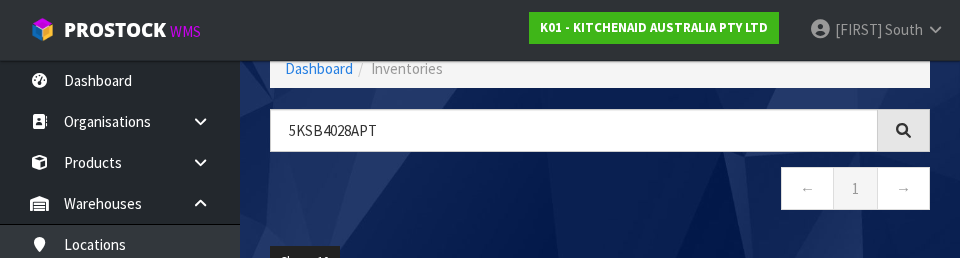 click at bounding box center (903, 130) 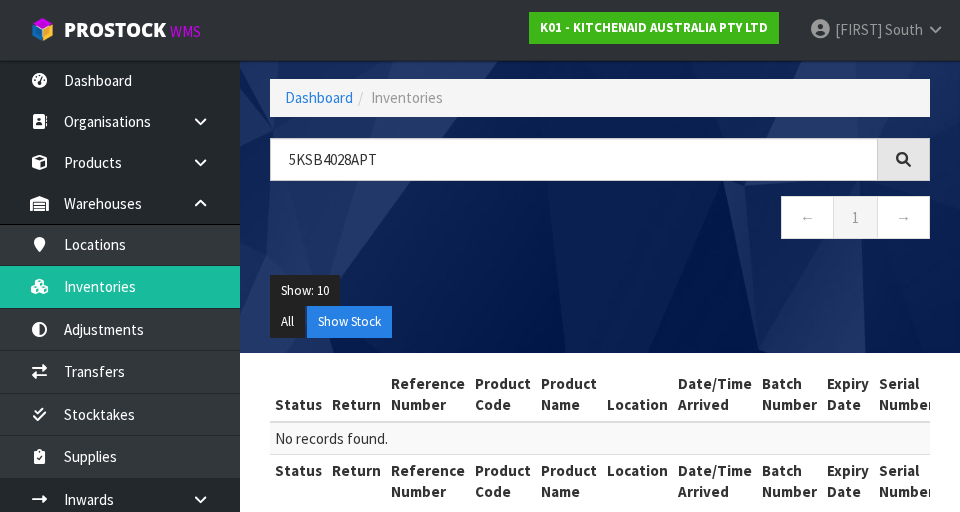scroll, scrollTop: 75, scrollLeft: 0, axis: vertical 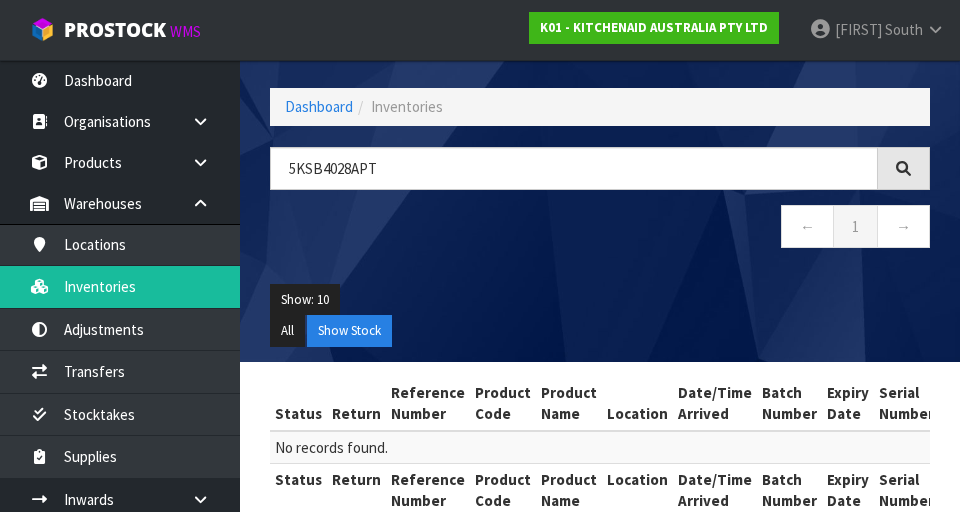 click at bounding box center (904, 168) 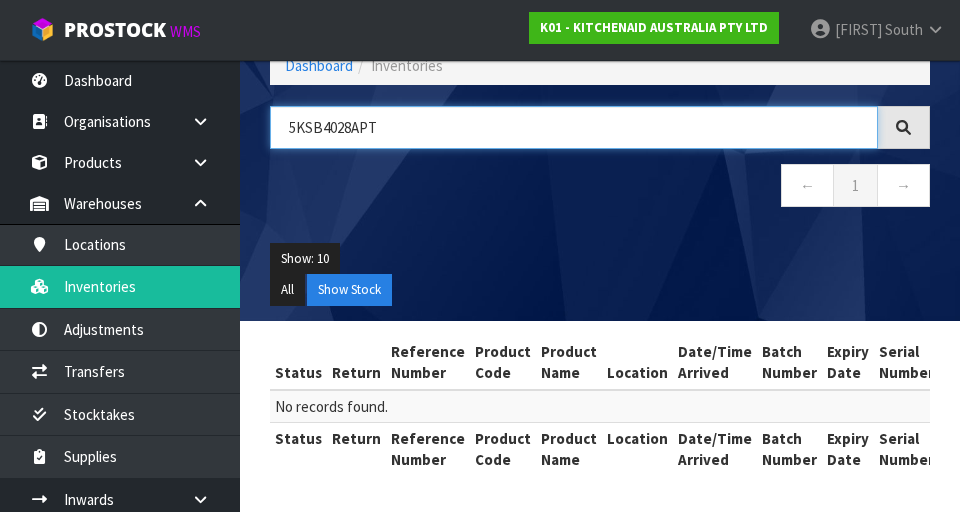 click on "5KSB4028APT" at bounding box center (574, 127) 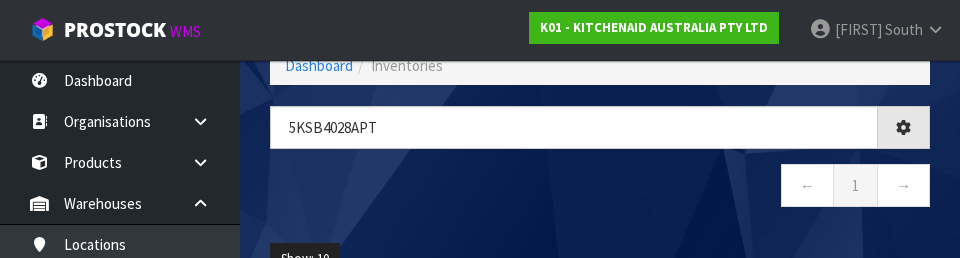 click on "←
1
→" at bounding box center (600, 188) 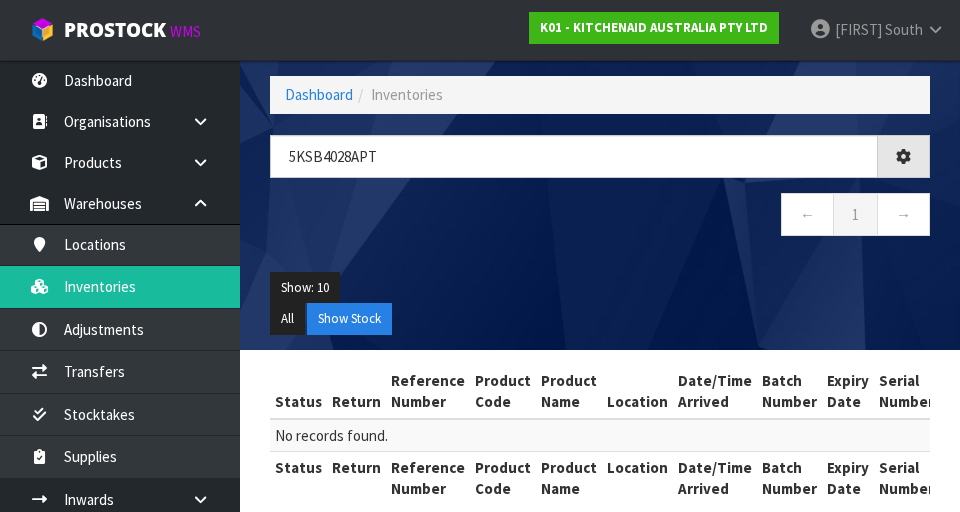 scroll, scrollTop: 84, scrollLeft: 0, axis: vertical 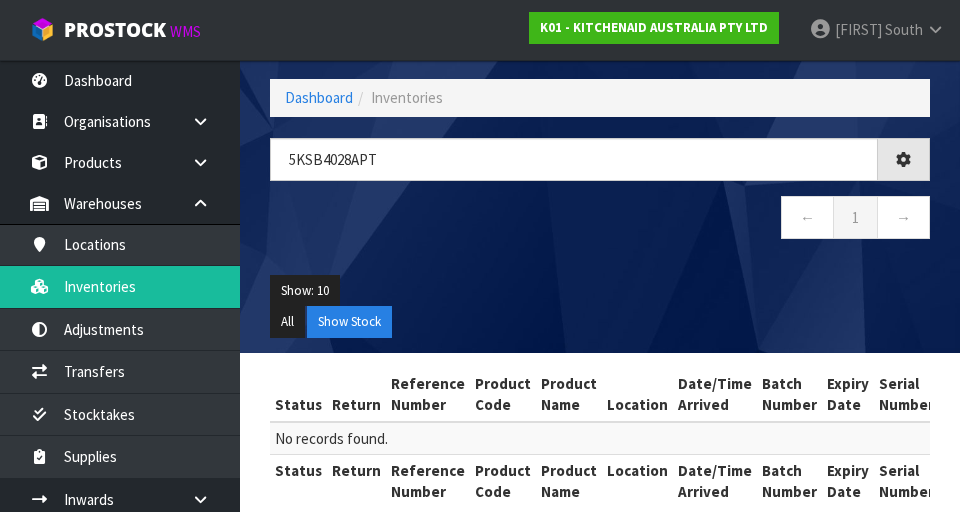 click on "All
Show Stock" at bounding box center (600, 322) 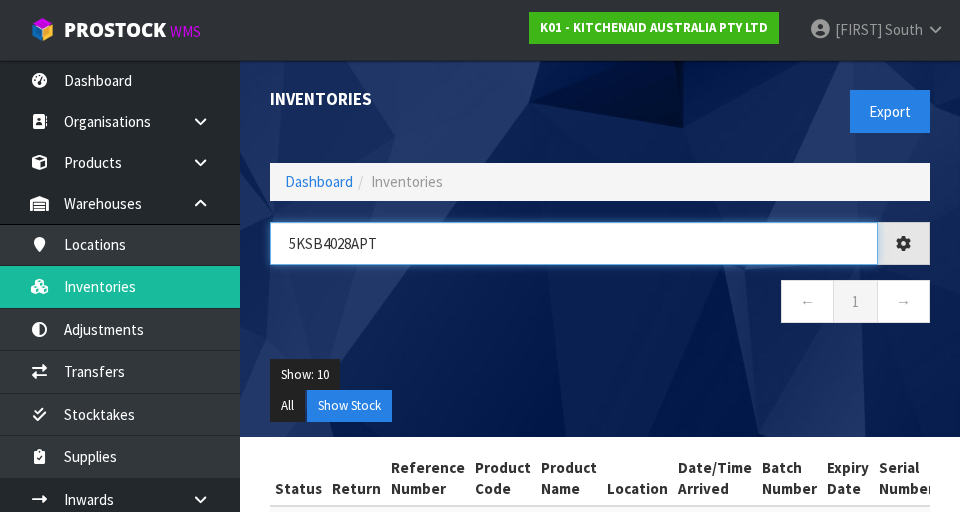 click on "5KSB4028APT" at bounding box center [574, 243] 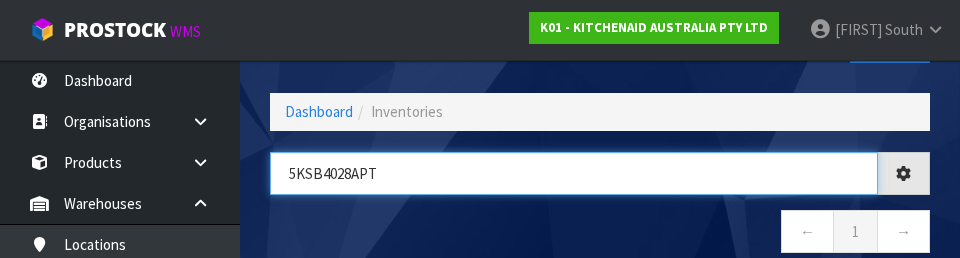 scroll, scrollTop: 114, scrollLeft: 0, axis: vertical 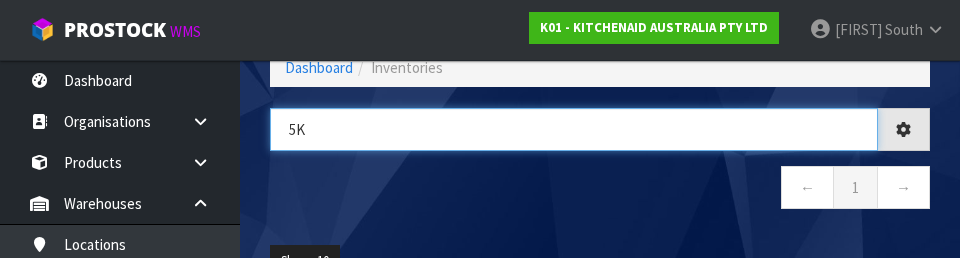 type on "5" 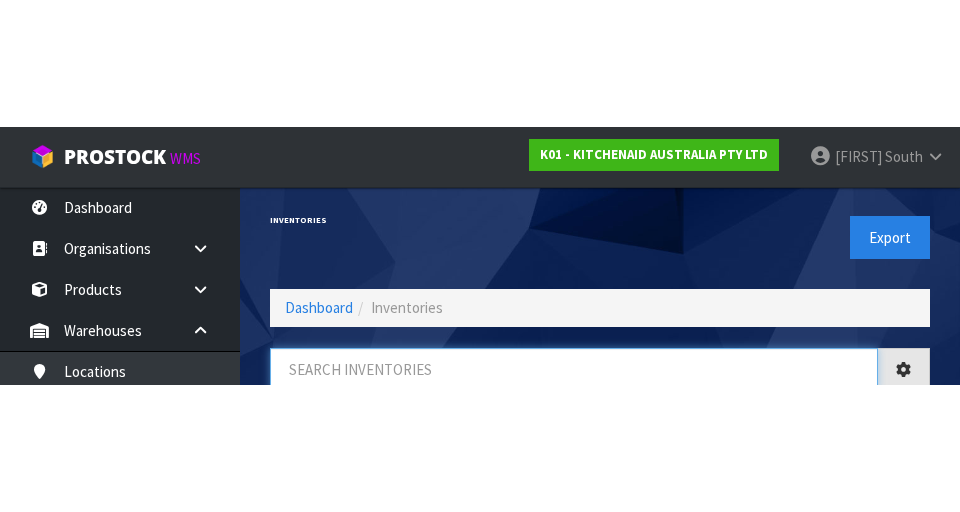 scroll, scrollTop: 1, scrollLeft: 0, axis: vertical 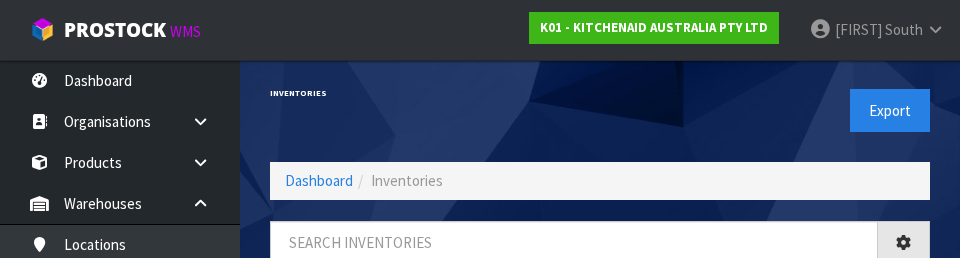 click on "Export" at bounding box center [772, 110] 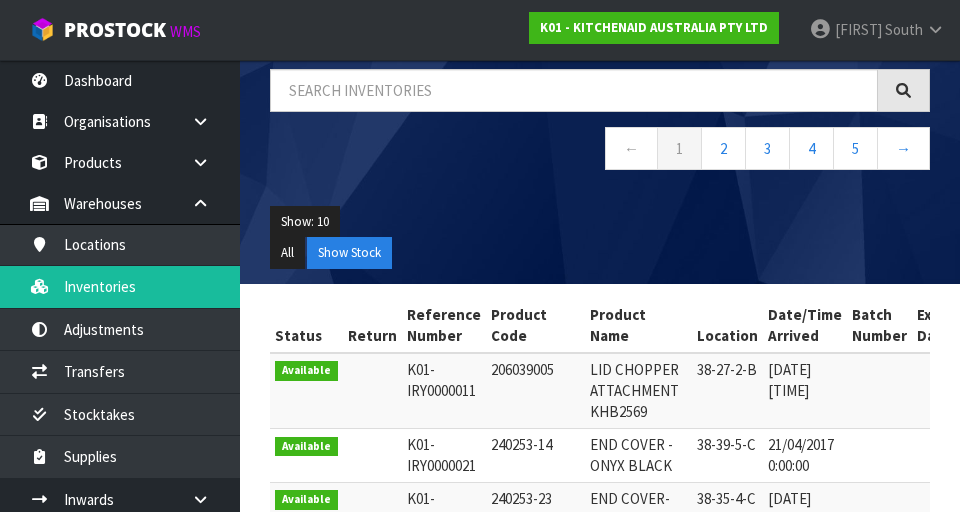 scroll, scrollTop: 154, scrollLeft: 0, axis: vertical 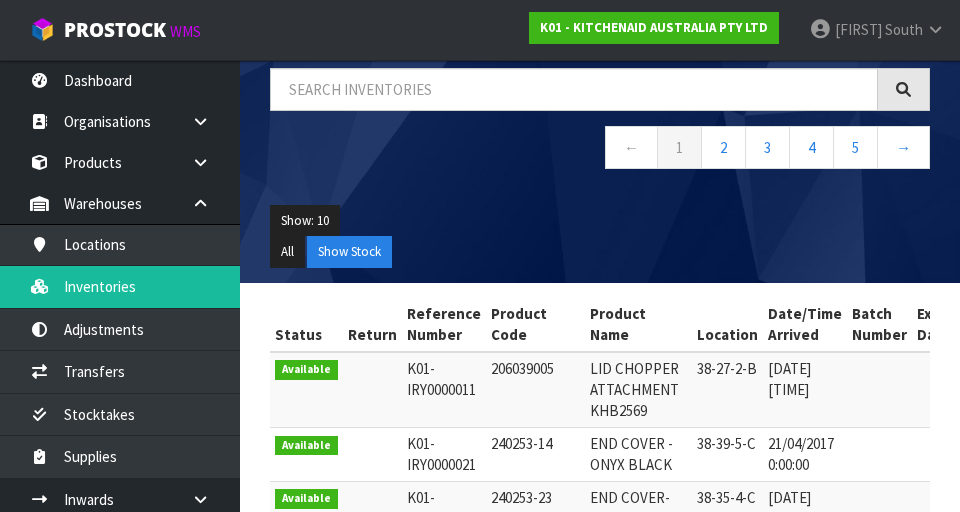click on "←
1 2 3 4 5
→" at bounding box center (600, 129) 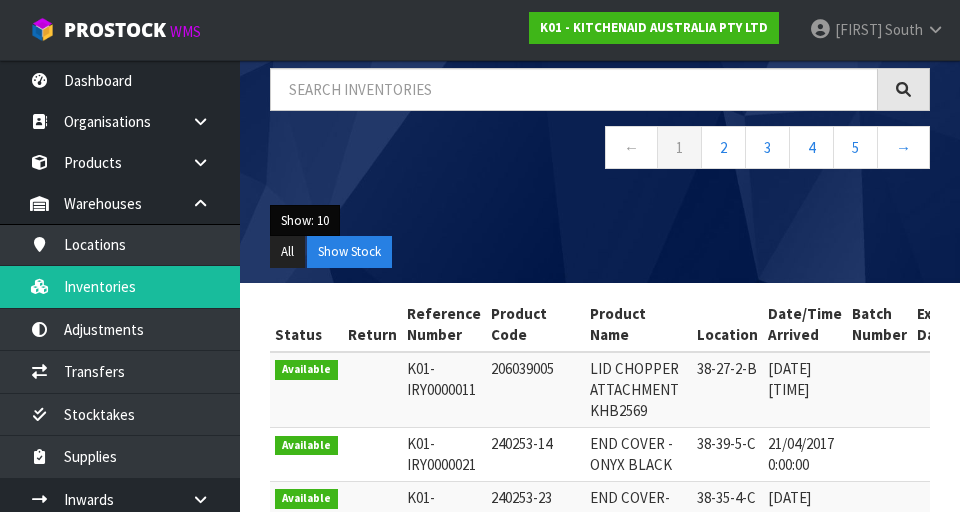 click on "Show: 10" at bounding box center [305, 221] 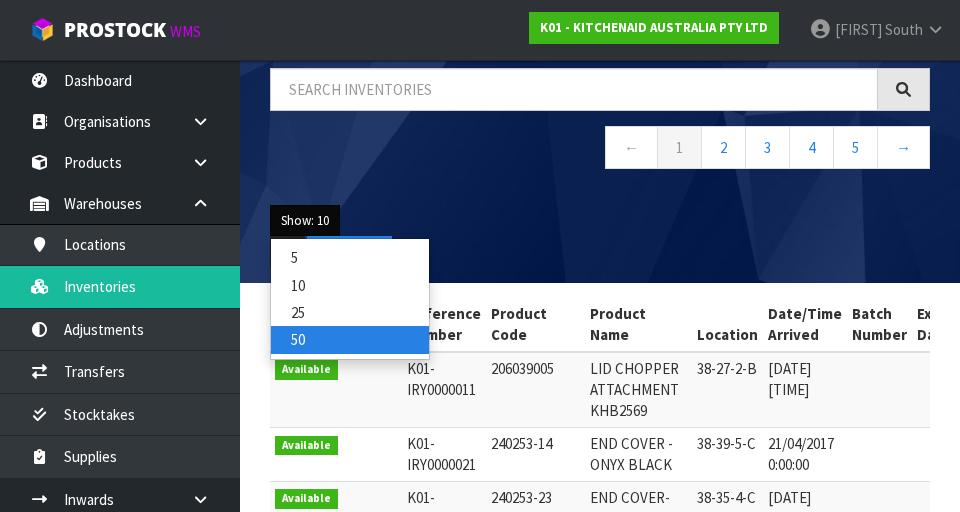 click on "50" at bounding box center [350, 339] 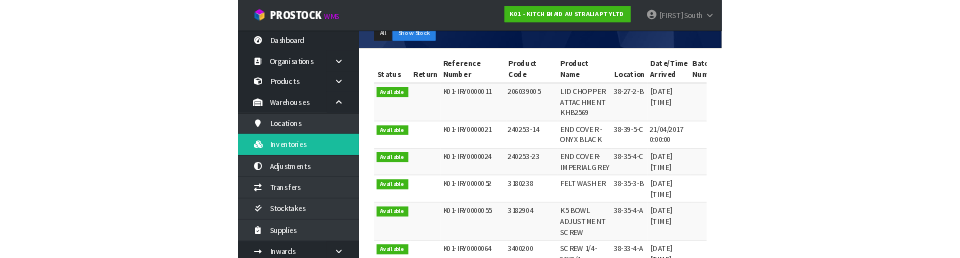 scroll, scrollTop: 0, scrollLeft: 0, axis: both 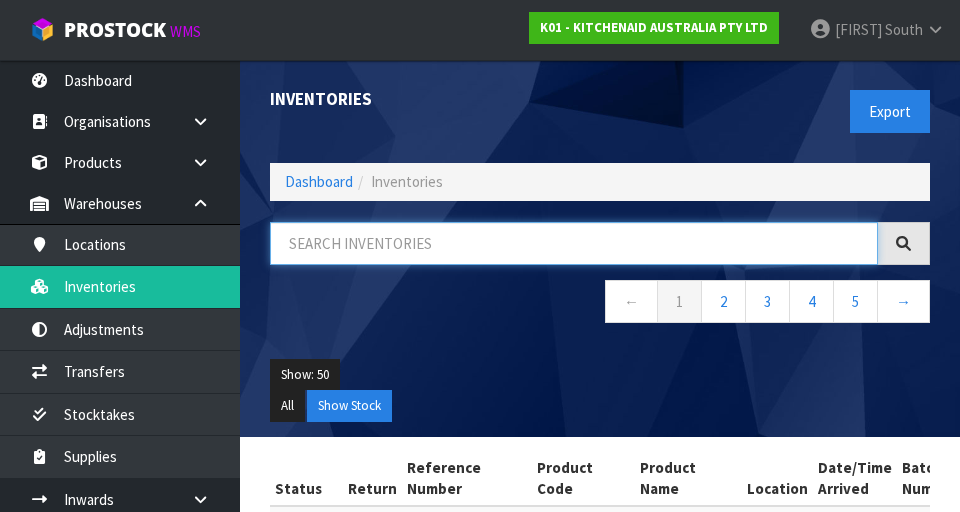 click at bounding box center (574, 243) 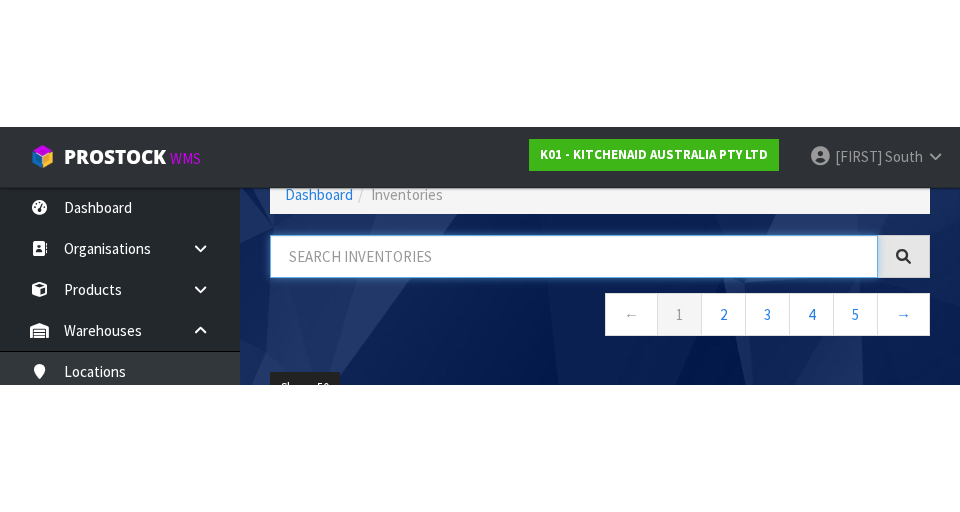 scroll, scrollTop: 0, scrollLeft: 0, axis: both 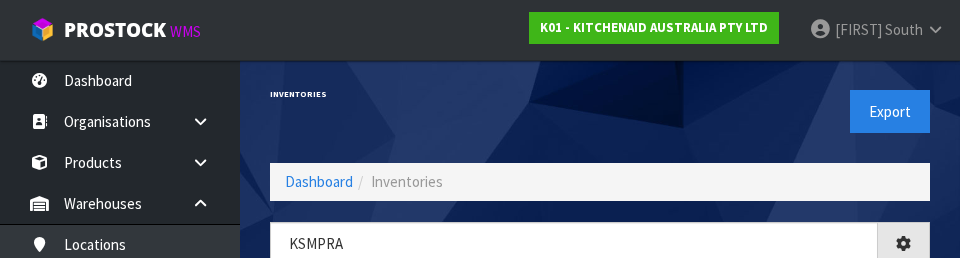 click on "Inventories" at bounding box center (427, 94) 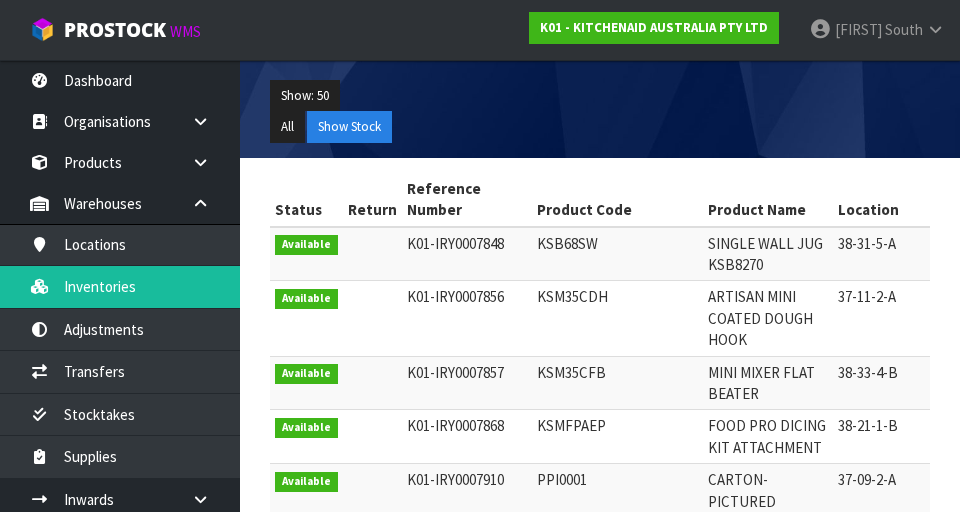 scroll, scrollTop: 277, scrollLeft: 0, axis: vertical 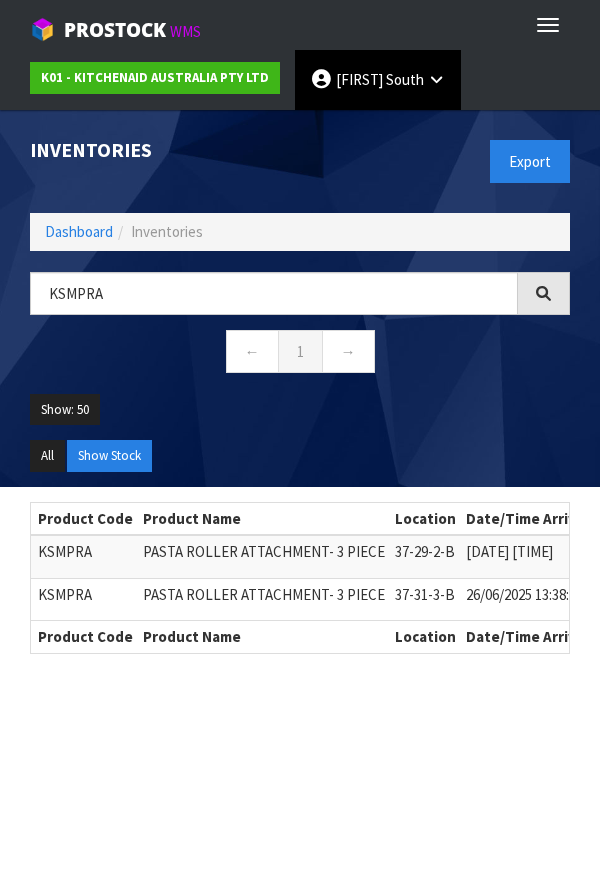 click on "[FIRST] [LAST]" at bounding box center (378, 80) 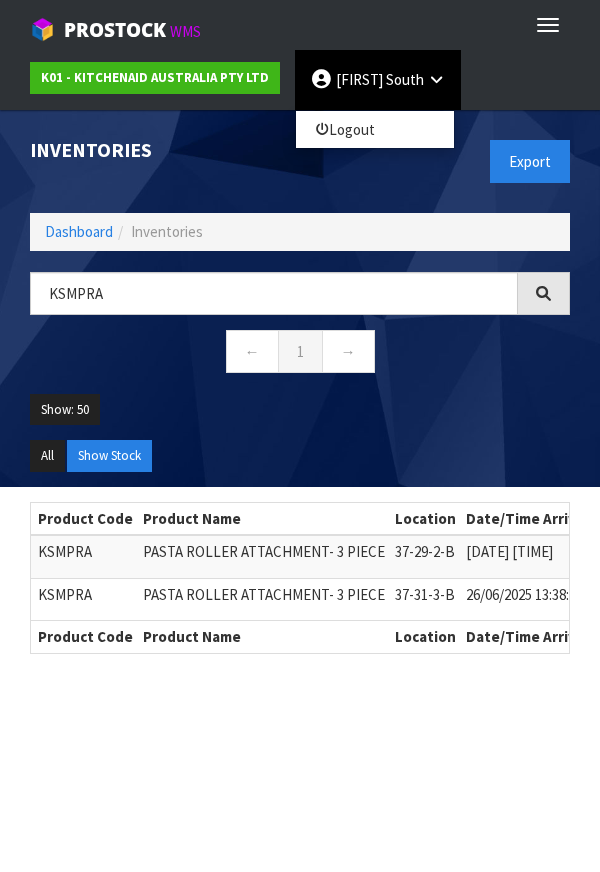 click on "K01-IRY0176916 - KITCHENAID AUSTRALIA PTY LTD
[FIRST]   [LAST]
Logout" at bounding box center [300, 80] 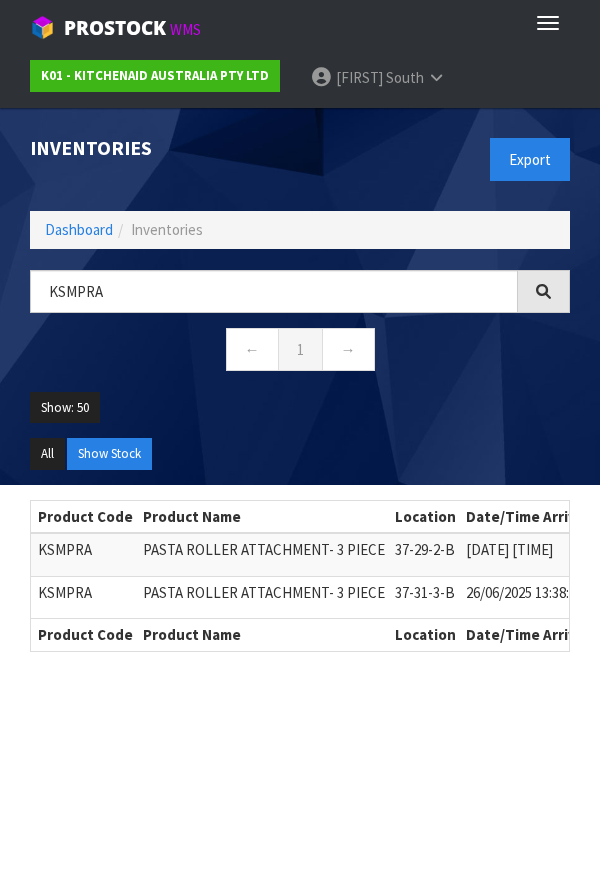 scroll, scrollTop: 0, scrollLeft: 0, axis: both 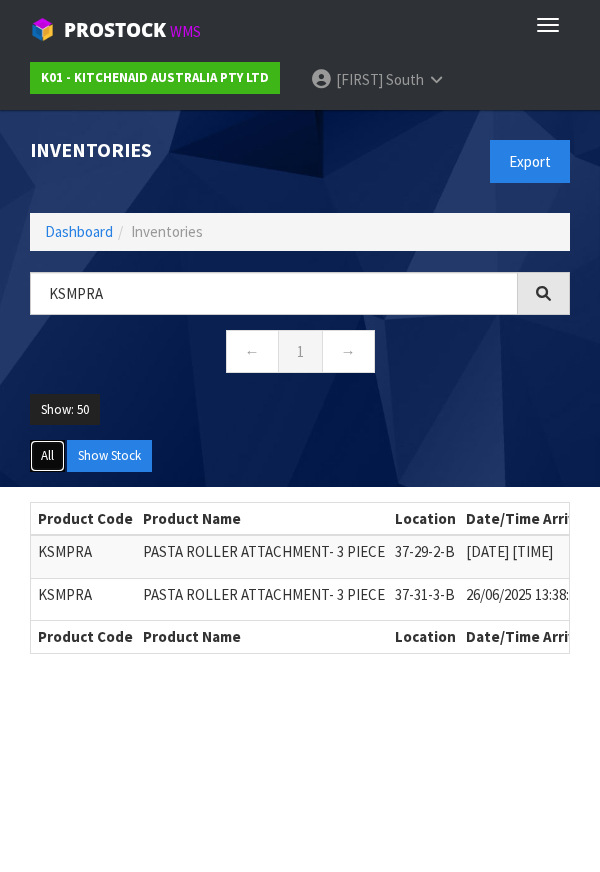 click on "All" at bounding box center (47, 456) 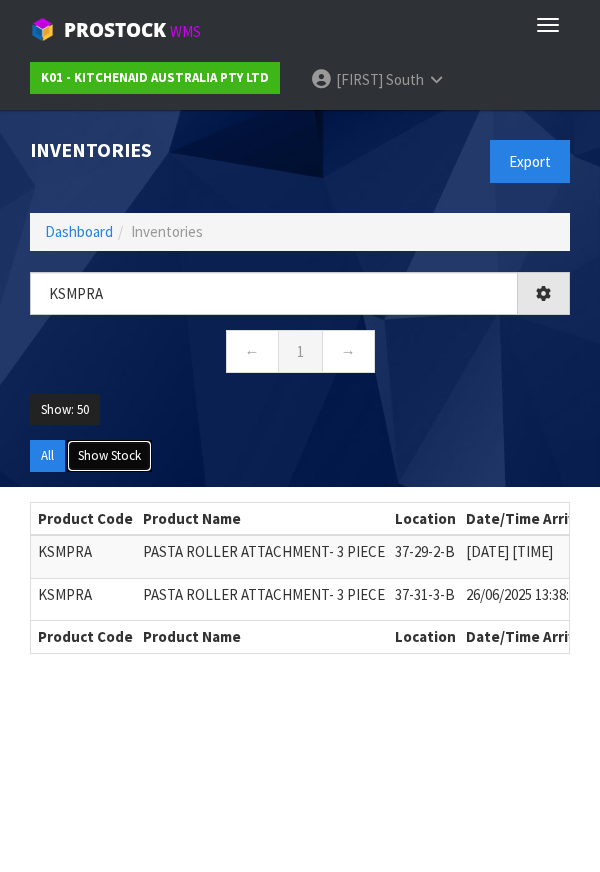 click on "Show Stock" at bounding box center [109, 456] 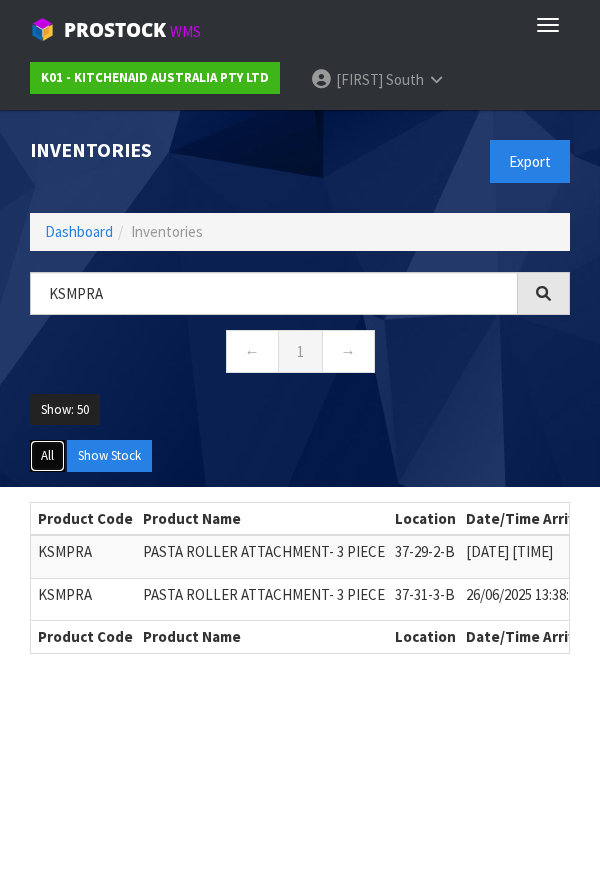 click on "All" at bounding box center (47, 456) 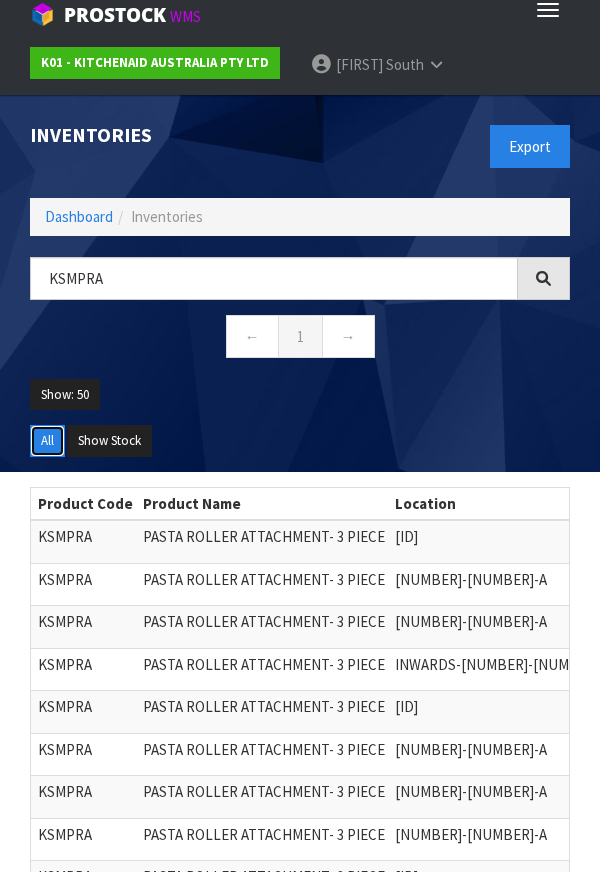 scroll, scrollTop: 0, scrollLeft: 0, axis: both 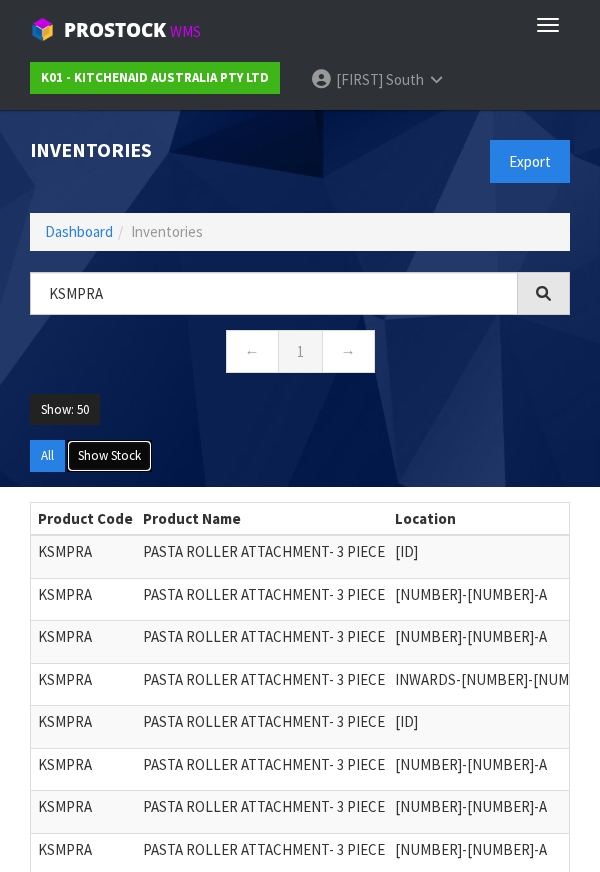click on "Show Stock" at bounding box center (109, 456) 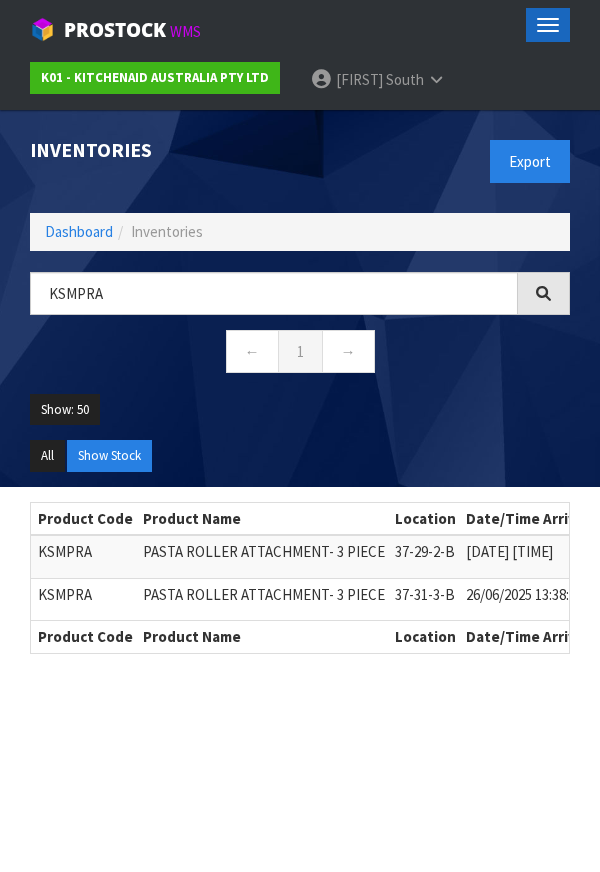 click on "Toggle navigation" at bounding box center [548, 25] 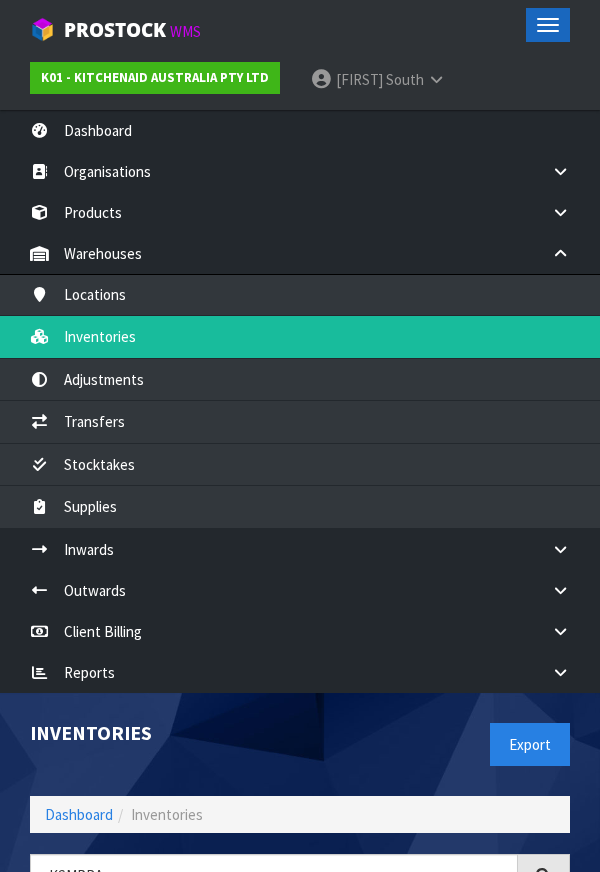click at bounding box center (548, 25) 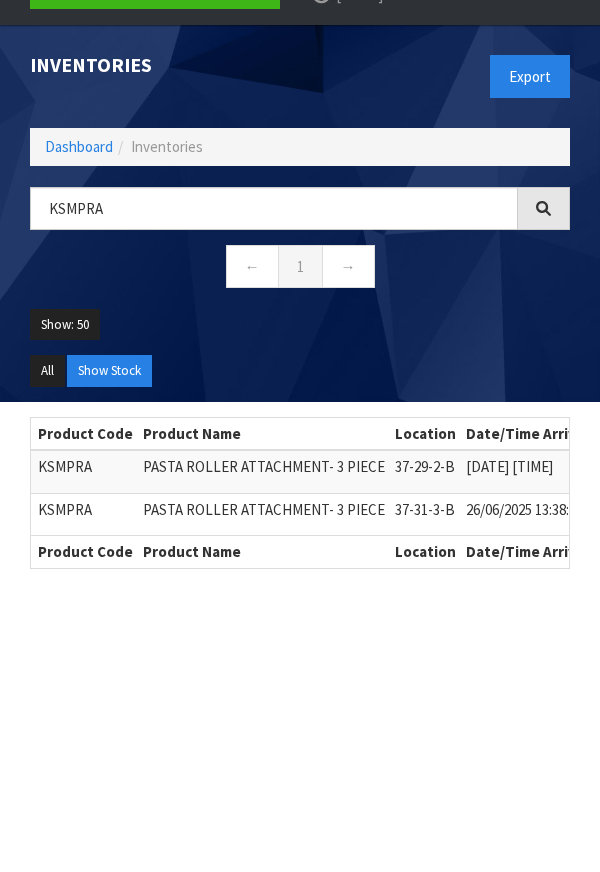 scroll, scrollTop: 86, scrollLeft: 0, axis: vertical 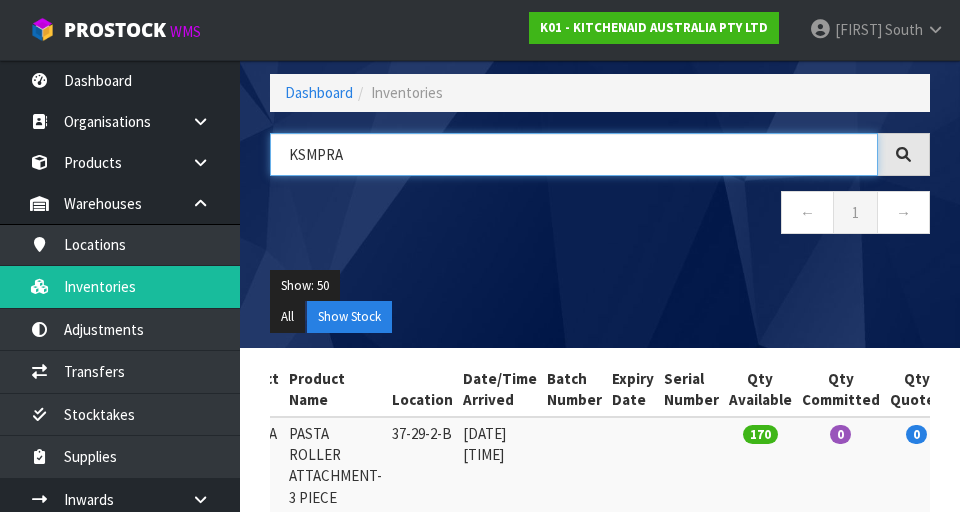 click on "KSMPRA" at bounding box center [574, 154] 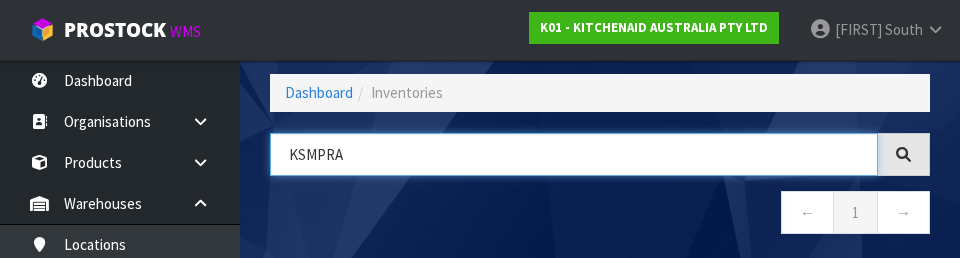 click on "KSMPRA" at bounding box center [574, 154] 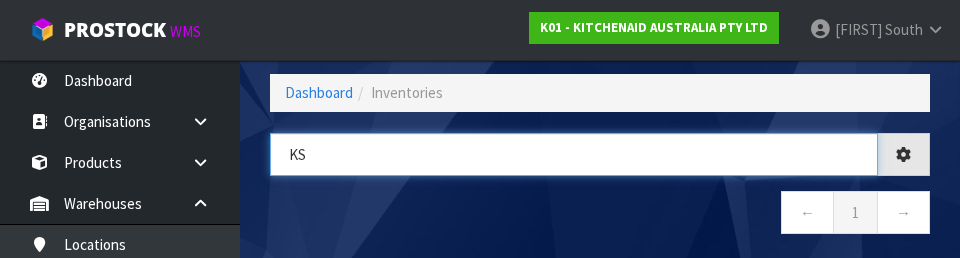 type on "K" 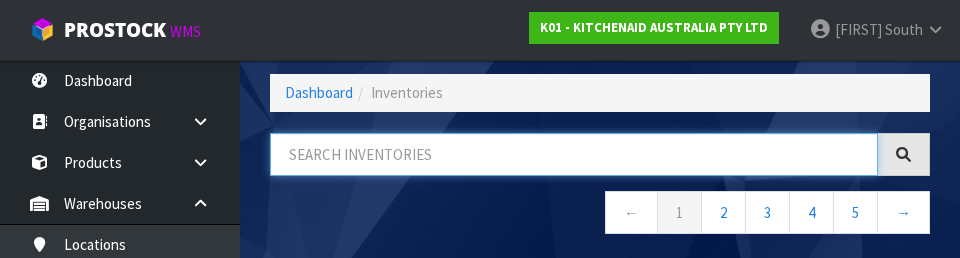 type on "A" 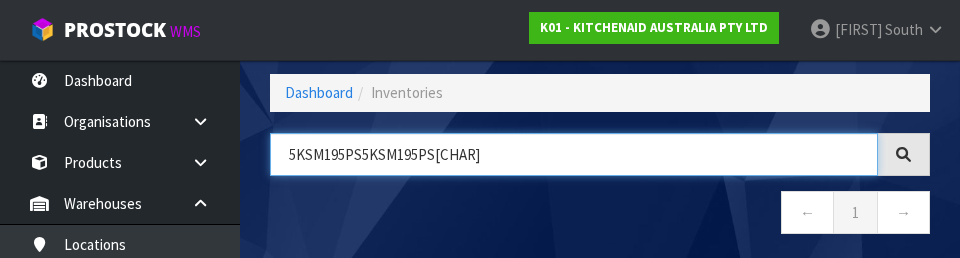 click on "5KSM195PS5KSM195PS[CHAR]" at bounding box center (574, 154) 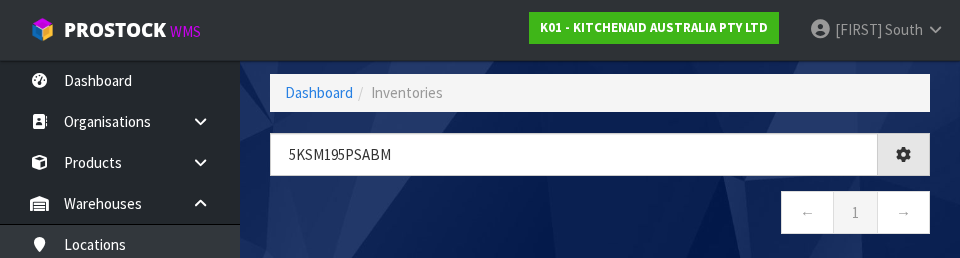 click on "←
1
→" at bounding box center [600, 215] 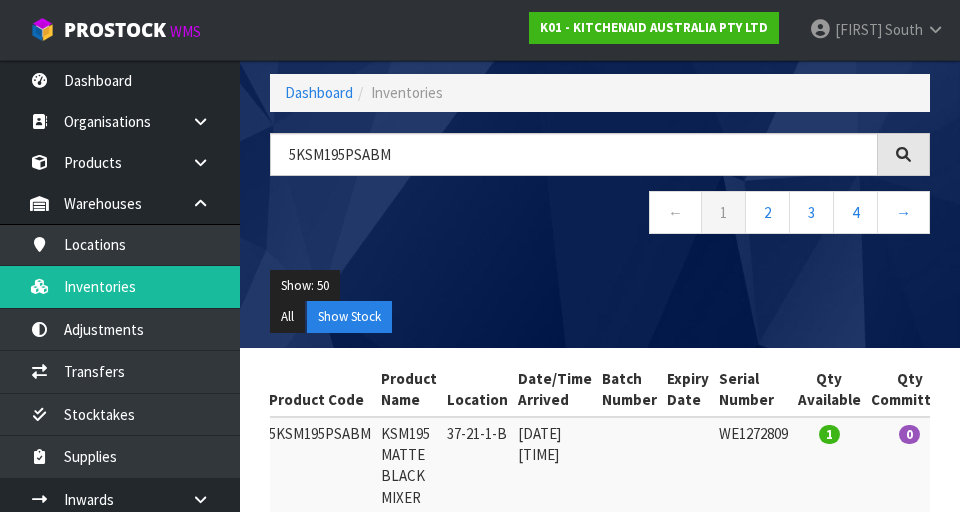 scroll, scrollTop: 116, scrollLeft: 0, axis: vertical 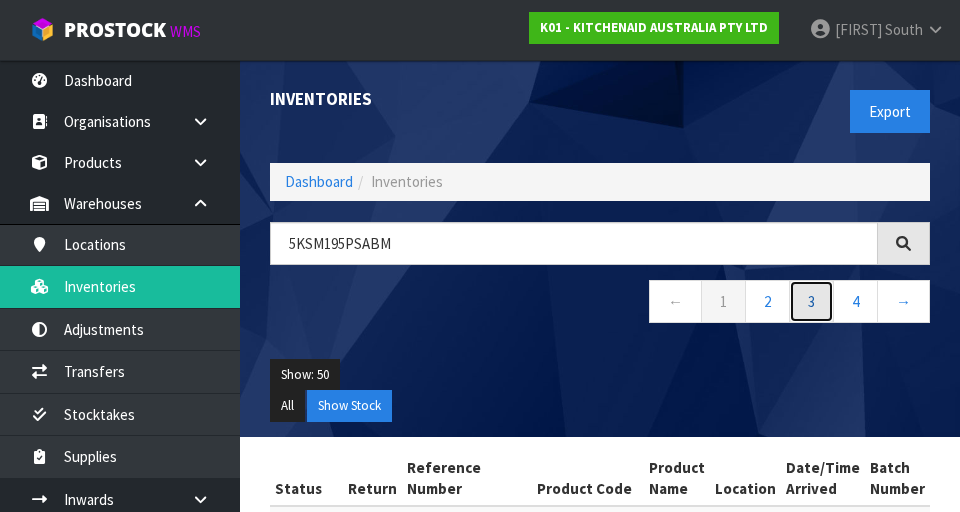 click on "3" at bounding box center [811, 301] 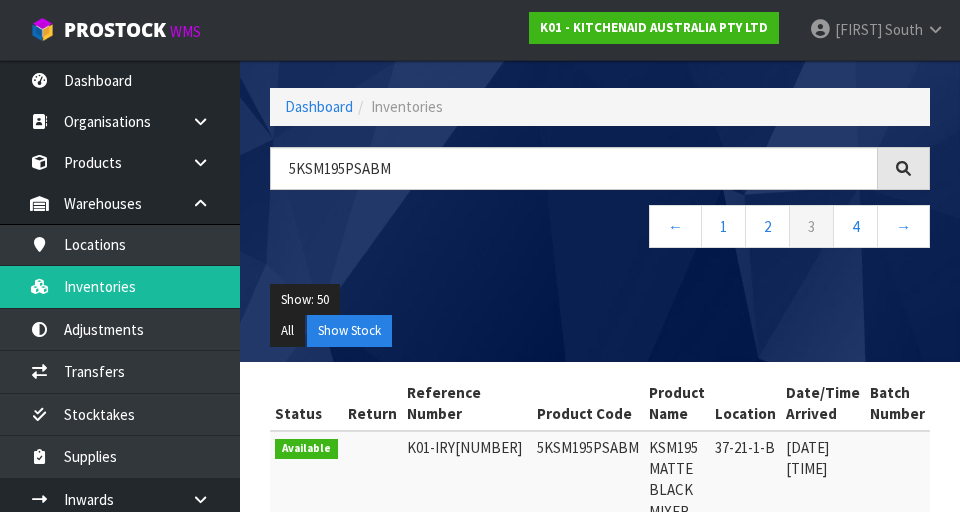 scroll, scrollTop: 0, scrollLeft: 0, axis: both 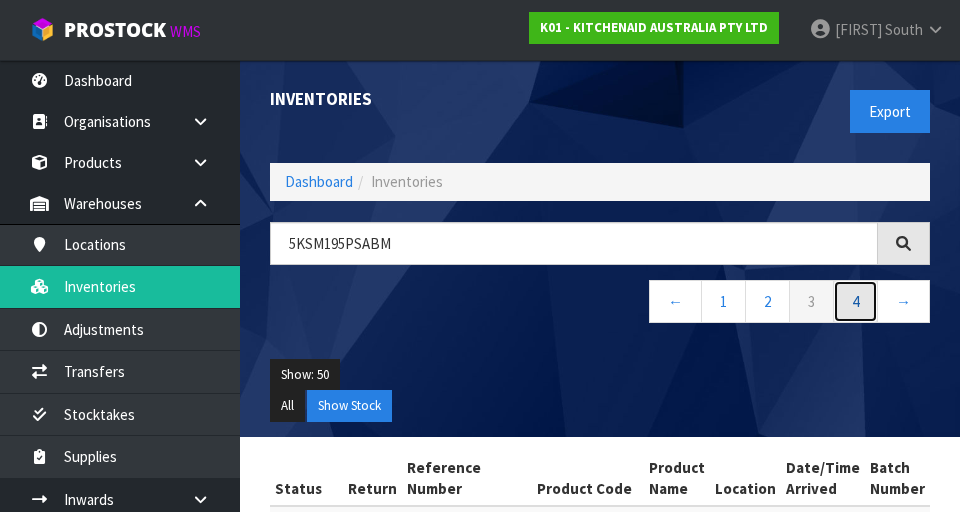 click on "4" at bounding box center (855, 301) 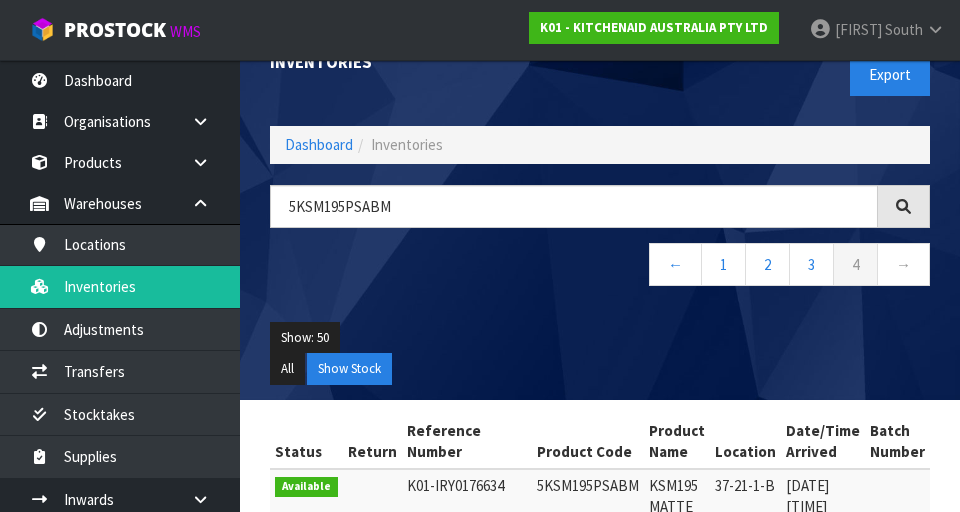 scroll, scrollTop: 34, scrollLeft: 0, axis: vertical 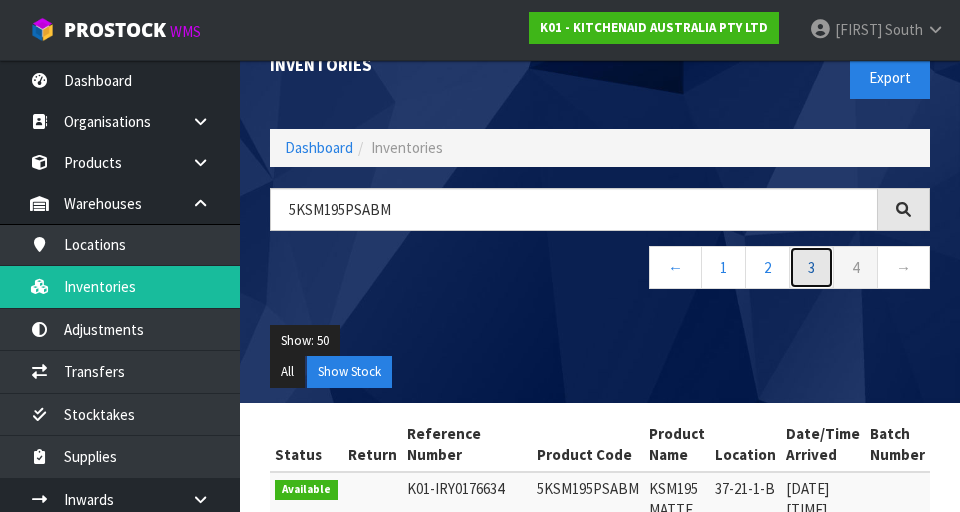click on "3" at bounding box center (811, 267) 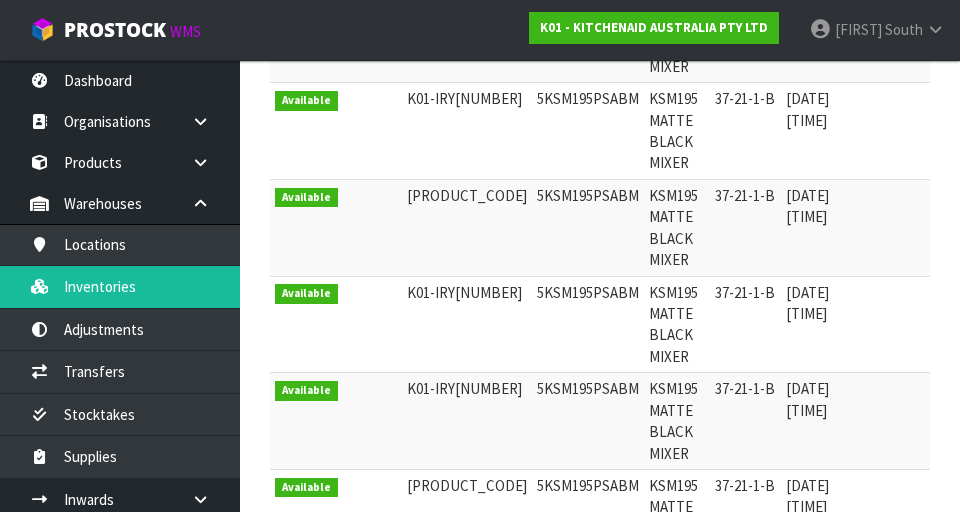 scroll, scrollTop: 0, scrollLeft: 0, axis: both 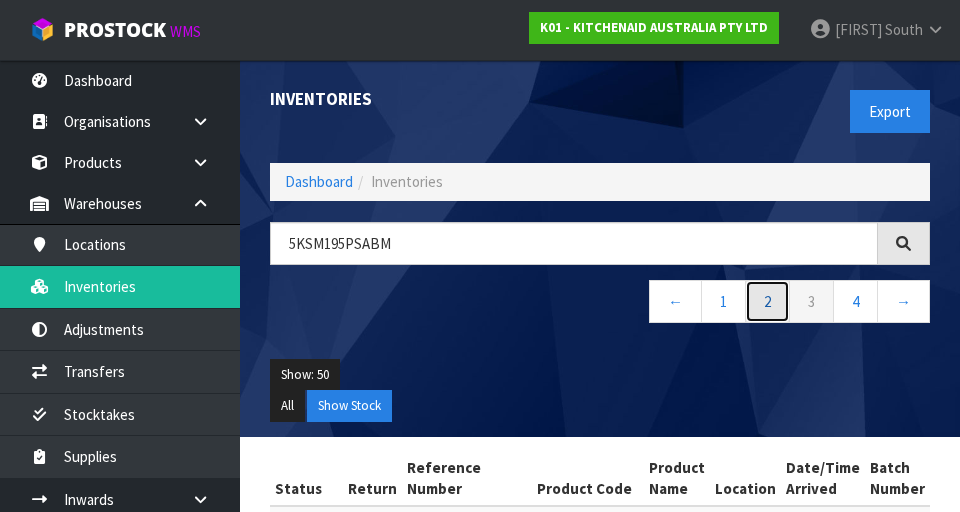 click on "2" at bounding box center [767, 301] 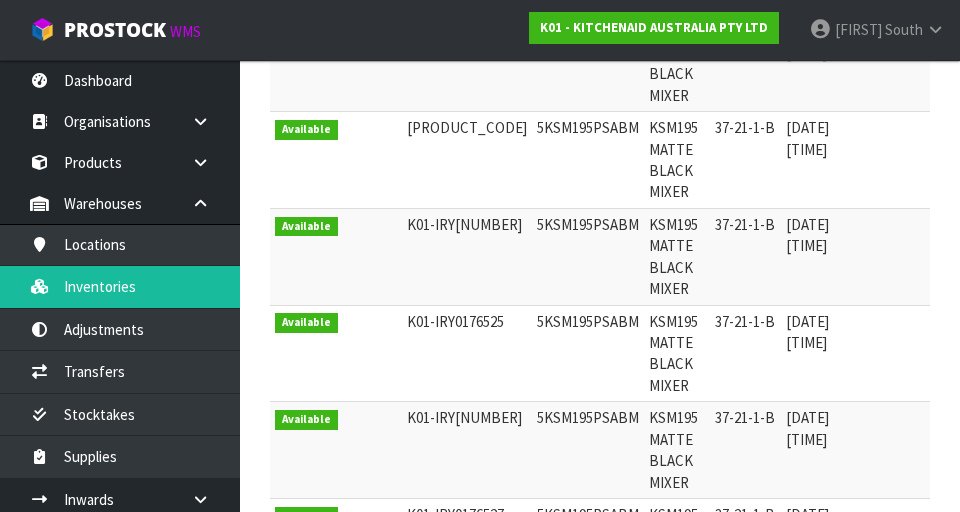 scroll, scrollTop: 0, scrollLeft: 0, axis: both 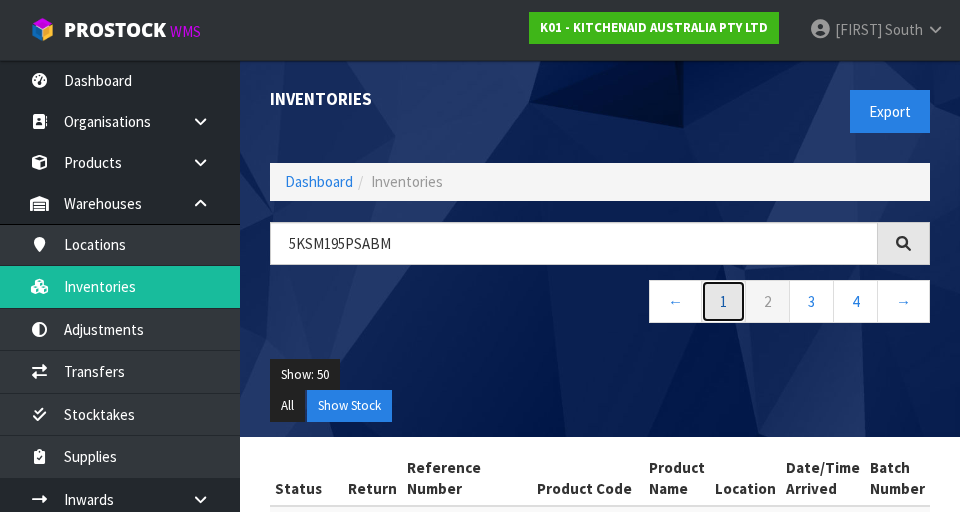 click on "1" at bounding box center [723, 301] 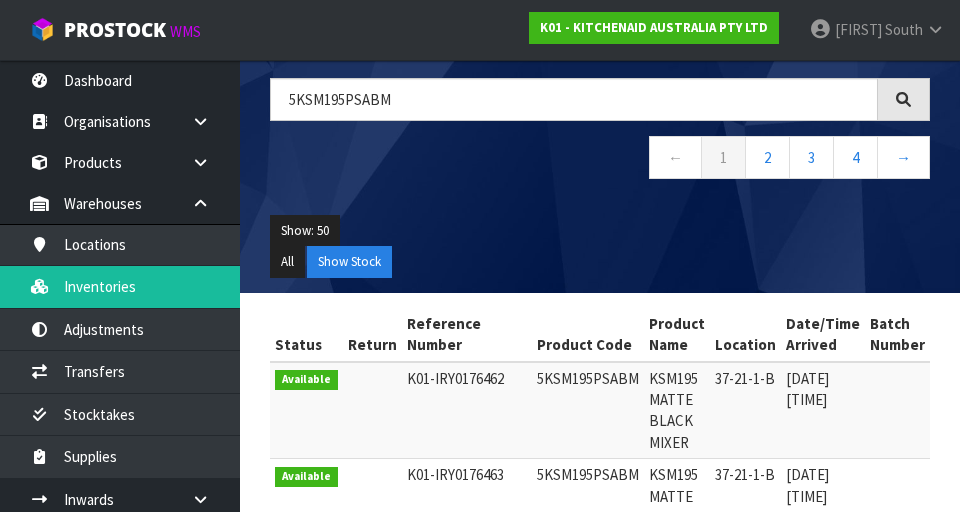 scroll, scrollTop: 105, scrollLeft: 0, axis: vertical 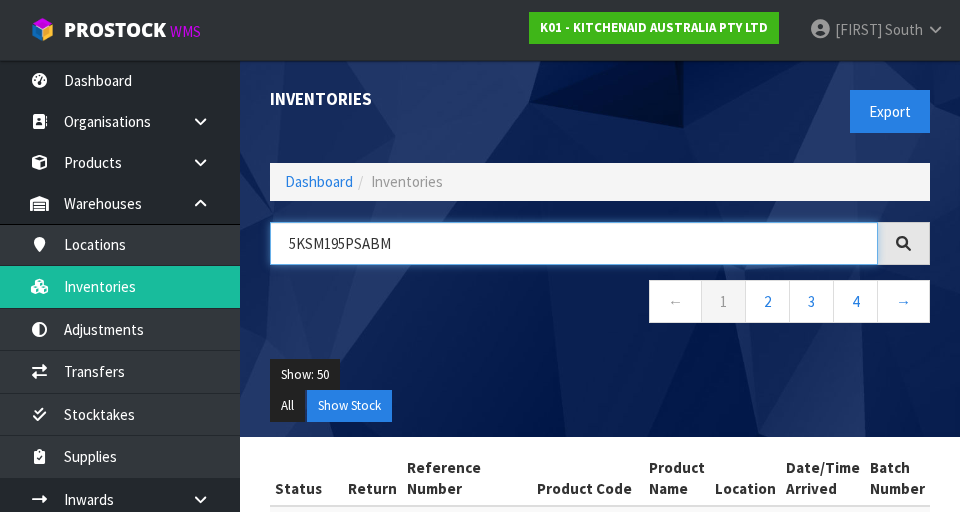 click on "5KSM195PSABM" at bounding box center [574, 243] 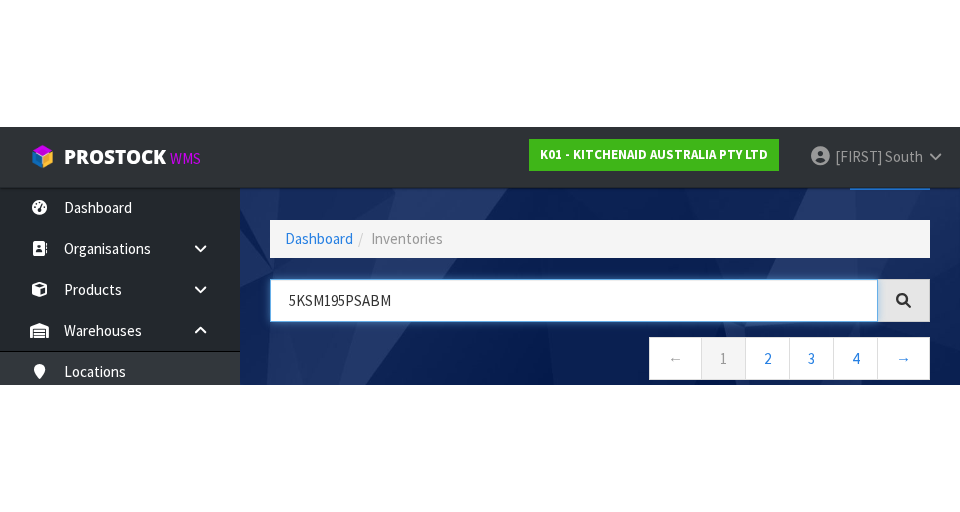 scroll, scrollTop: 114, scrollLeft: 0, axis: vertical 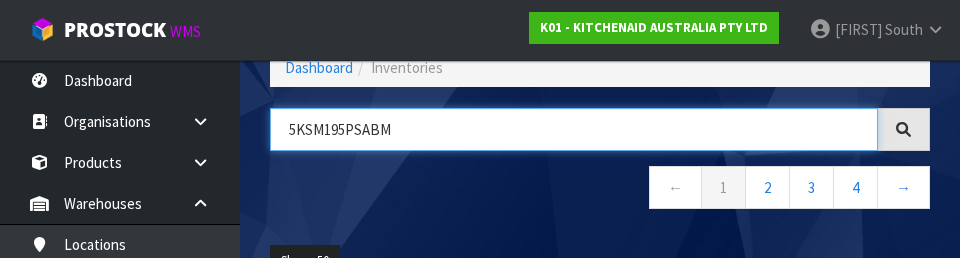 click on "5KSM195PSABM" at bounding box center [574, 129] 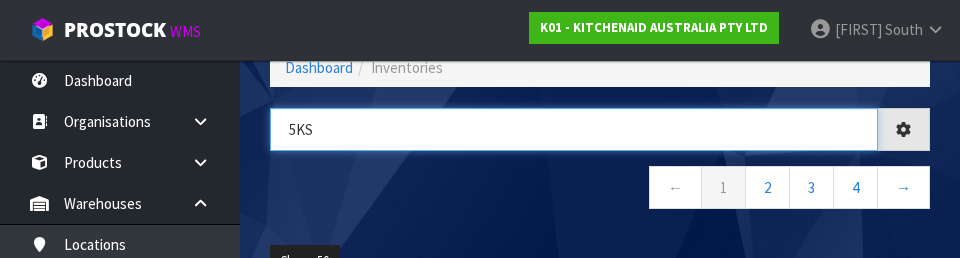 type on "5K" 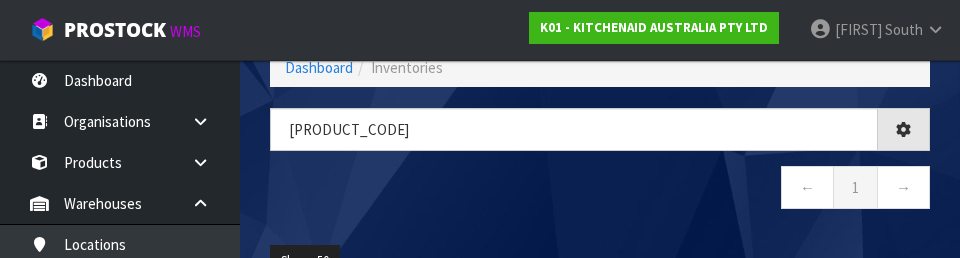 click on "←
1
→" at bounding box center [600, 190] 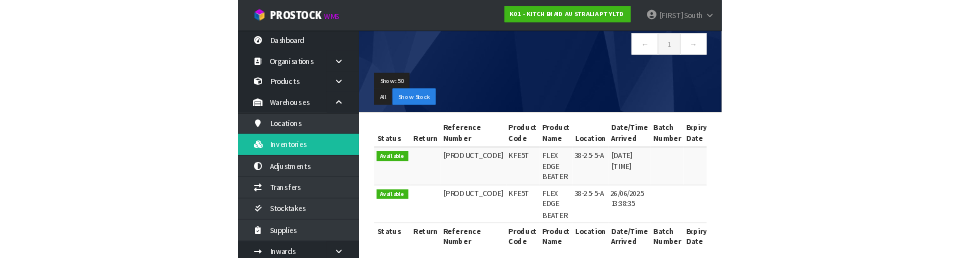 scroll, scrollTop: 0, scrollLeft: 0, axis: both 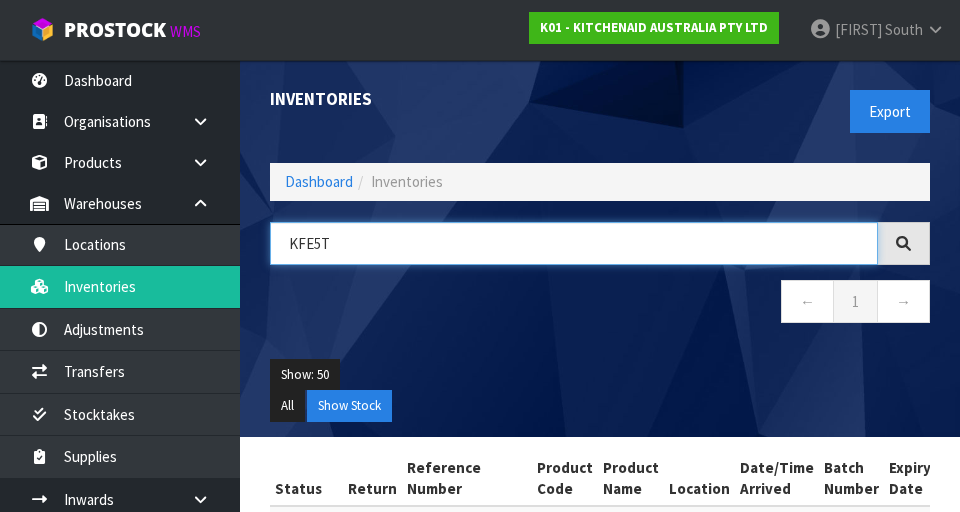 click on "KFE5T" at bounding box center (574, 243) 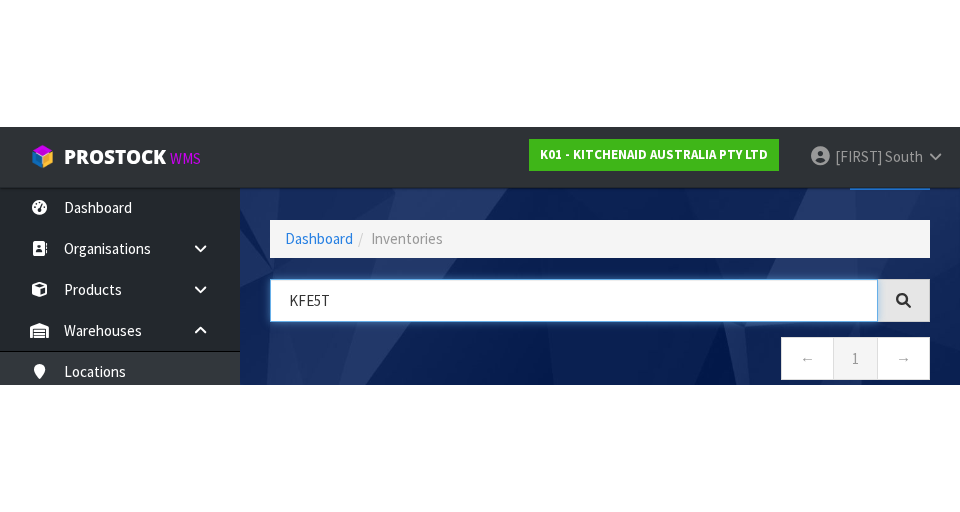 scroll, scrollTop: 114, scrollLeft: 0, axis: vertical 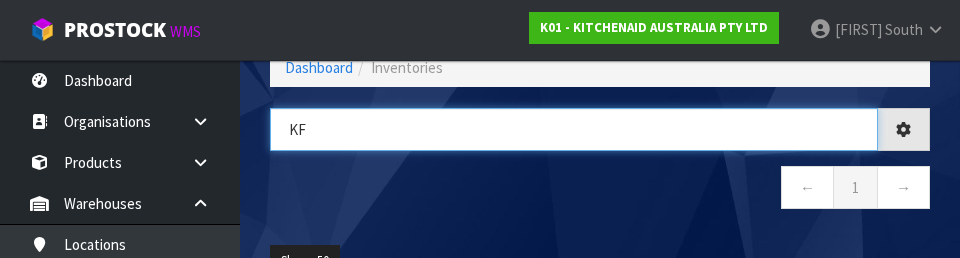 type on "K" 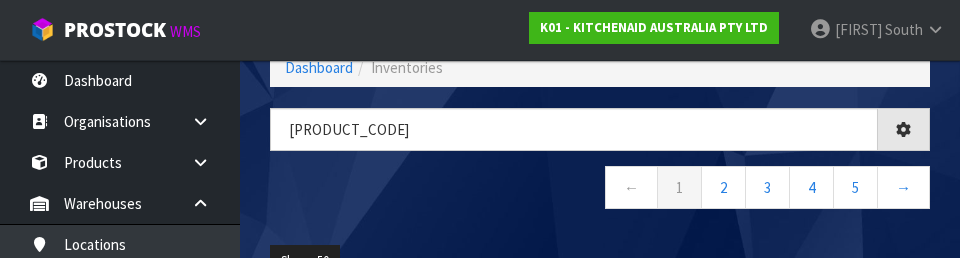 click on "←
1 2 3 4 5
→" at bounding box center [600, 190] 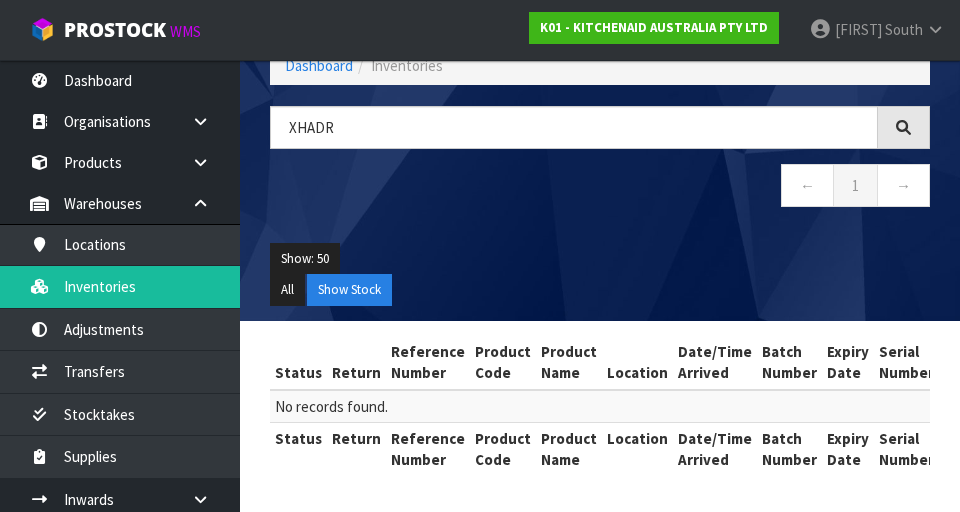scroll, scrollTop: 116, scrollLeft: 0, axis: vertical 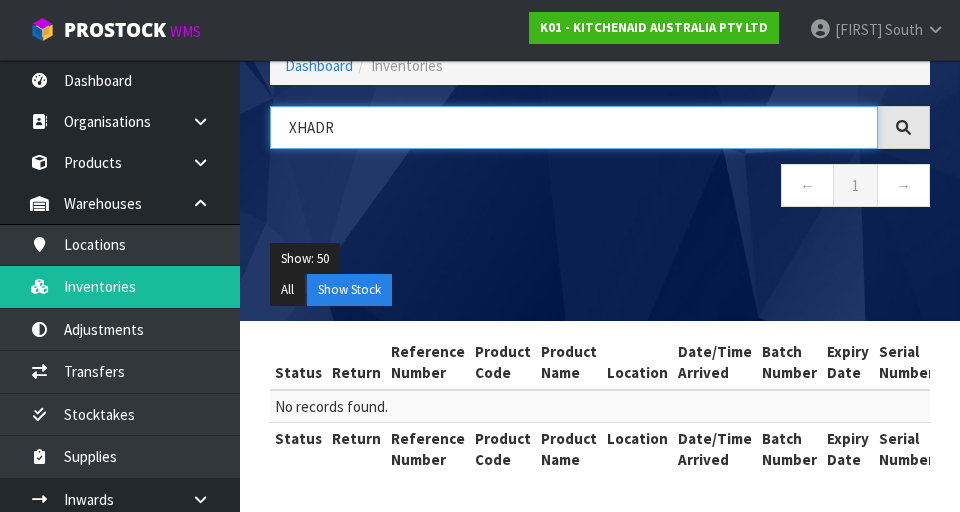 click on "XHADR" at bounding box center [574, 127] 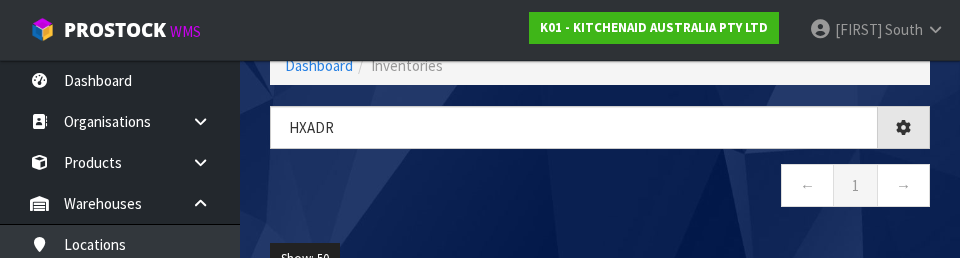 click on "←
1
→" at bounding box center [600, 188] 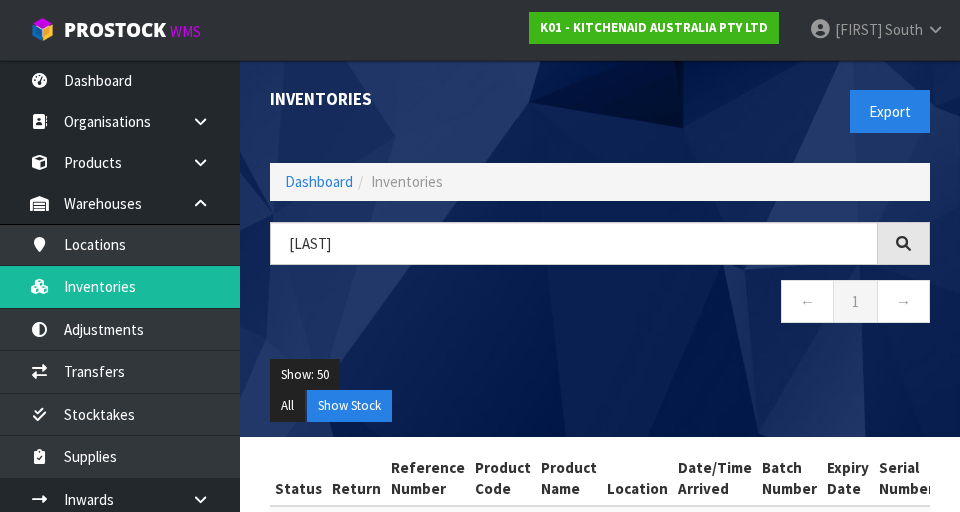 scroll, scrollTop: 116, scrollLeft: 0, axis: vertical 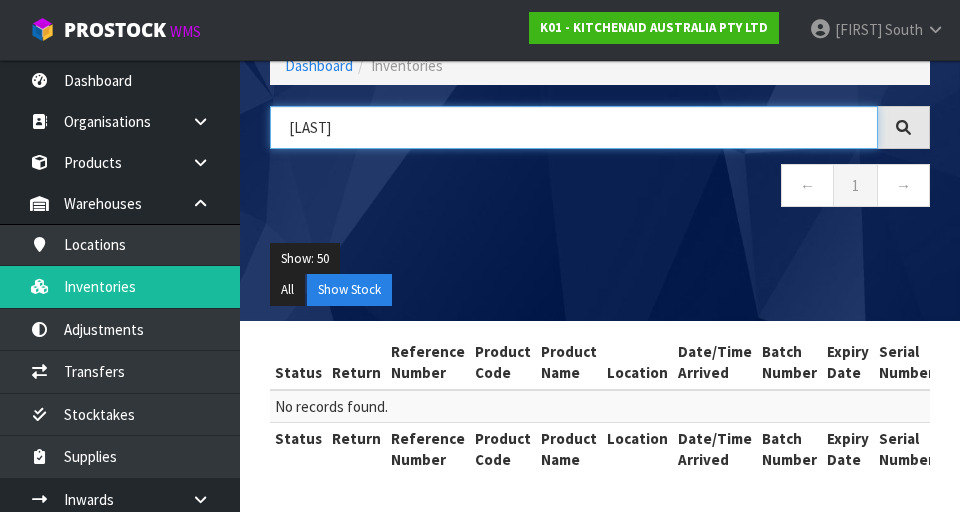 click on "[LAST]" at bounding box center (574, 127) 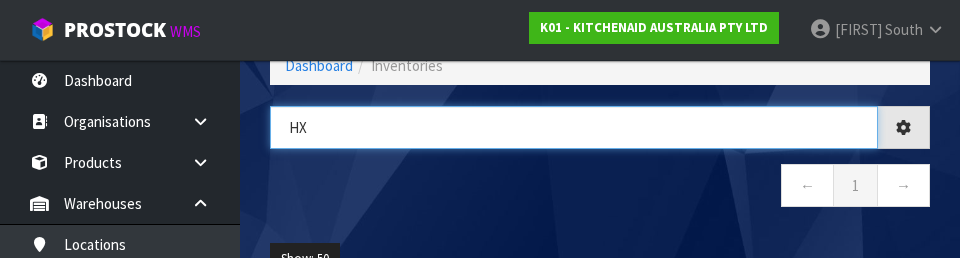 type on "H" 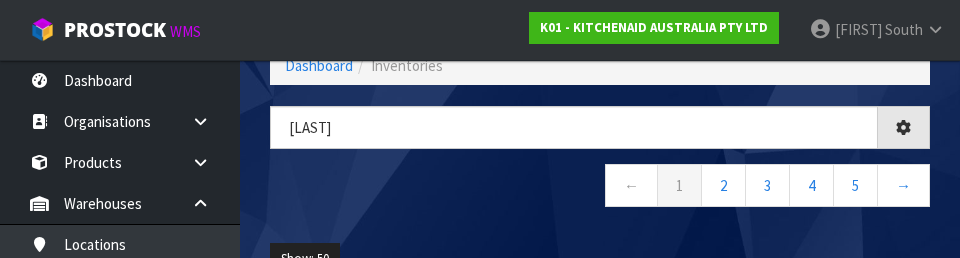 click on "←
1 2 3 4 5
→" at bounding box center [600, 188] 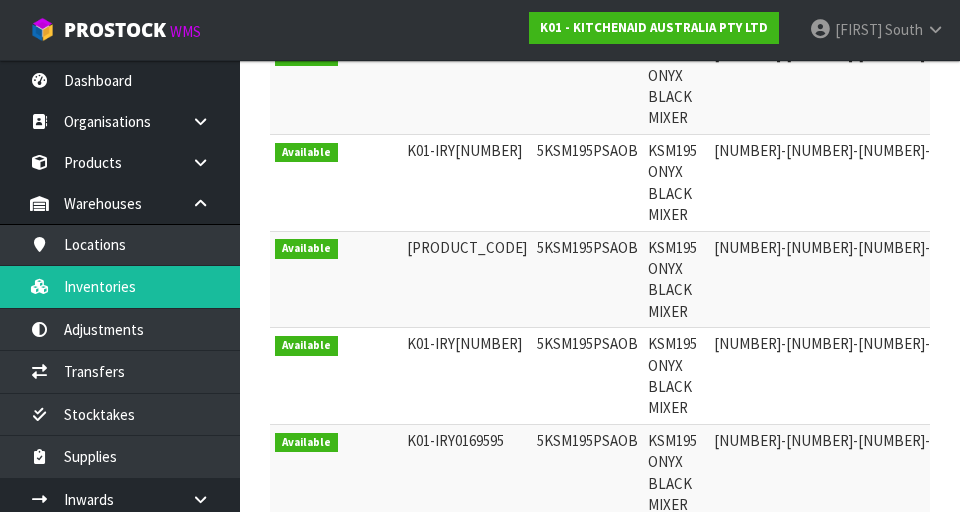 scroll, scrollTop: 0, scrollLeft: 0, axis: both 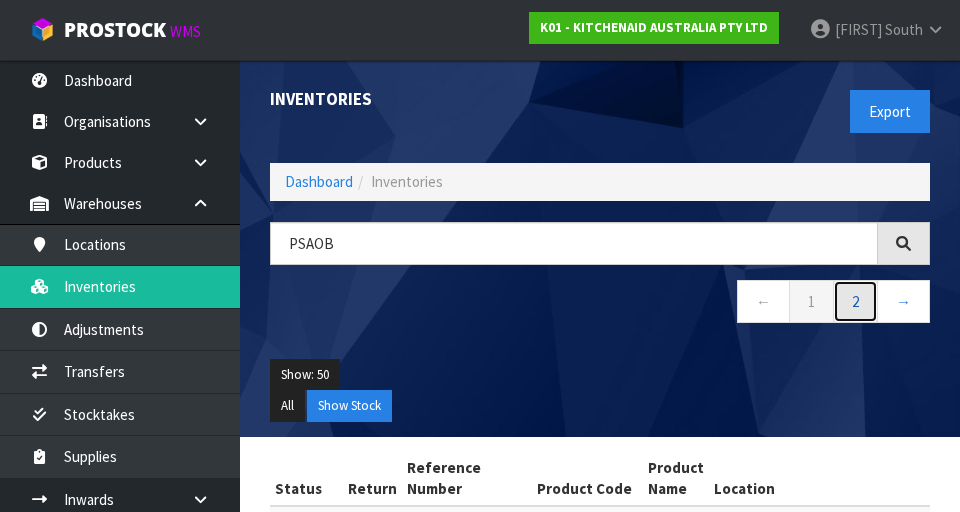click on "2" at bounding box center (855, 301) 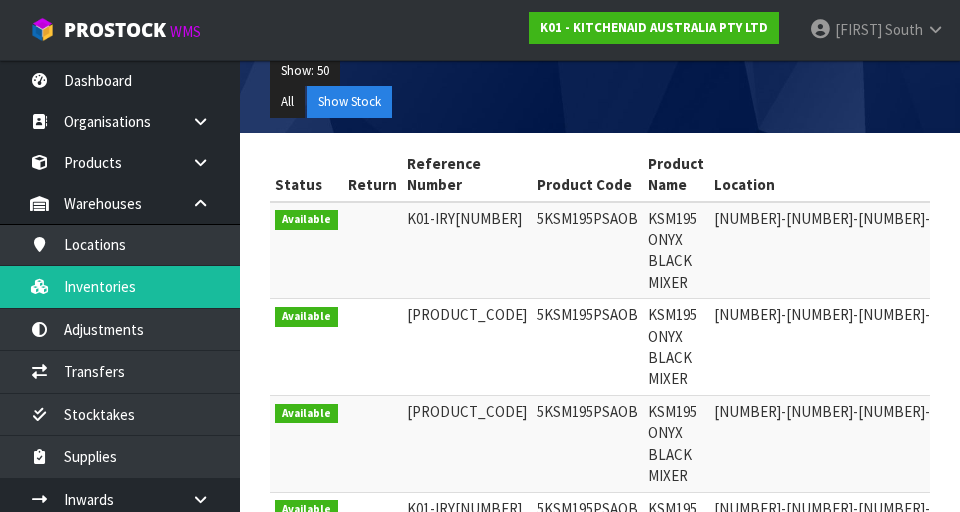 scroll, scrollTop: 0, scrollLeft: 0, axis: both 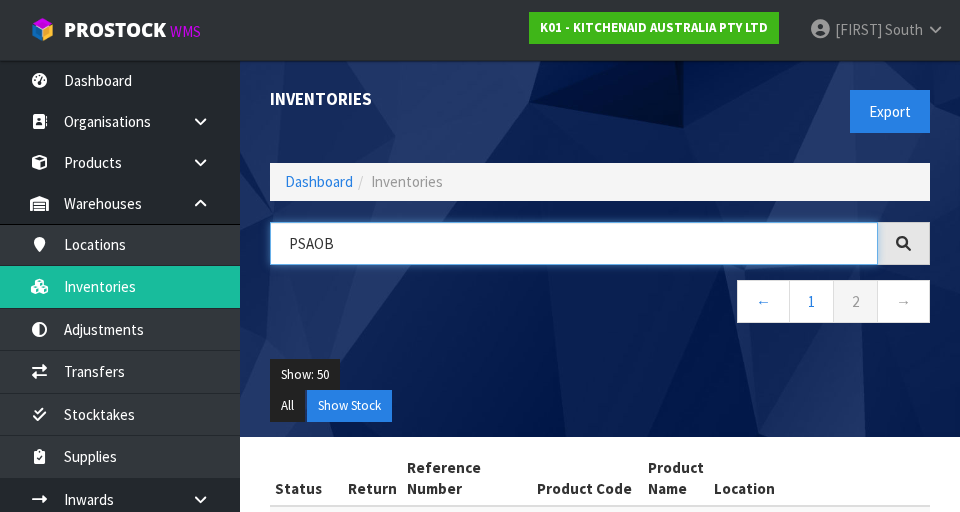 click on "PSAOB" at bounding box center (574, 243) 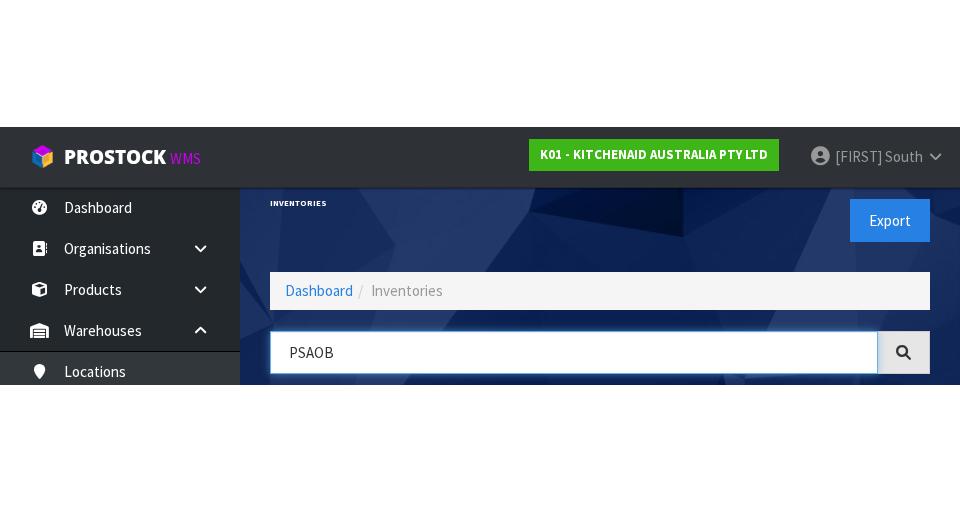 scroll, scrollTop: 114, scrollLeft: 0, axis: vertical 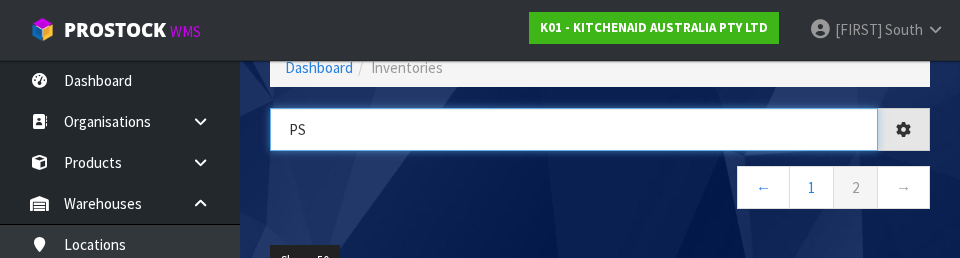 type on "P" 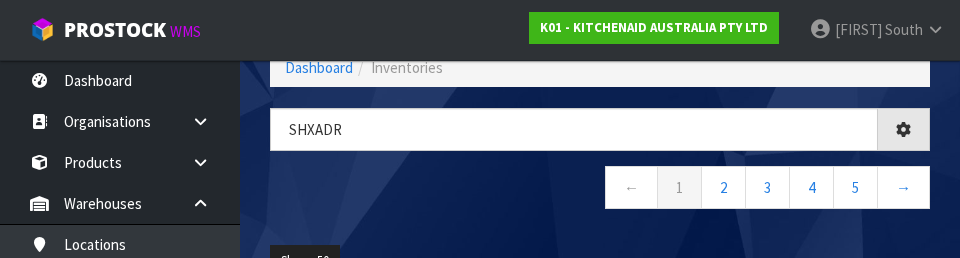 click on "←
1 2 3 4 5
→" at bounding box center [600, 190] 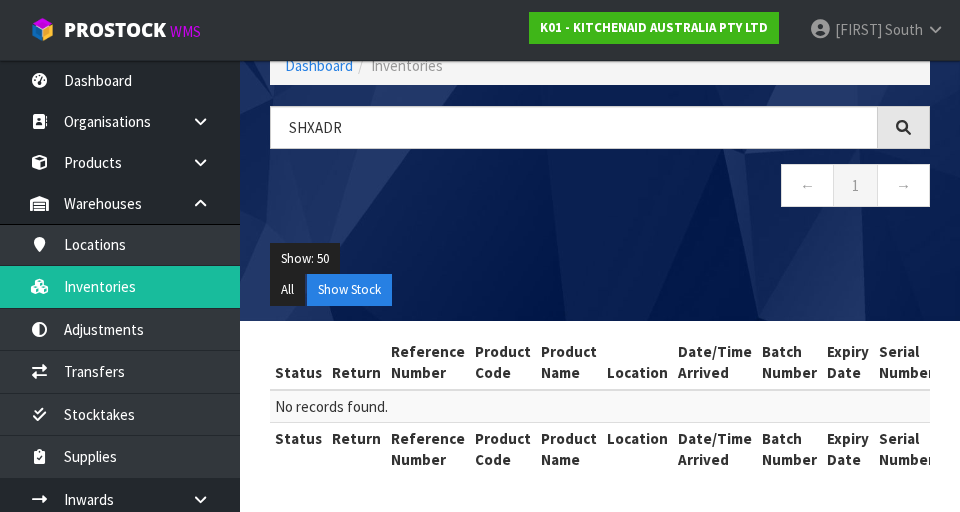 scroll, scrollTop: 0, scrollLeft: 0, axis: both 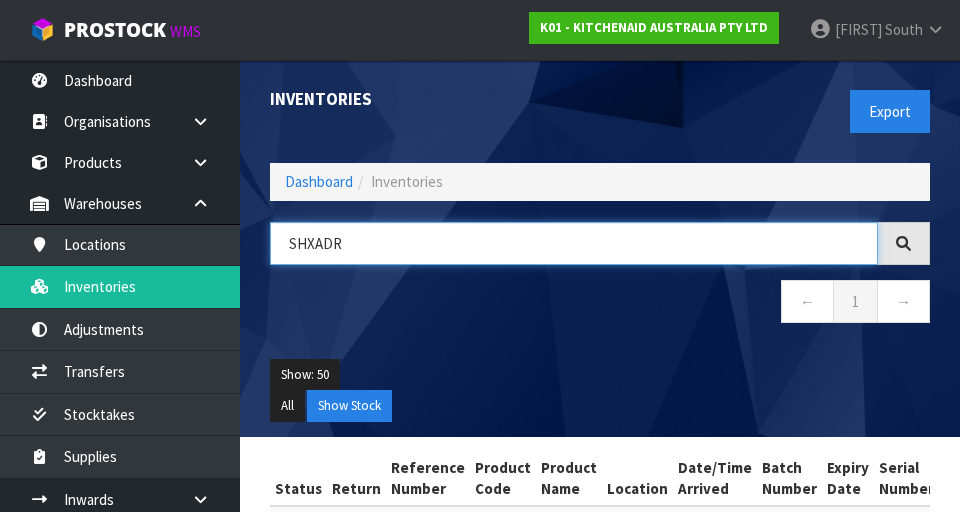 click on "SHXADR" at bounding box center (574, 243) 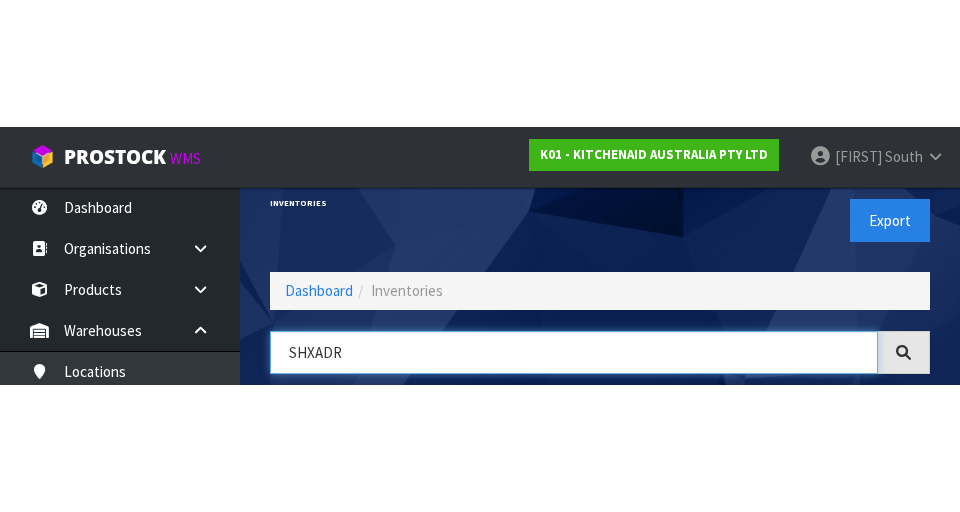 scroll, scrollTop: 114, scrollLeft: 0, axis: vertical 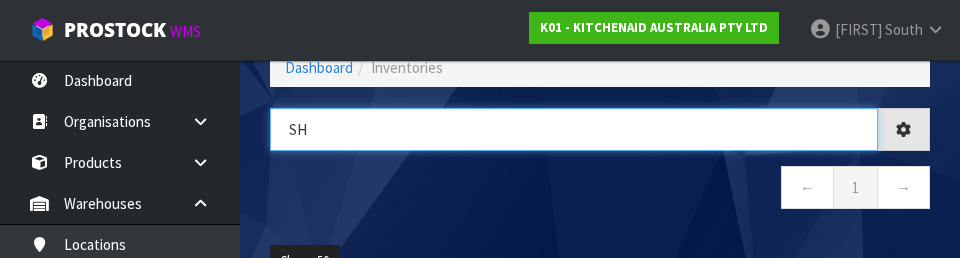 type on "S" 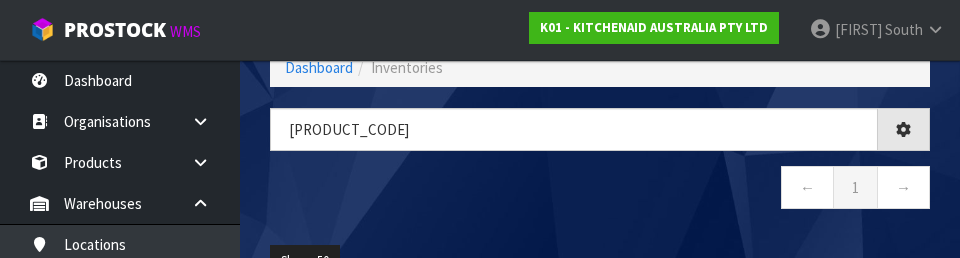 click on "←
1
→" at bounding box center [600, 190] 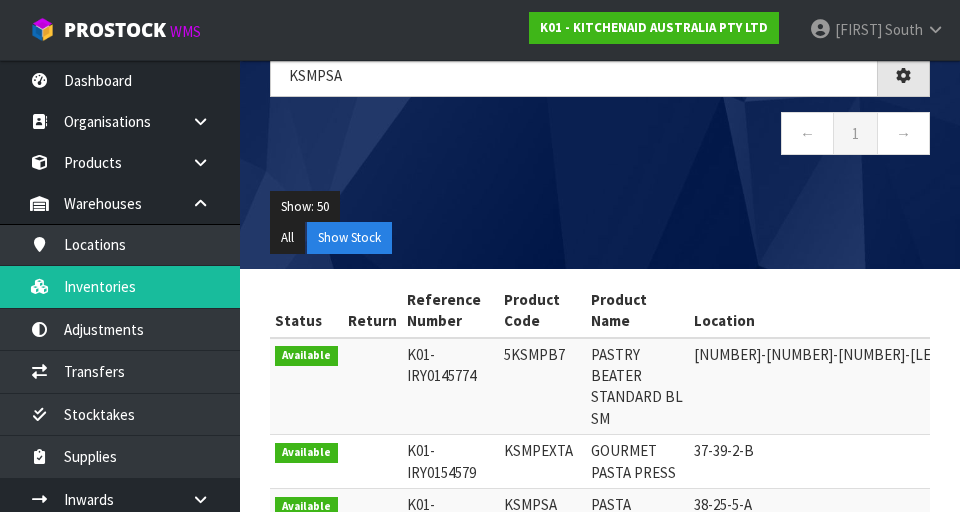 scroll, scrollTop: 159, scrollLeft: 0, axis: vertical 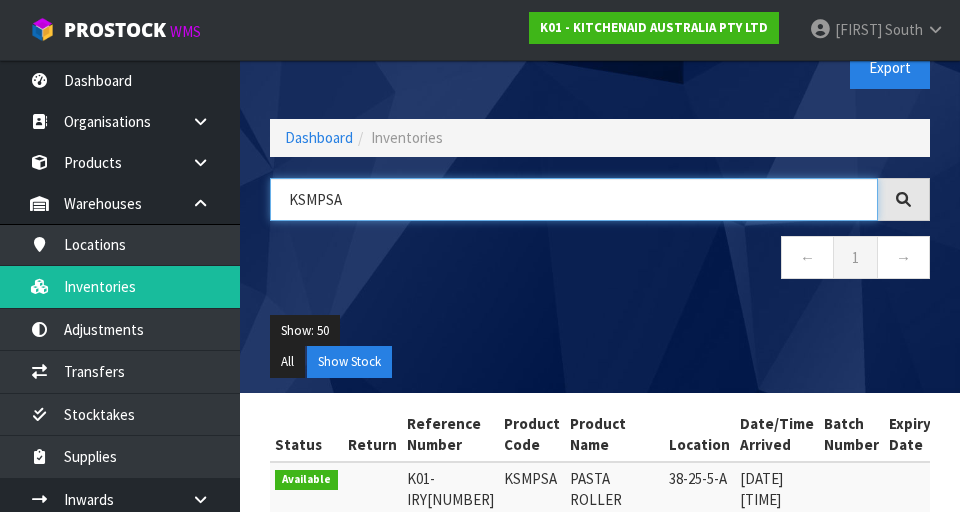 click on "KSMPSA" at bounding box center (574, 199) 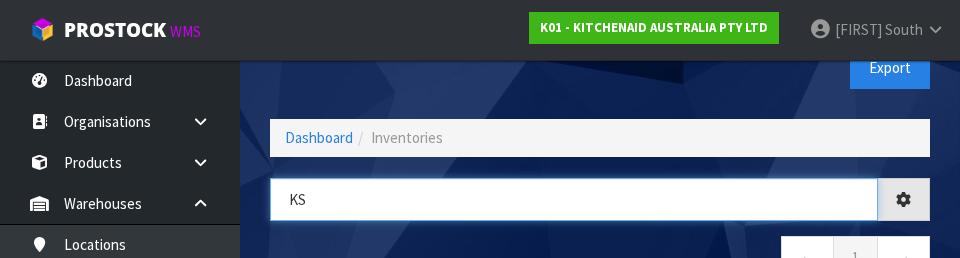 type on "K" 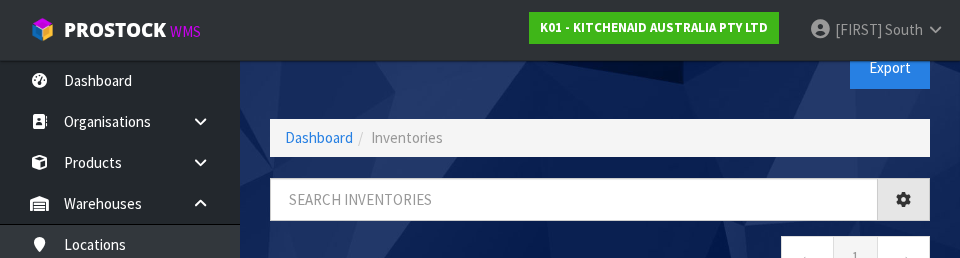 click on "Export" at bounding box center [772, 67] 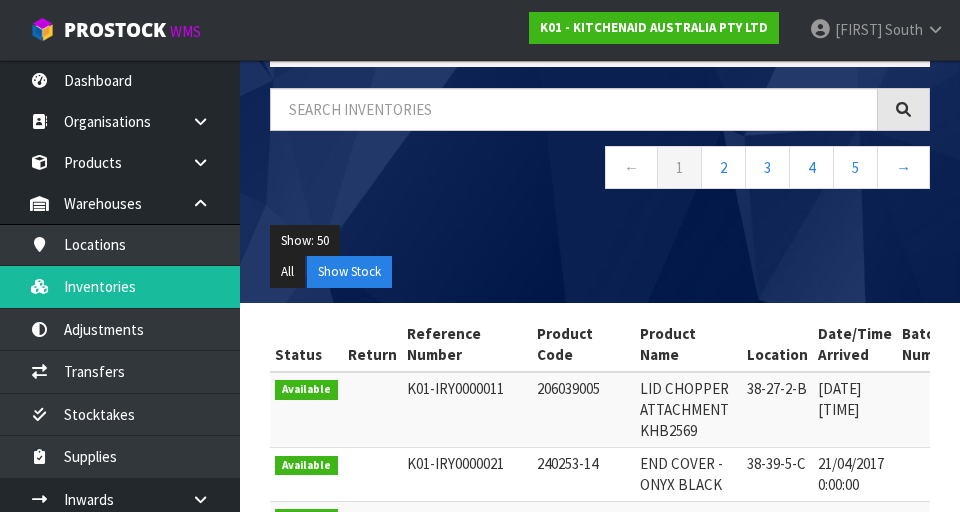 scroll, scrollTop: 117, scrollLeft: 0, axis: vertical 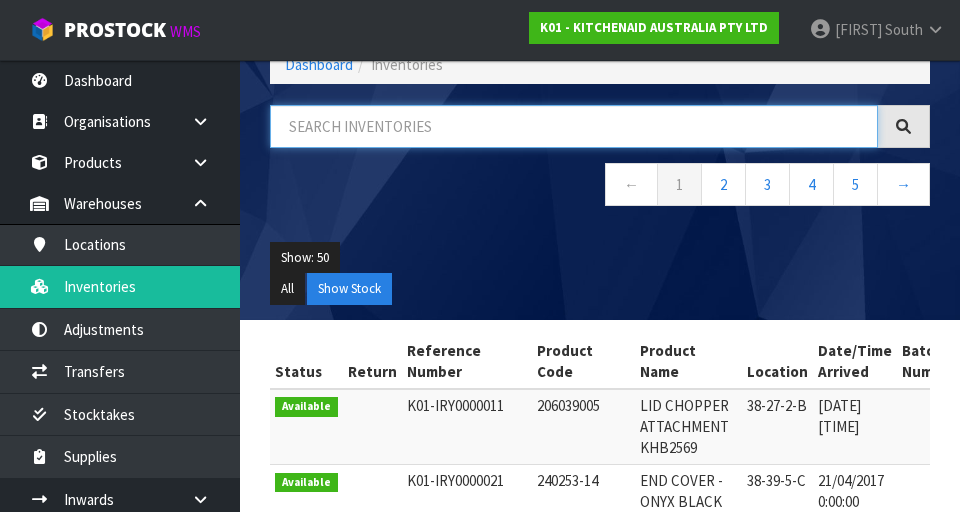 click at bounding box center [574, 126] 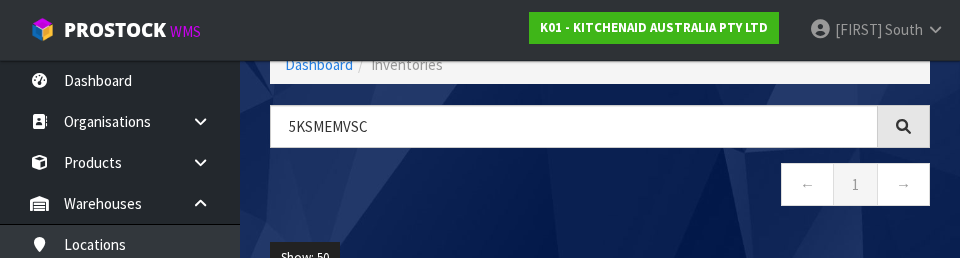 click on "←
1
→" at bounding box center [600, 187] 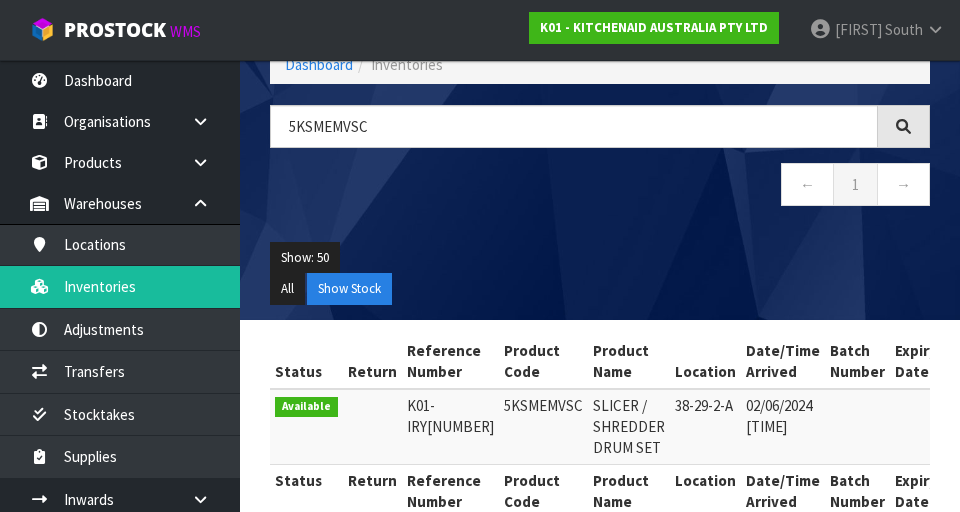 scroll, scrollTop: 159, scrollLeft: 0, axis: vertical 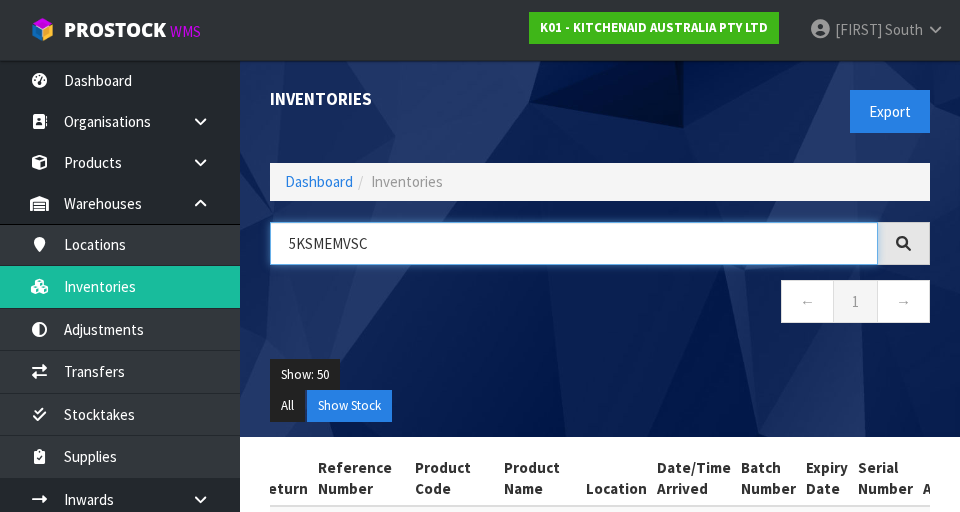 click on "5KSMEMVSC" at bounding box center [574, 243] 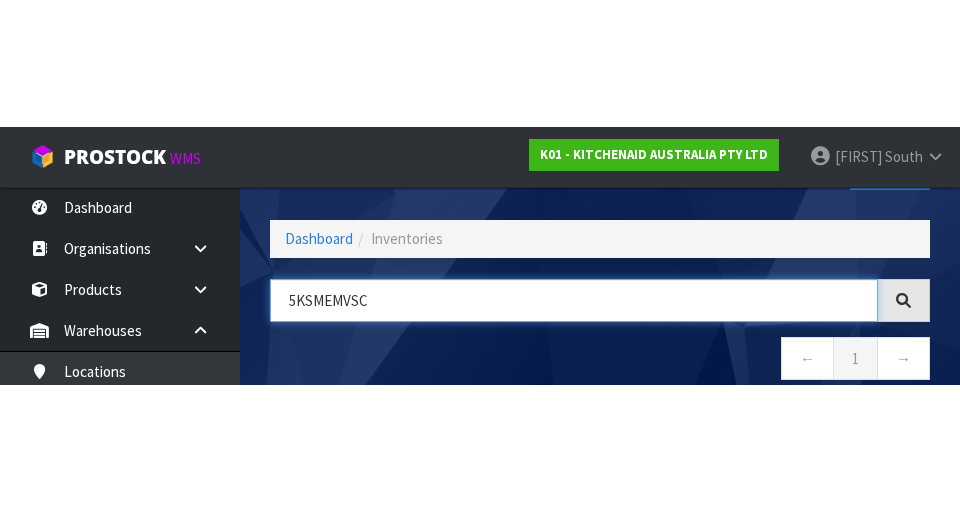 scroll, scrollTop: 114, scrollLeft: 0, axis: vertical 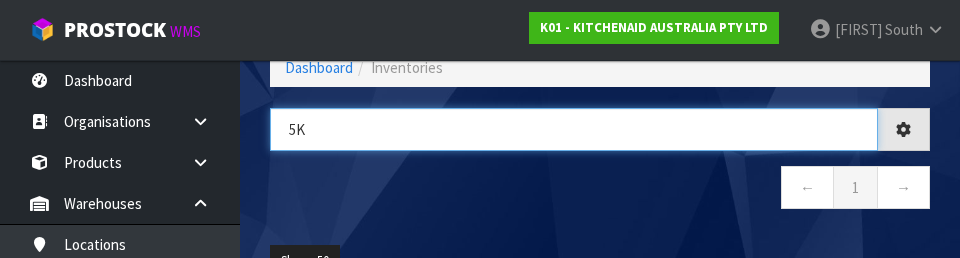 type on "5" 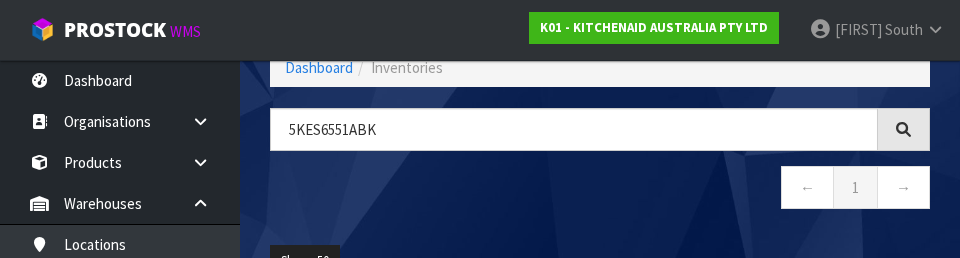 click on "←
1
→" at bounding box center (600, 190) 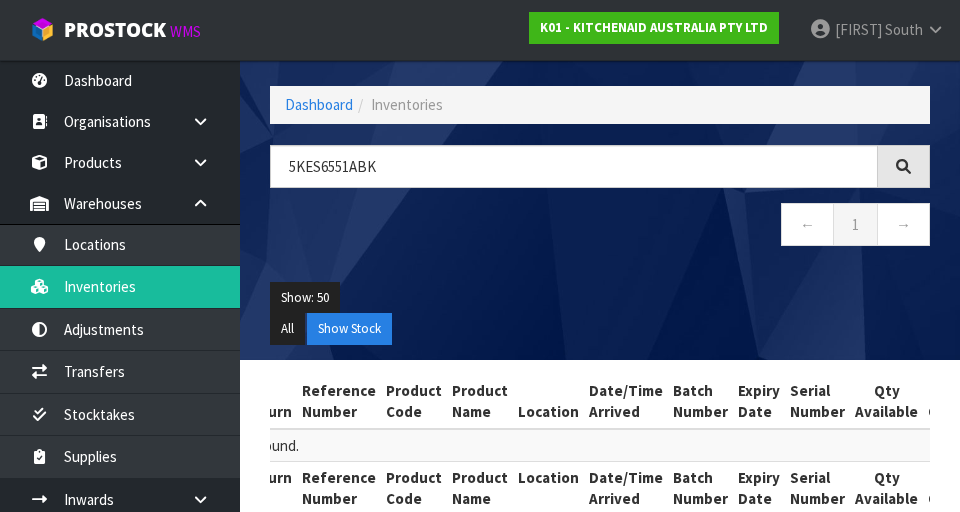 scroll, scrollTop: 116, scrollLeft: 0, axis: vertical 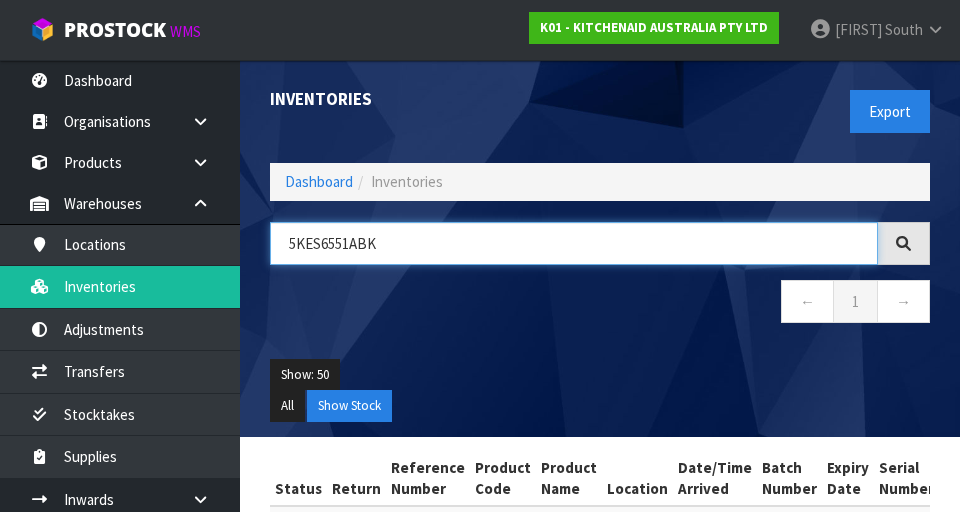 click on "5KES6551ABK" at bounding box center [574, 243] 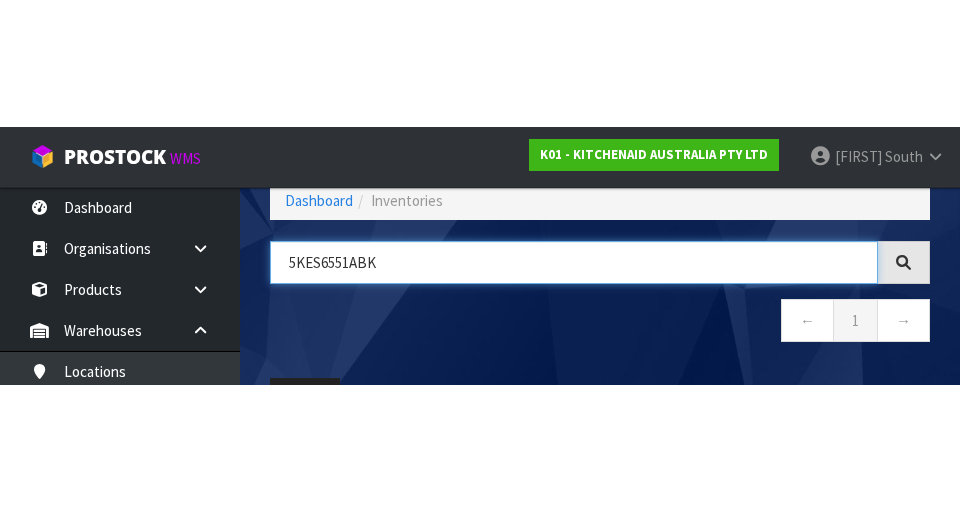 scroll, scrollTop: 114, scrollLeft: 0, axis: vertical 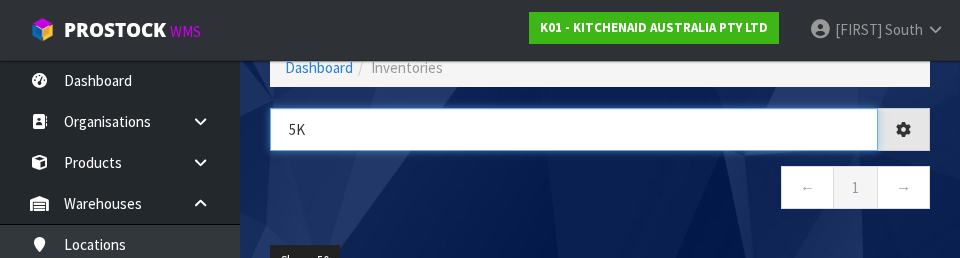 type on "5" 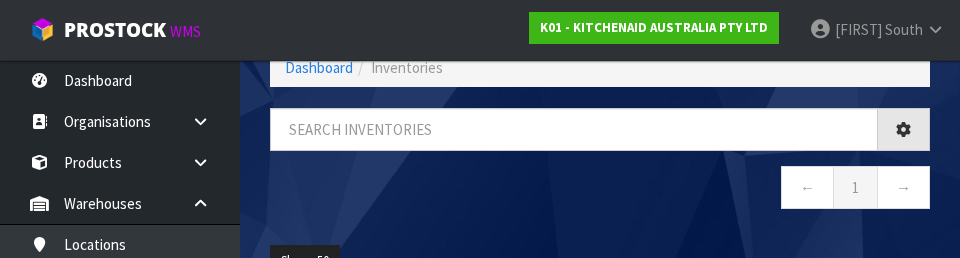 click on "←
1
→" at bounding box center [600, 190] 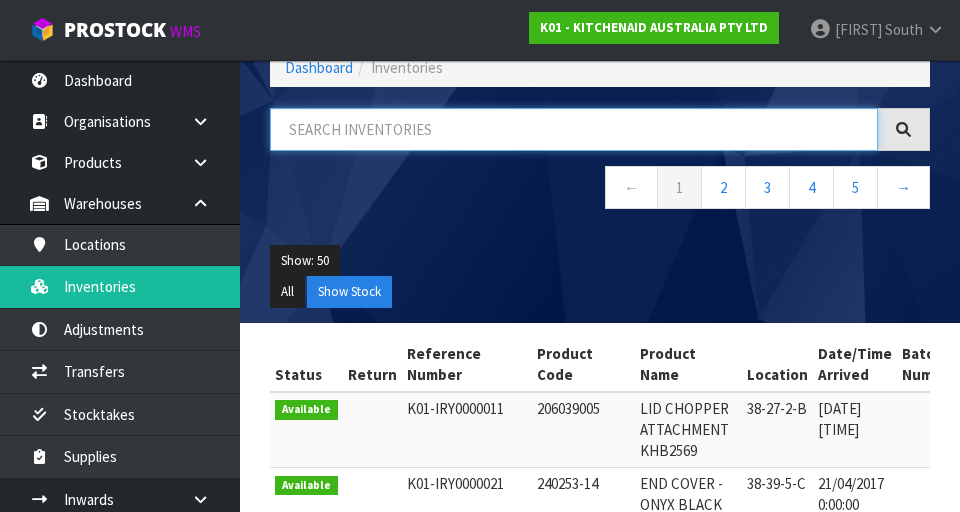 click at bounding box center [574, 129] 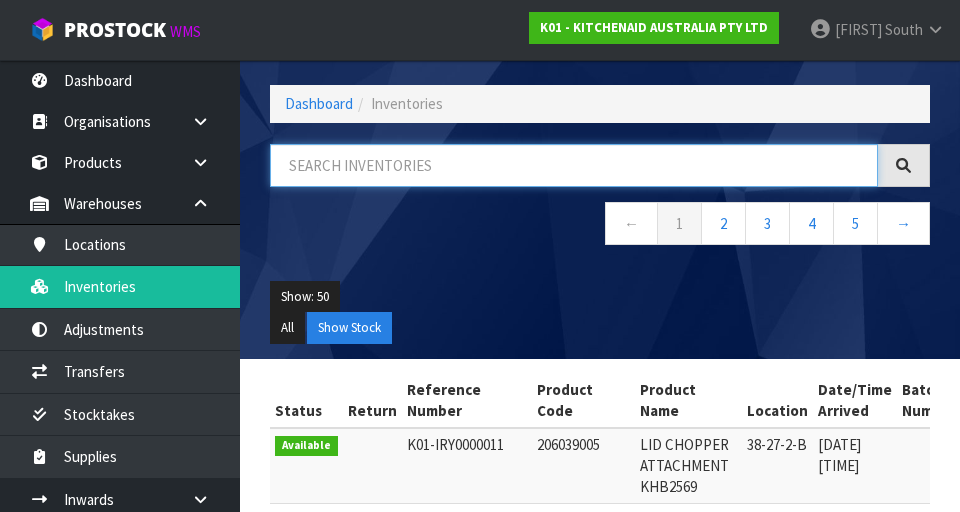 scroll, scrollTop: 0, scrollLeft: 0, axis: both 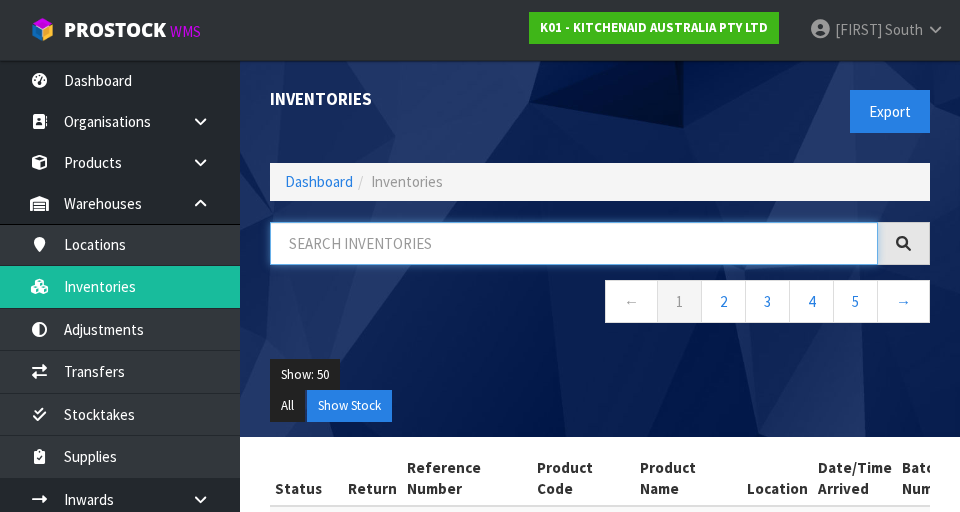 click at bounding box center (574, 243) 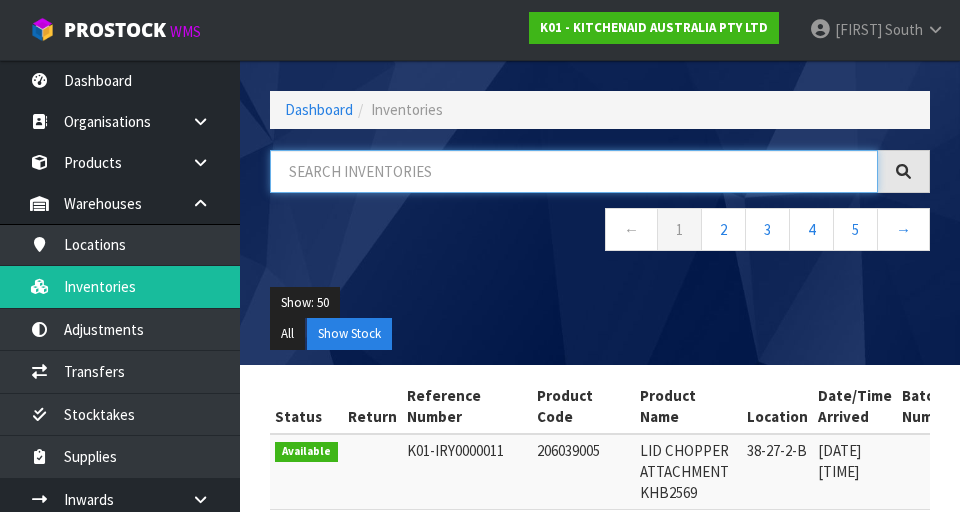 scroll, scrollTop: 71, scrollLeft: 0, axis: vertical 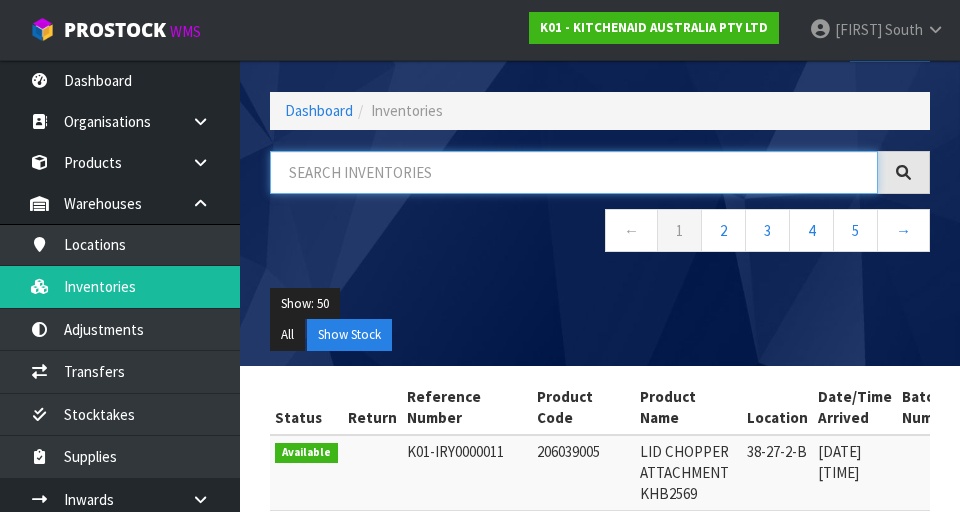 click at bounding box center [574, 172] 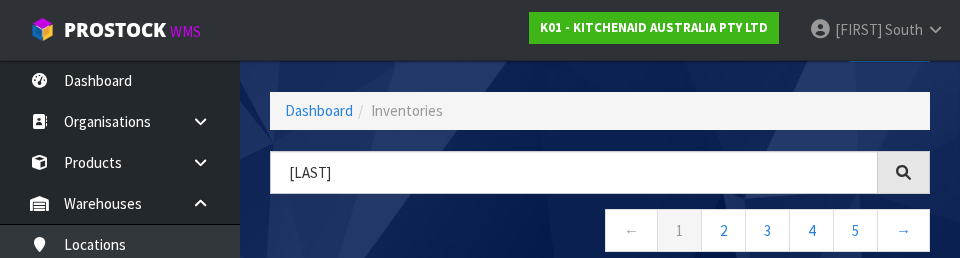 click on "←
1 2 3 4 5
→" at bounding box center [600, 233] 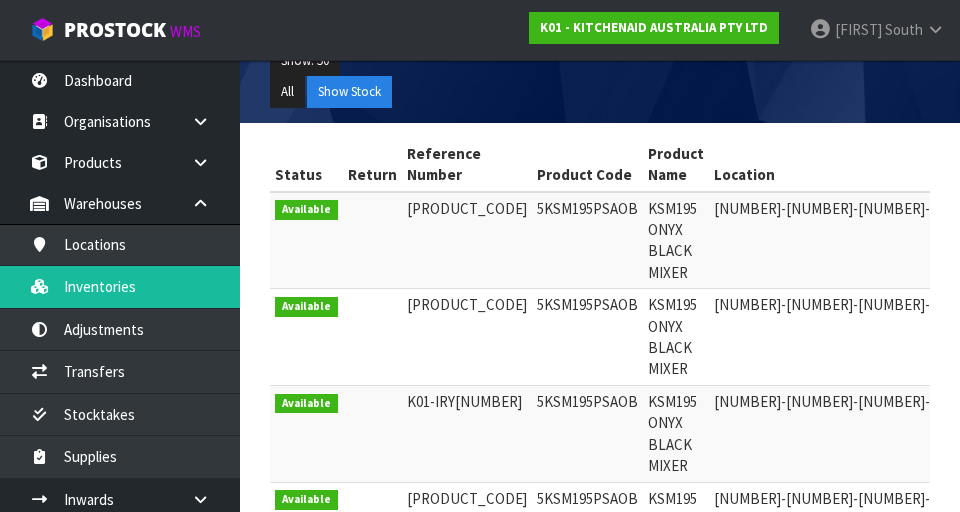 scroll, scrollTop: 315, scrollLeft: 0, axis: vertical 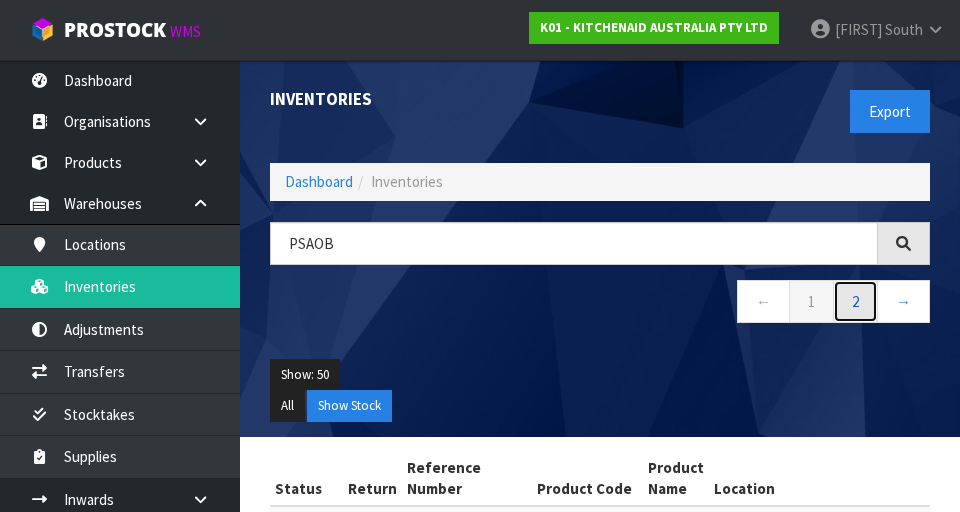 click on "2" at bounding box center (855, 301) 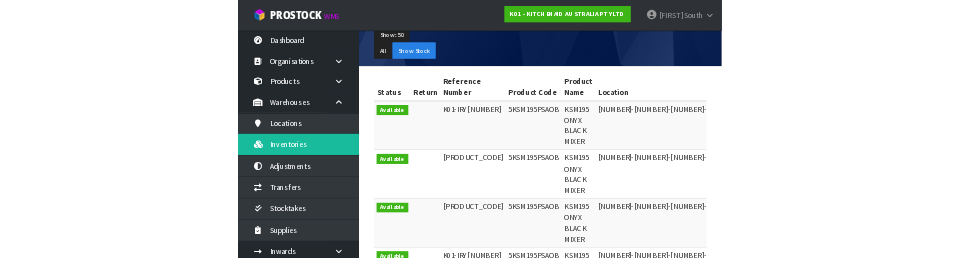 scroll, scrollTop: 0, scrollLeft: 0, axis: both 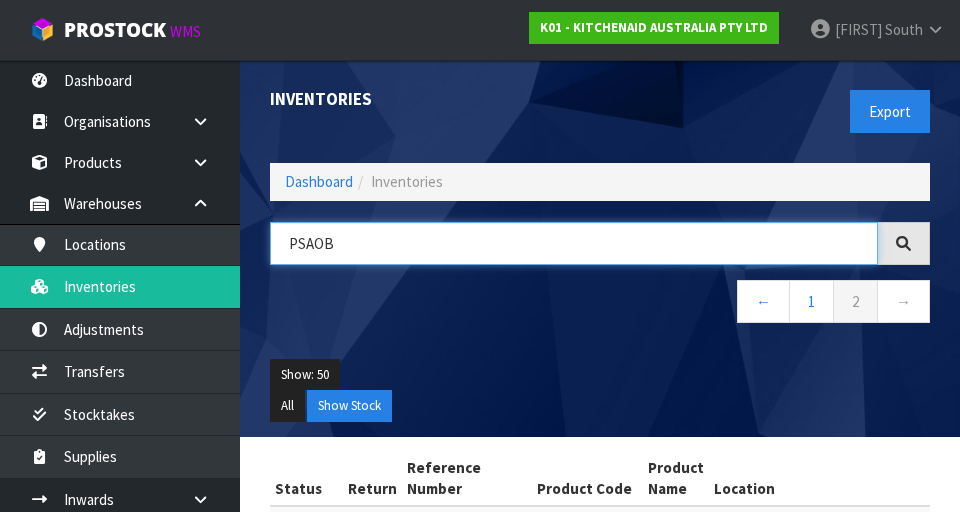 click on "PSAOB" at bounding box center (574, 243) 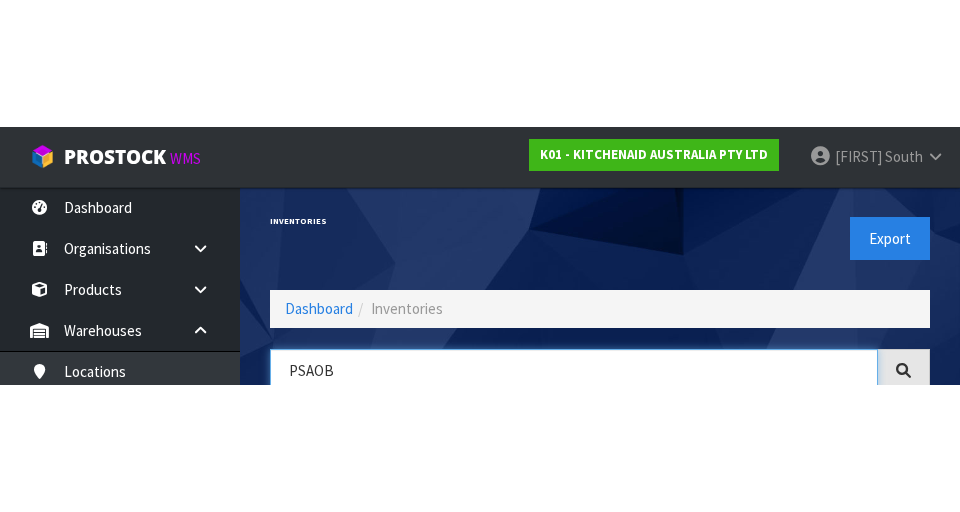 scroll, scrollTop: 114, scrollLeft: 0, axis: vertical 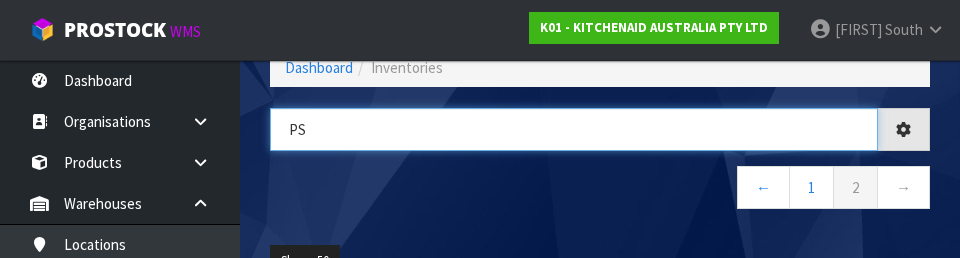 type on "P" 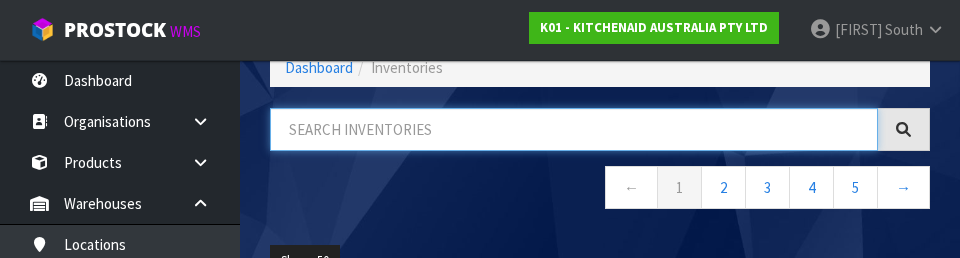 type on "(" 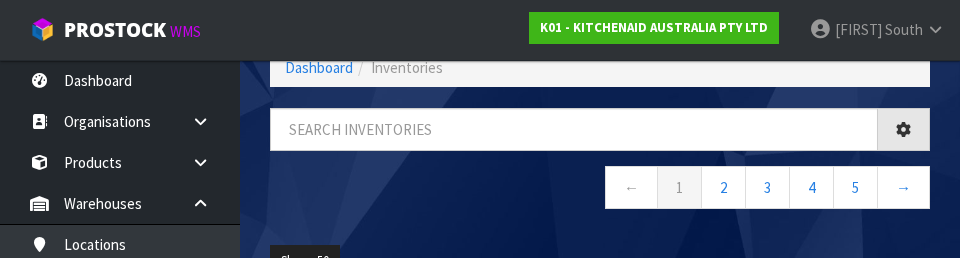 click on "←
1 2 3 4 5
→" at bounding box center [600, 190] 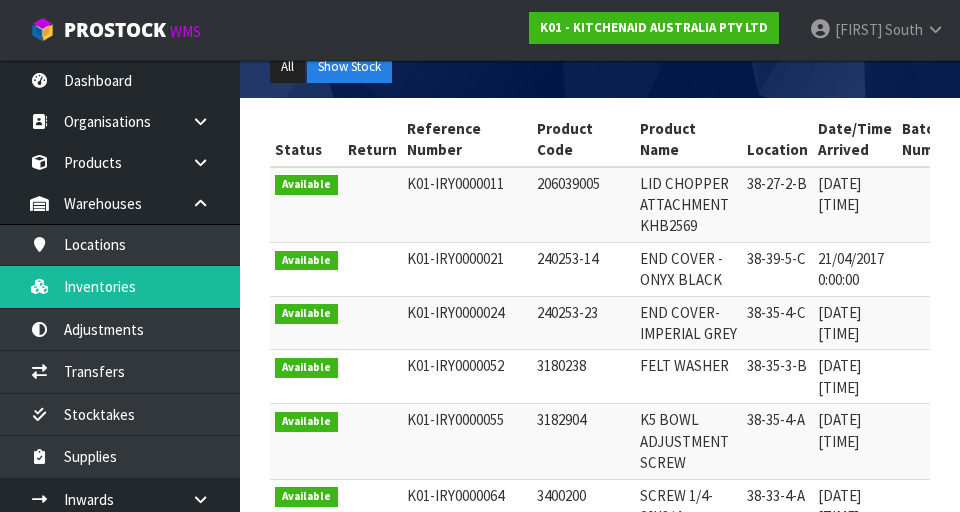 scroll, scrollTop: 0, scrollLeft: 0, axis: both 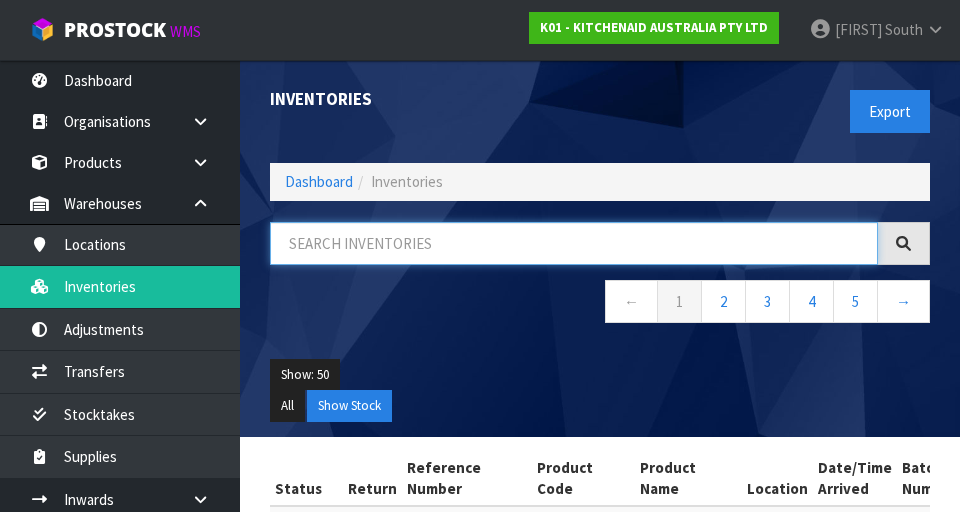 click at bounding box center [574, 243] 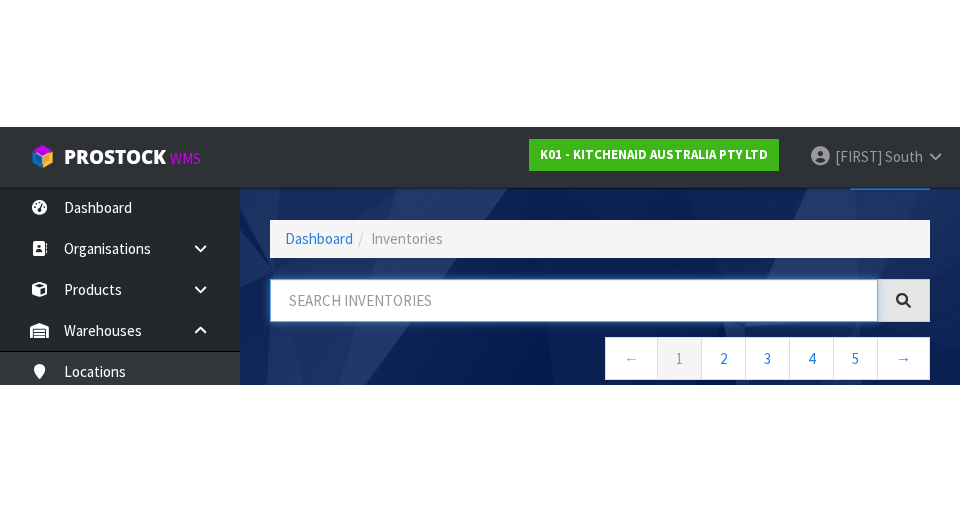 scroll, scrollTop: 114, scrollLeft: 0, axis: vertical 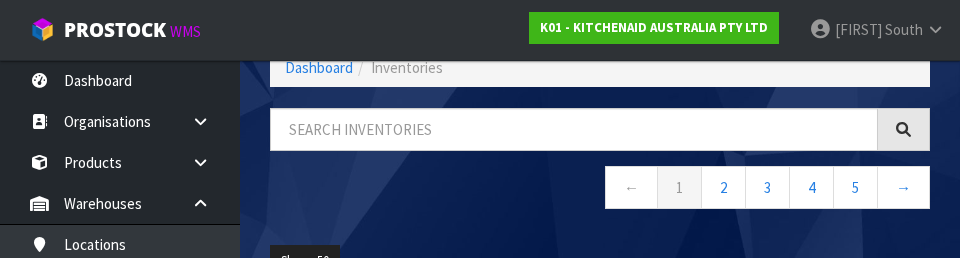 click on "←
1 2 3 4 5
→" at bounding box center (600, 190) 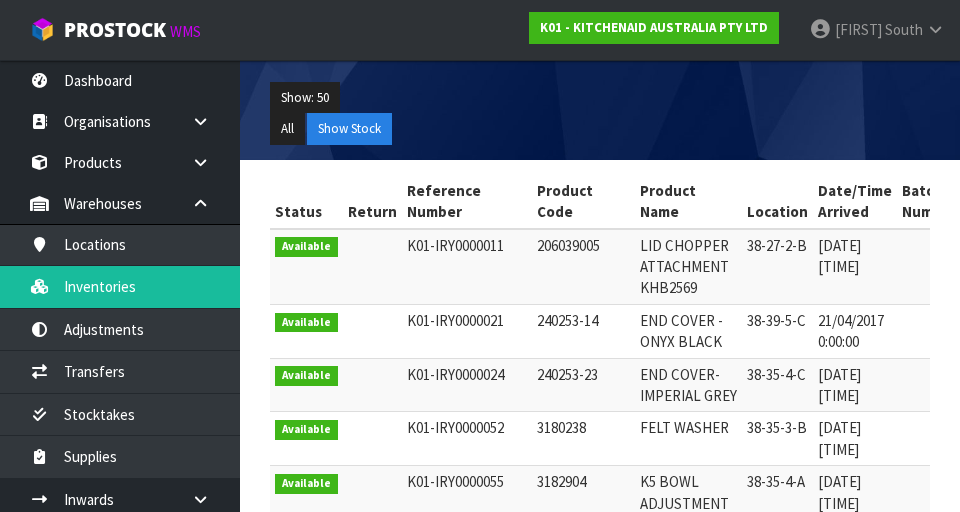 scroll, scrollTop: 0, scrollLeft: 0, axis: both 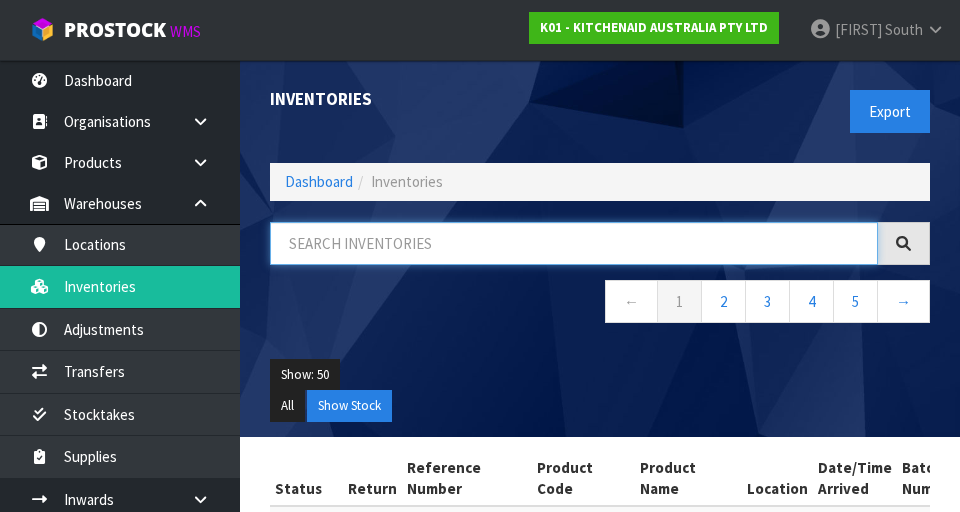 click at bounding box center [574, 243] 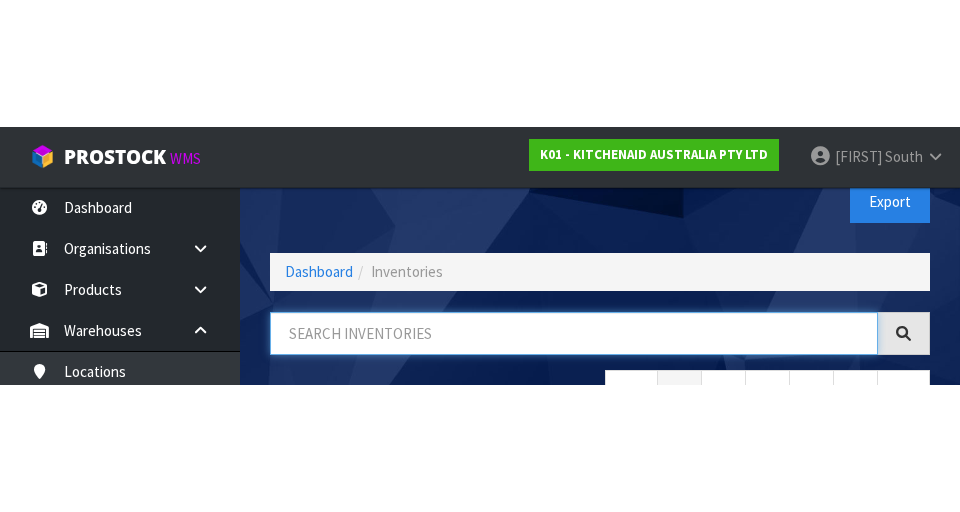 scroll, scrollTop: 114, scrollLeft: 0, axis: vertical 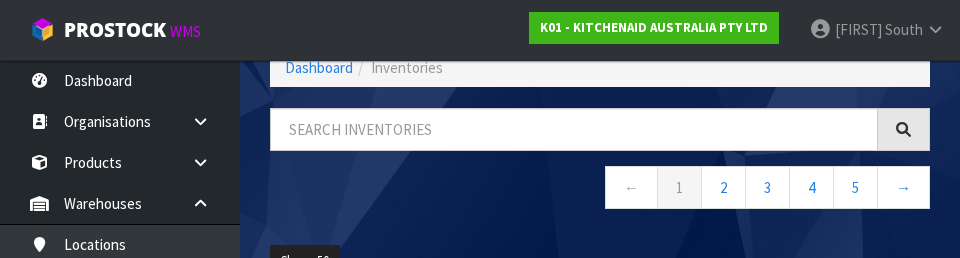 click on "←
1 2 3 4 5
→" at bounding box center (600, 190) 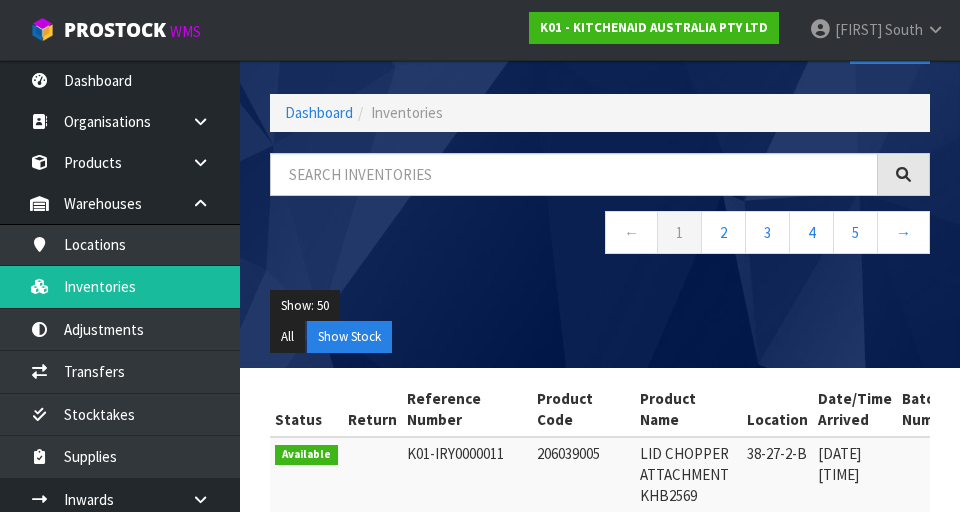 scroll, scrollTop: 73, scrollLeft: 0, axis: vertical 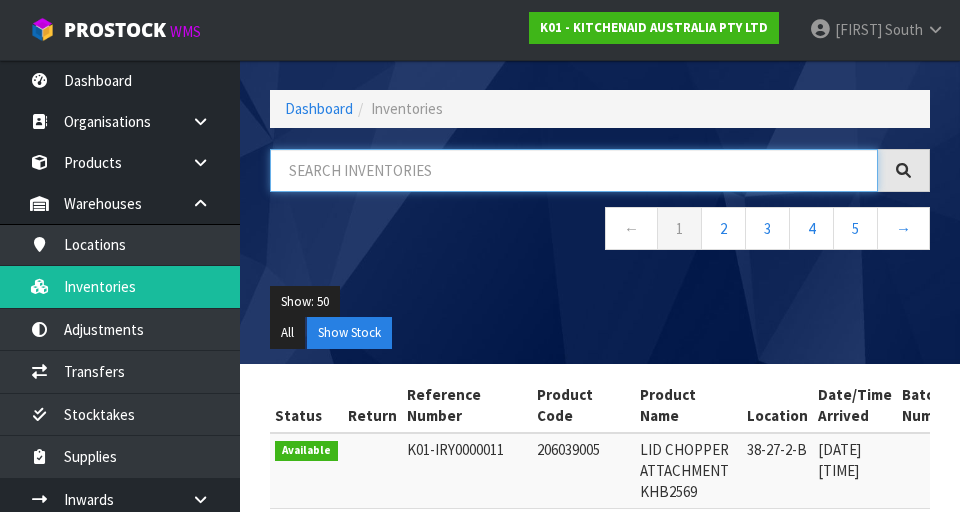 click at bounding box center [574, 170] 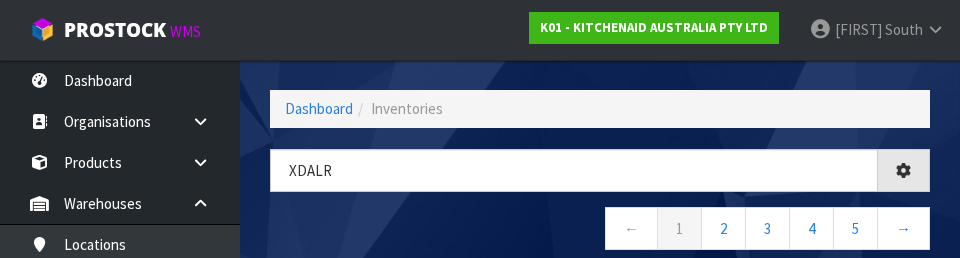 click on "←
1 2 3 4 5
→" at bounding box center [600, 231] 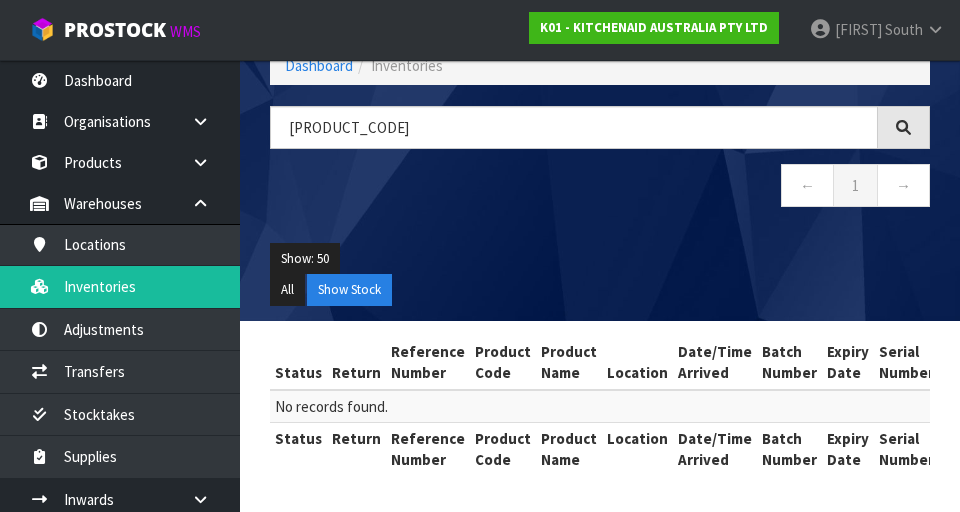 scroll, scrollTop: 0, scrollLeft: 0, axis: both 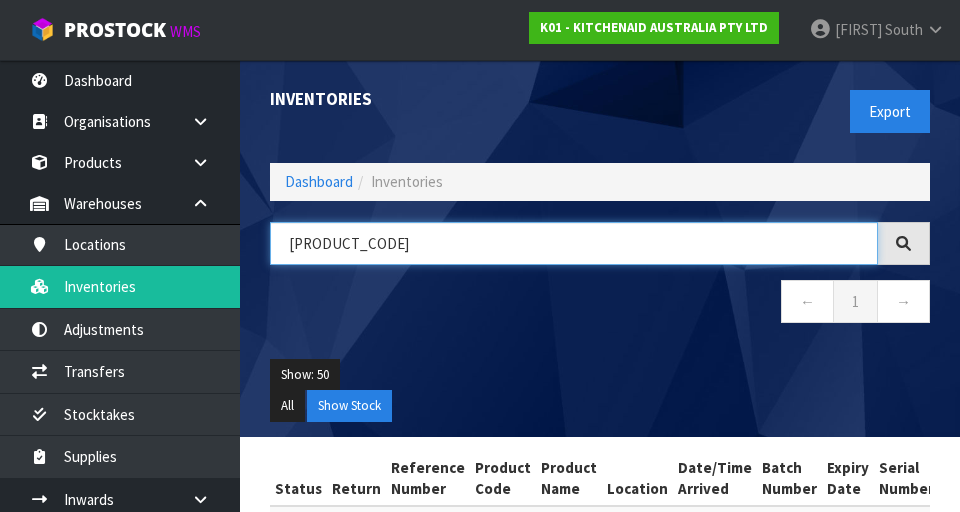 click on "[PRODUCT_CODE]" at bounding box center [574, 243] 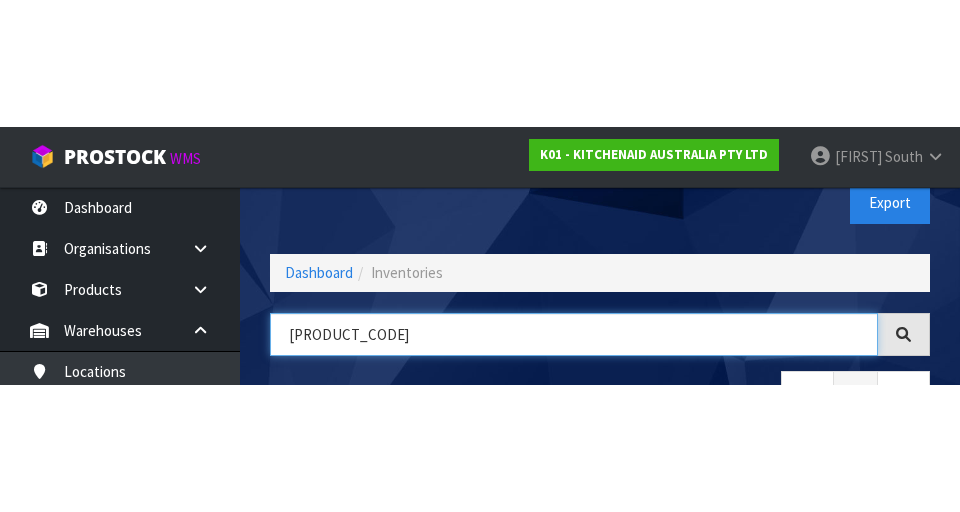 scroll, scrollTop: 114, scrollLeft: 0, axis: vertical 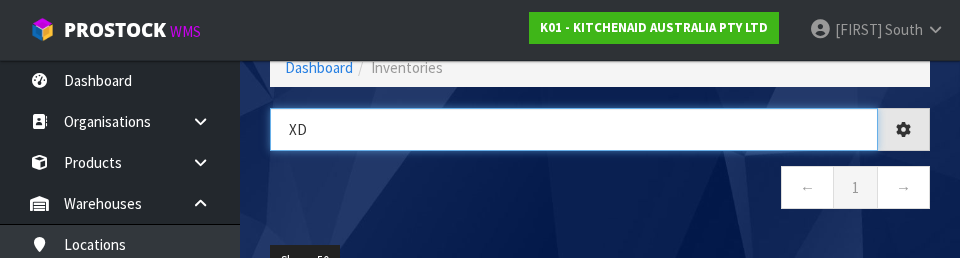 type on "X" 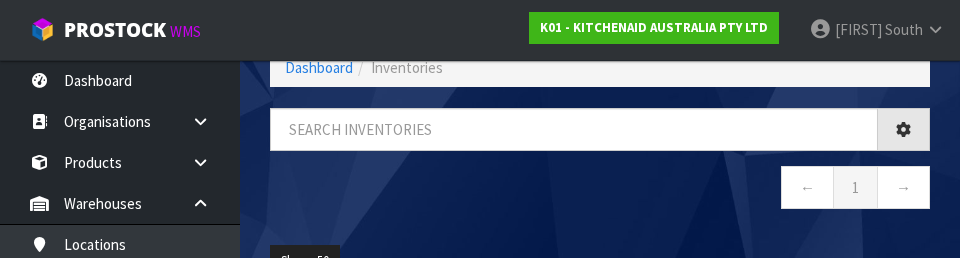 click on "←
1
→" at bounding box center (600, 190) 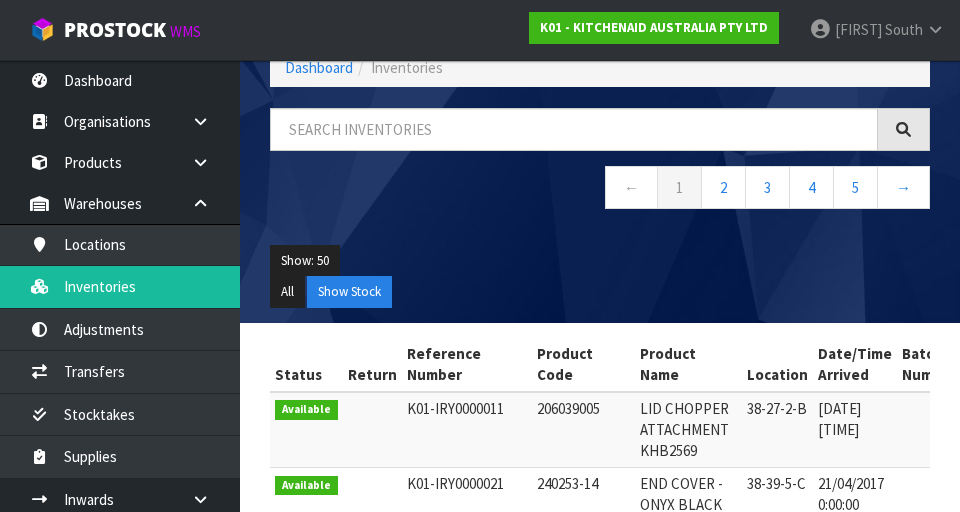 scroll, scrollTop: 0, scrollLeft: 0, axis: both 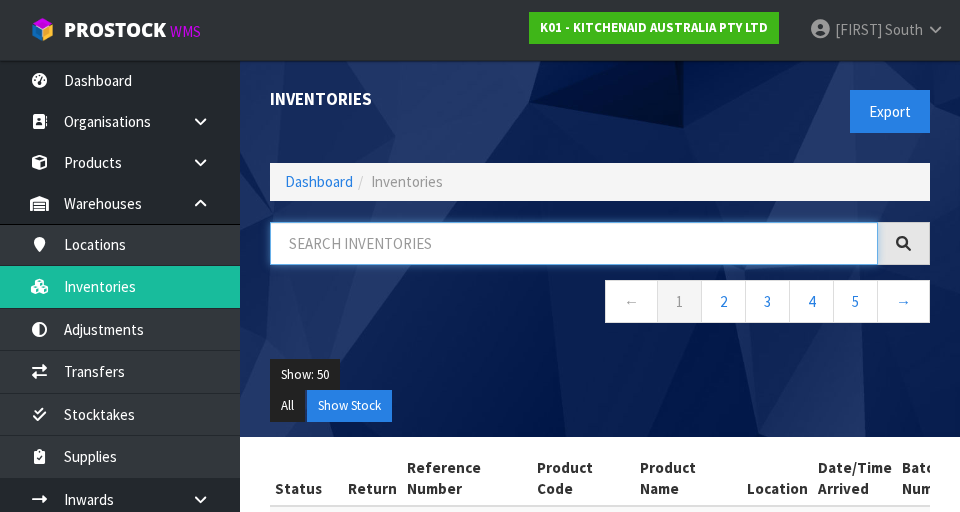 click at bounding box center (574, 243) 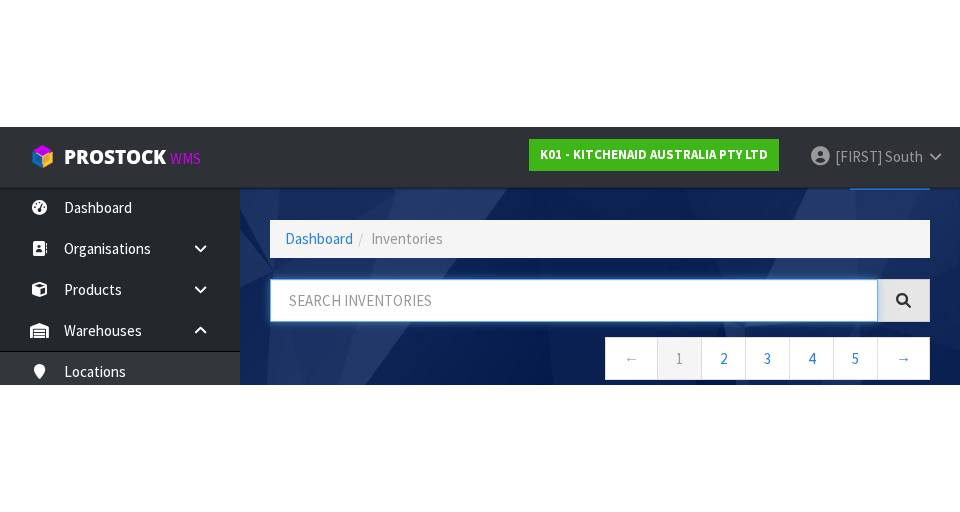 scroll, scrollTop: 114, scrollLeft: 0, axis: vertical 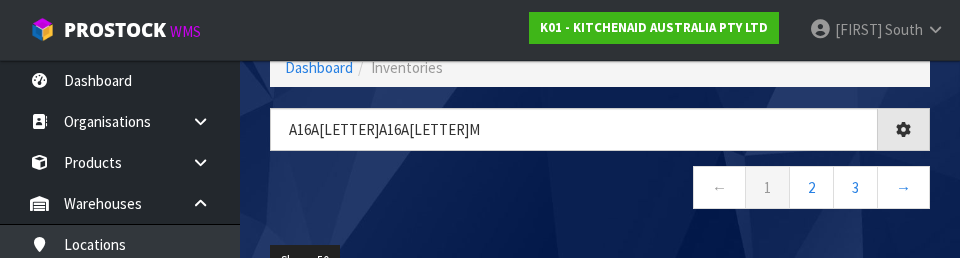 click on "←
1 2 3
→" at bounding box center (600, 190) 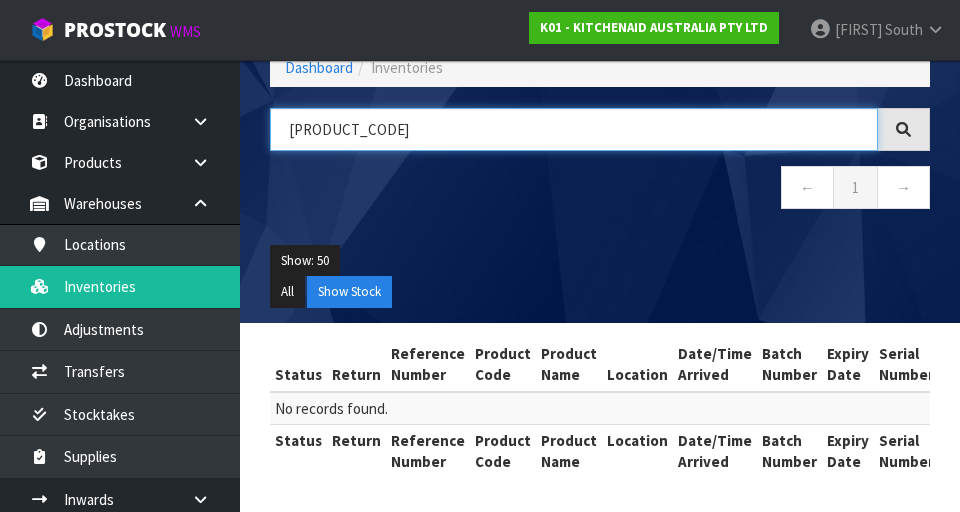 click on "[PRODUCT_CODE]" at bounding box center [574, 129] 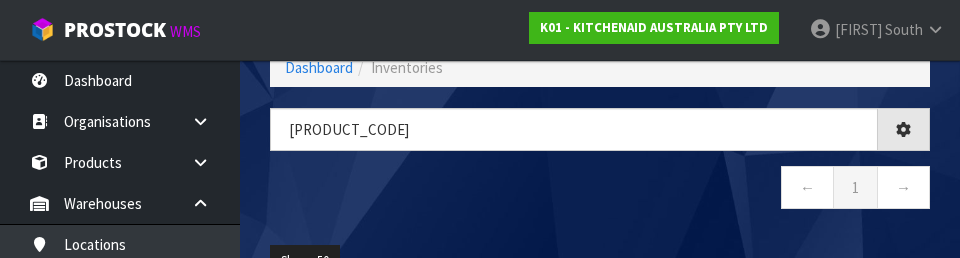 click on "←
1
→" at bounding box center (600, 190) 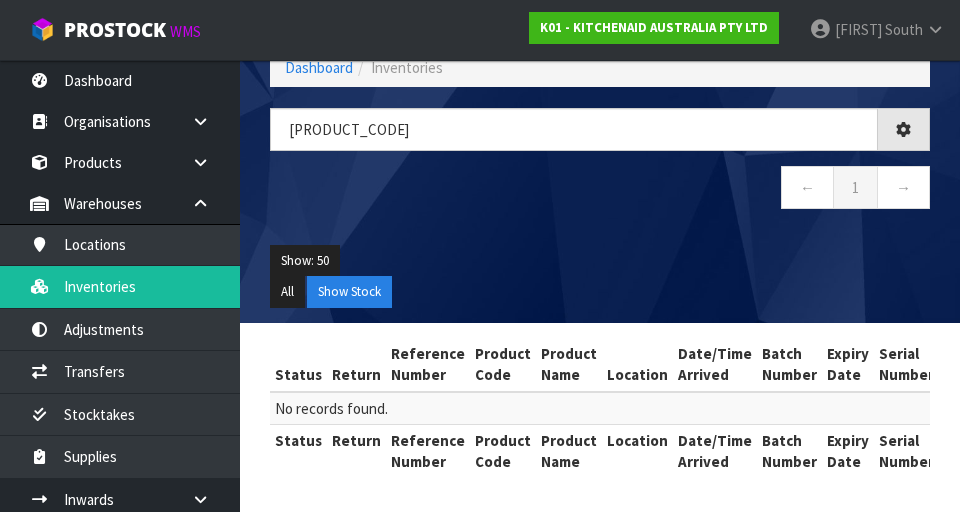 scroll, scrollTop: 116, scrollLeft: 0, axis: vertical 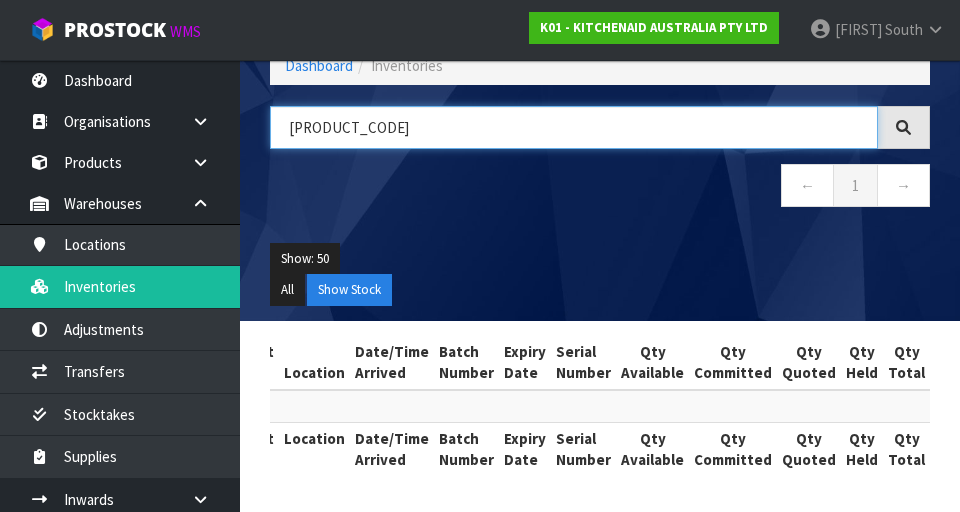 click on "[PRODUCT_CODE]" at bounding box center [574, 127] 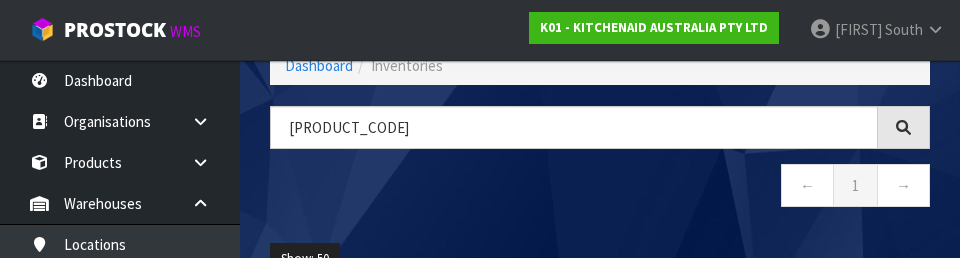 click on "←
1
→" at bounding box center (600, 188) 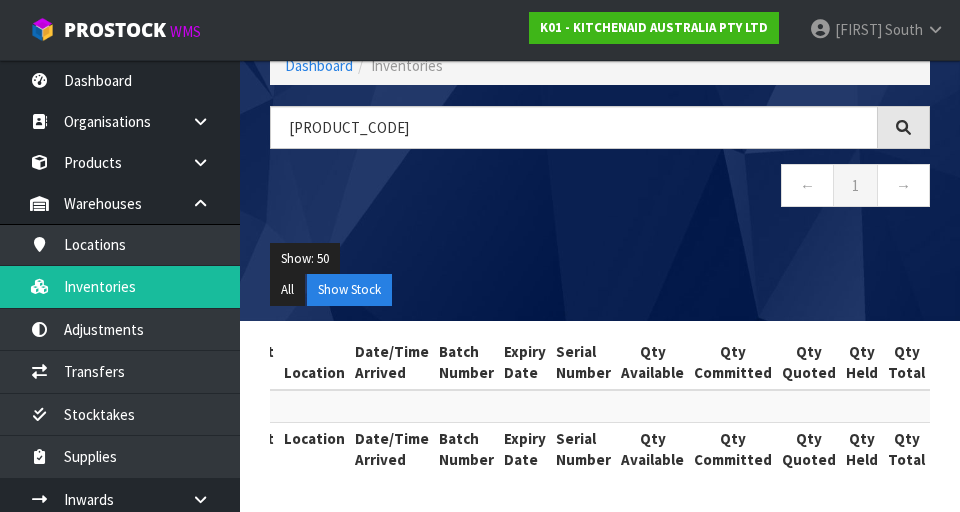 scroll, scrollTop: 0, scrollLeft: 0, axis: both 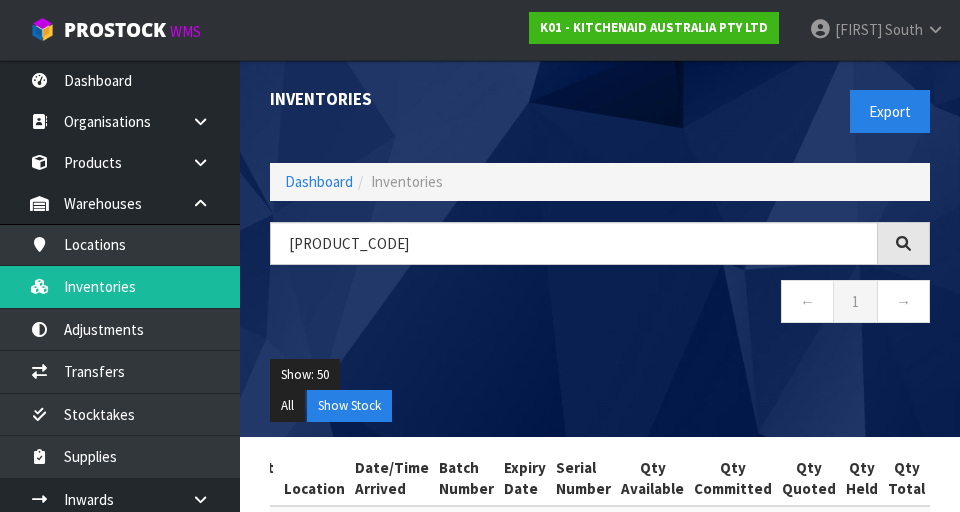 click on "Dashboard Inventories" at bounding box center (600, 181) 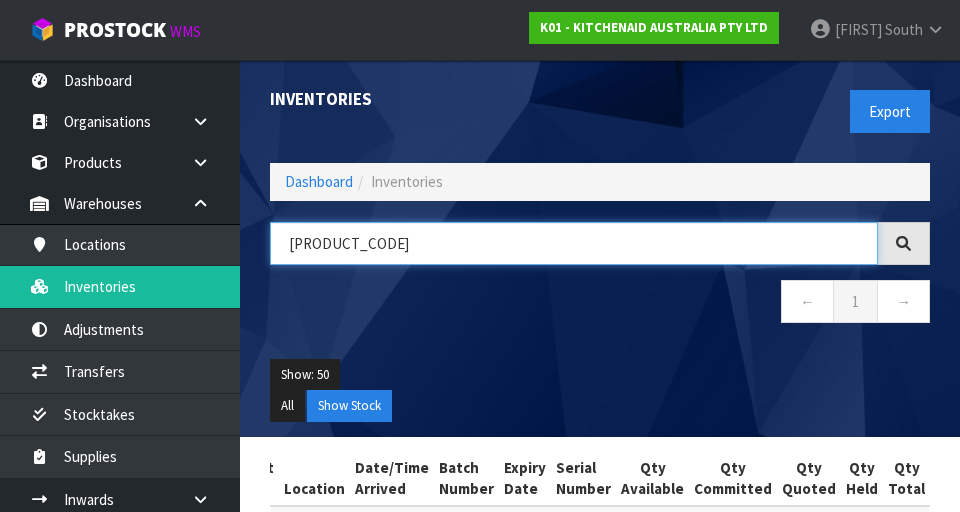 click on "[PRODUCT_CODE]" at bounding box center [574, 243] 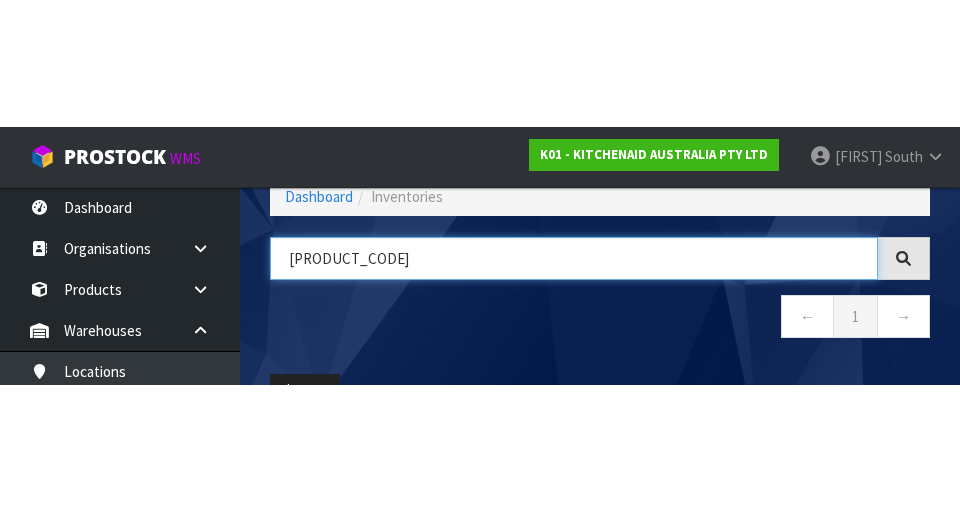 scroll, scrollTop: 114, scrollLeft: 0, axis: vertical 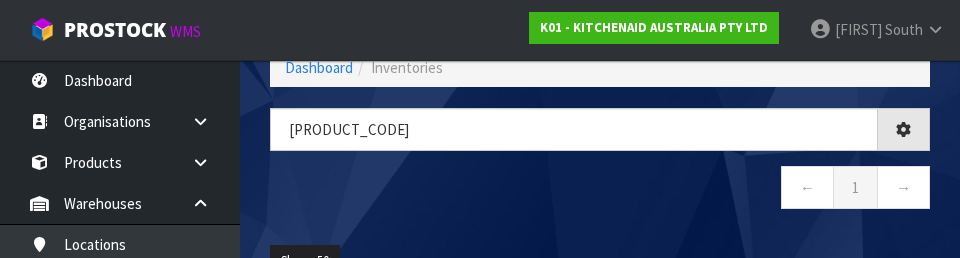 click on "[LAST][LAST]
←
[NUMBER]
→" at bounding box center [600, 169] 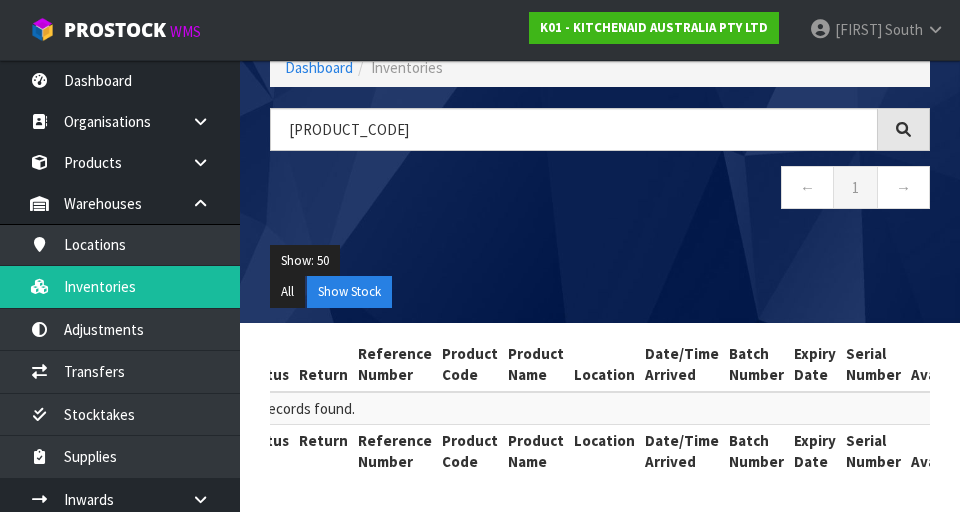 scroll, scrollTop: 0, scrollLeft: 0, axis: both 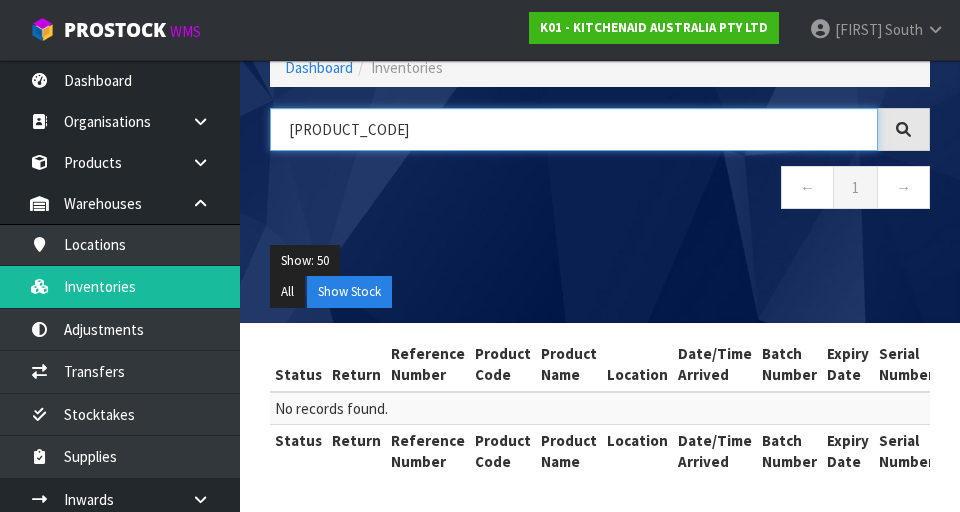 click on "[PRODUCT_CODE]" at bounding box center (574, 129) 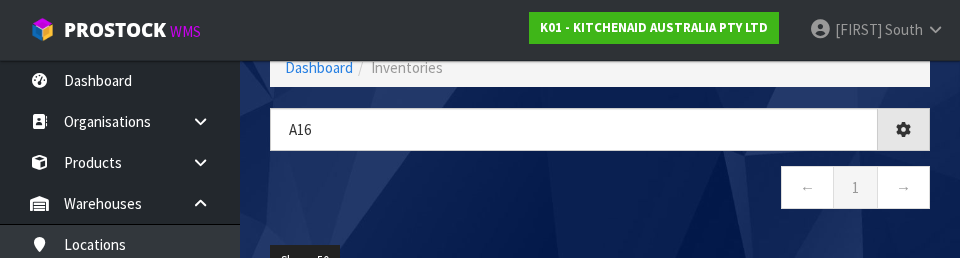 click on "←
1
→" at bounding box center [600, 190] 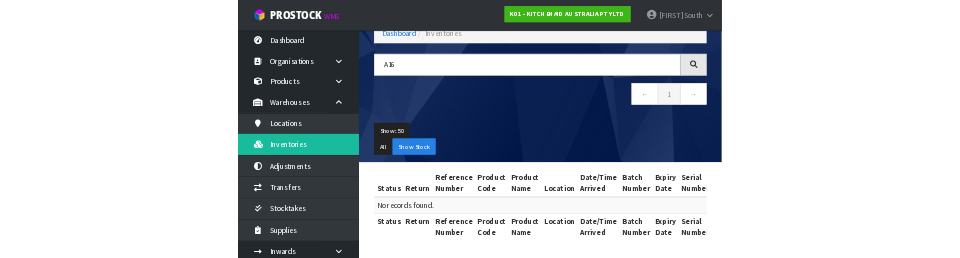 scroll, scrollTop: 0, scrollLeft: 0, axis: both 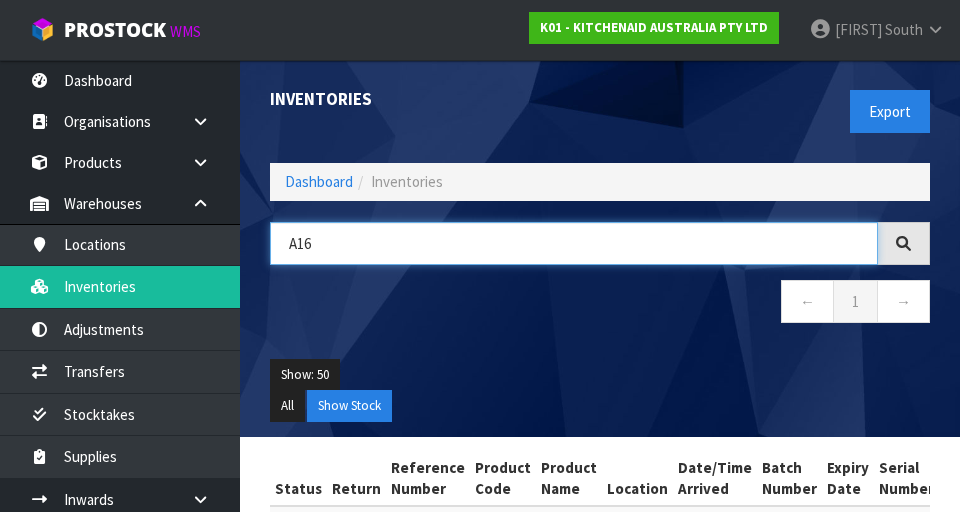 click on "A16" at bounding box center (574, 243) 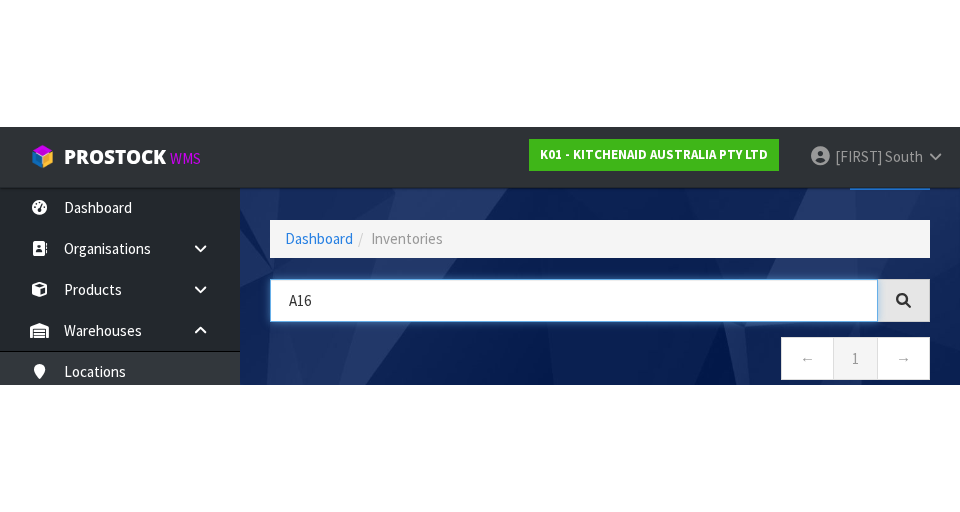 scroll, scrollTop: 114, scrollLeft: 0, axis: vertical 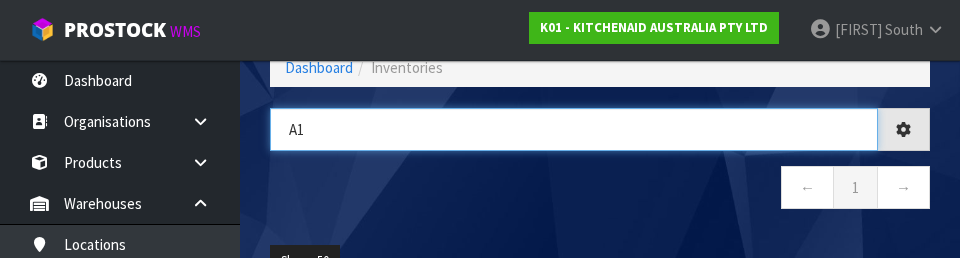 type on "A" 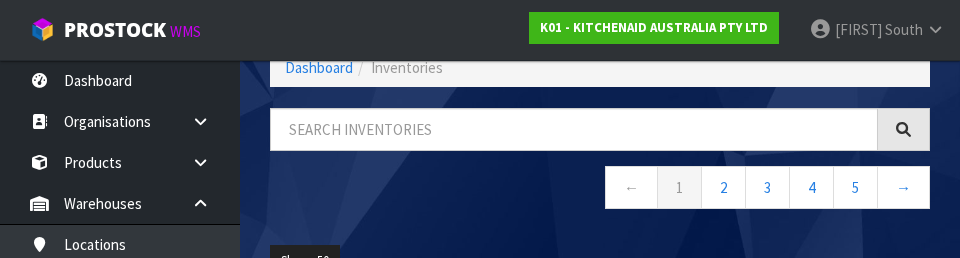 click on "←
1 2 3 4 5
→" at bounding box center [600, 190] 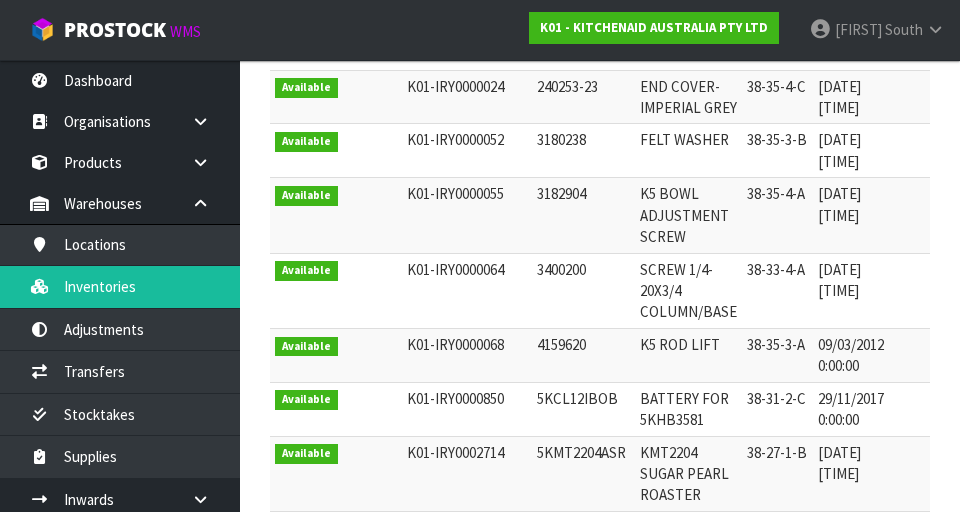 scroll, scrollTop: 0, scrollLeft: 0, axis: both 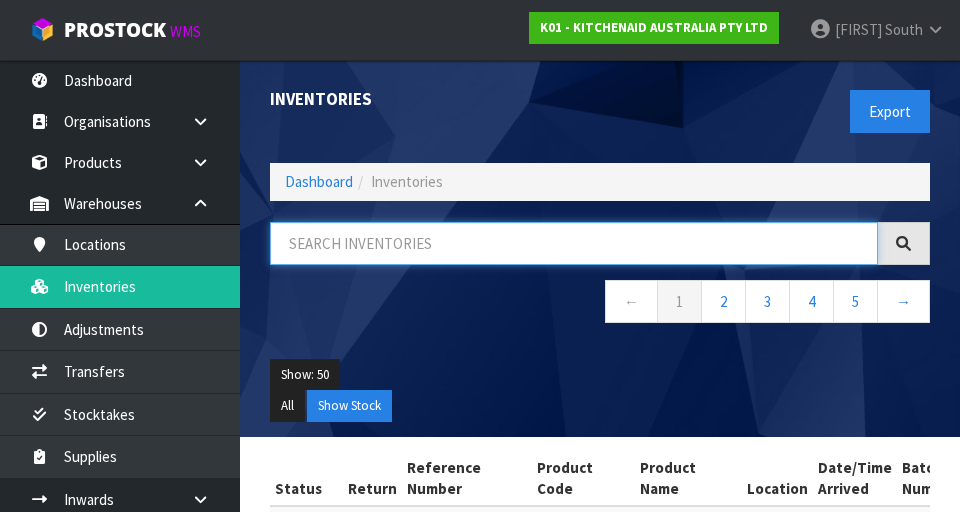 click at bounding box center (574, 243) 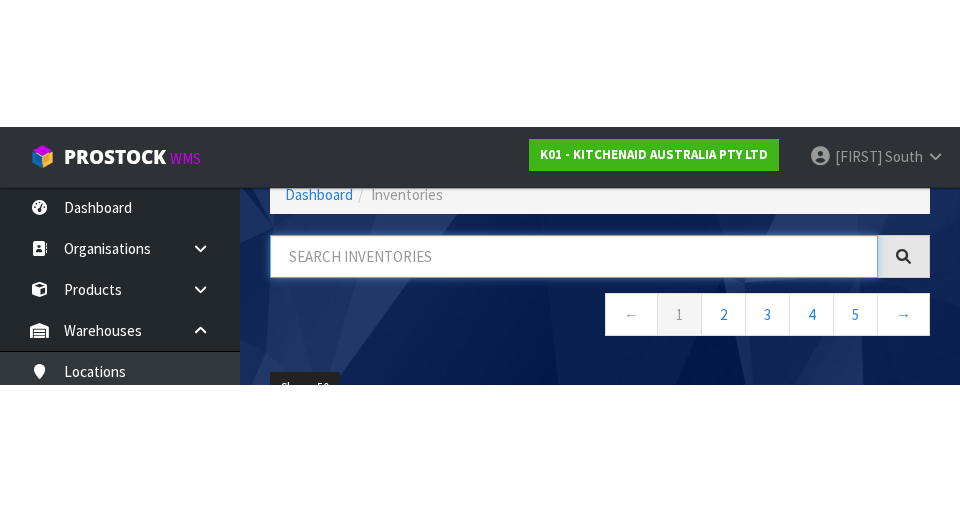 scroll, scrollTop: 0, scrollLeft: 0, axis: both 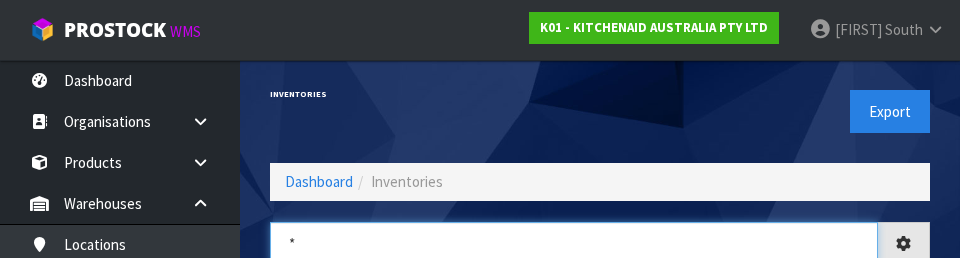 type on "*" 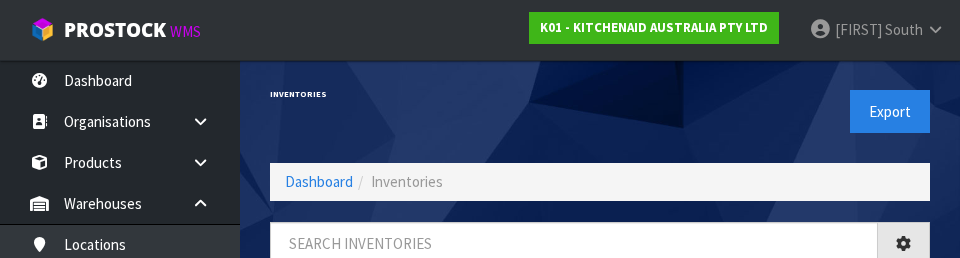 click on "Export" at bounding box center (772, 111) 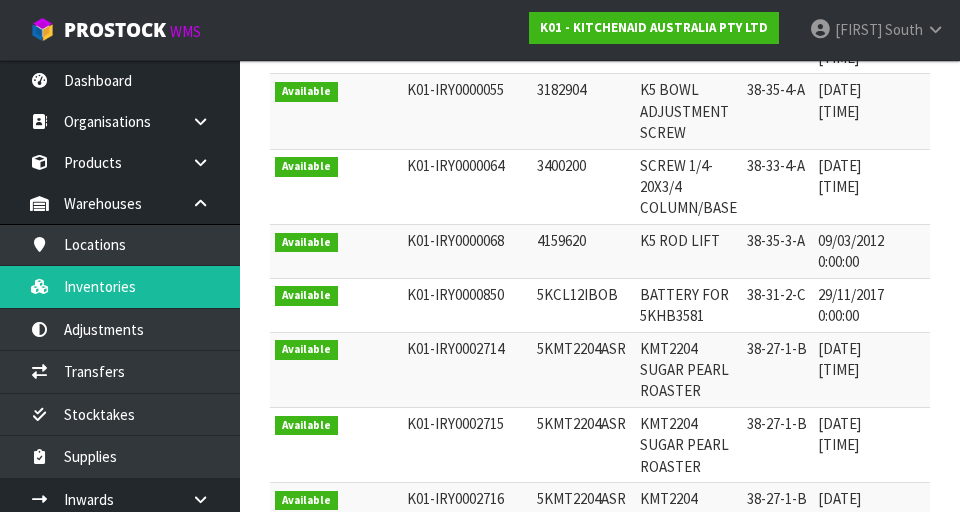 scroll, scrollTop: 0, scrollLeft: 0, axis: both 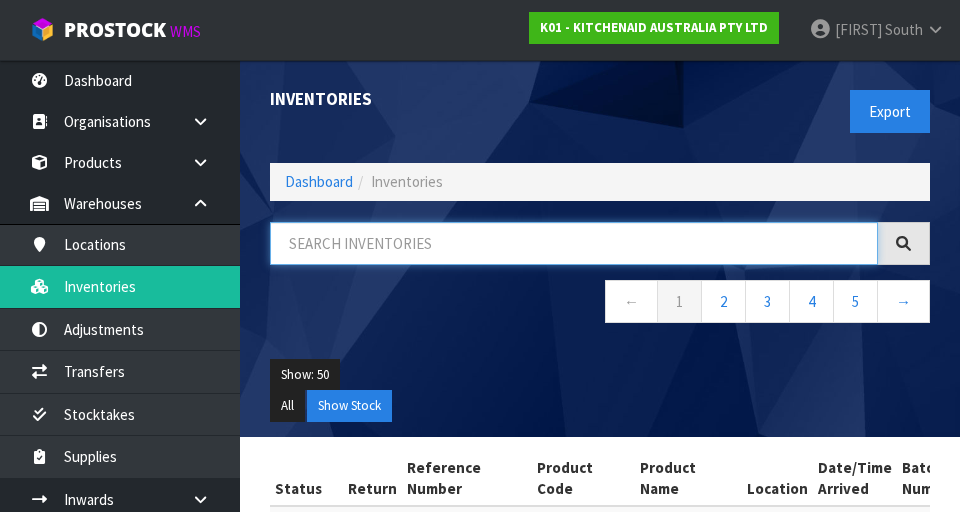 click at bounding box center [574, 243] 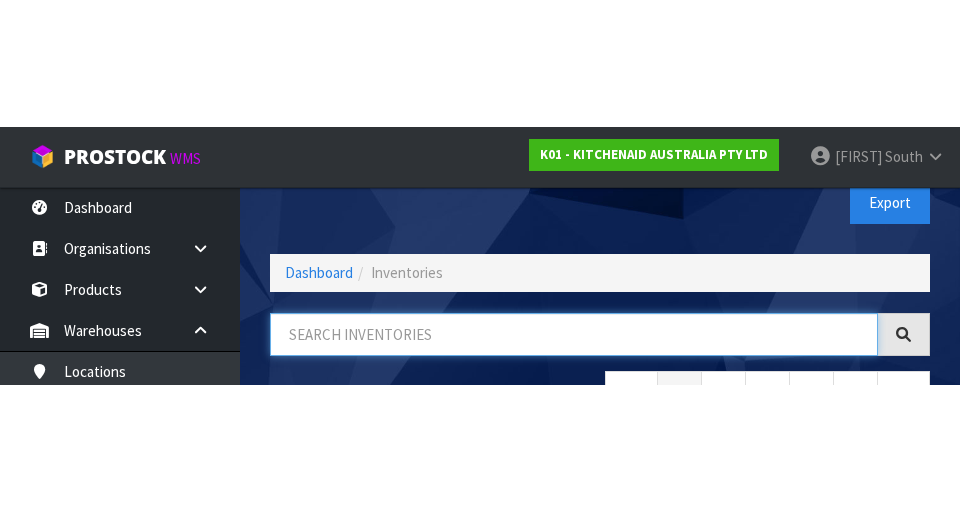 scroll, scrollTop: 114, scrollLeft: 0, axis: vertical 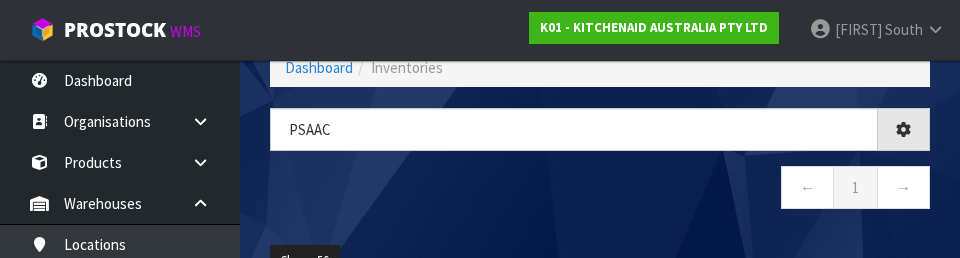click on "←
1
→" at bounding box center [600, 190] 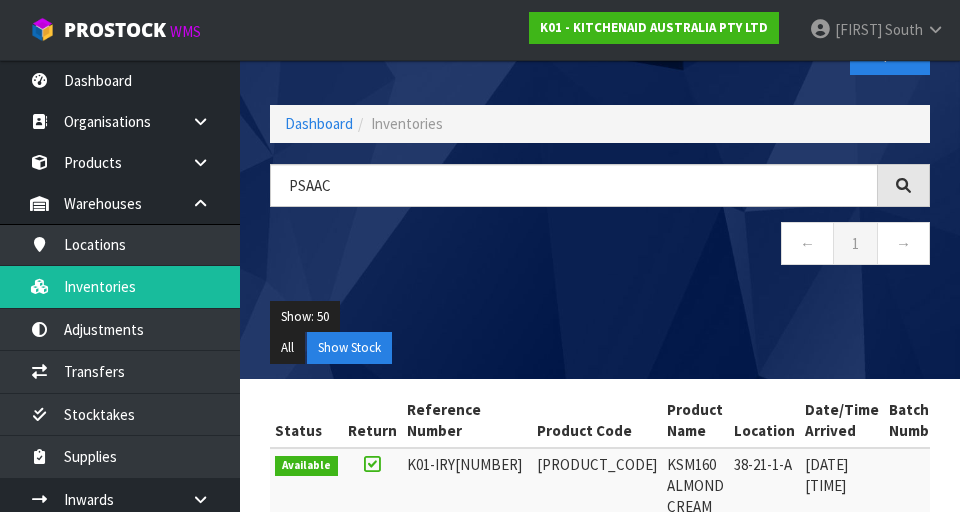 scroll, scrollTop: 48, scrollLeft: 0, axis: vertical 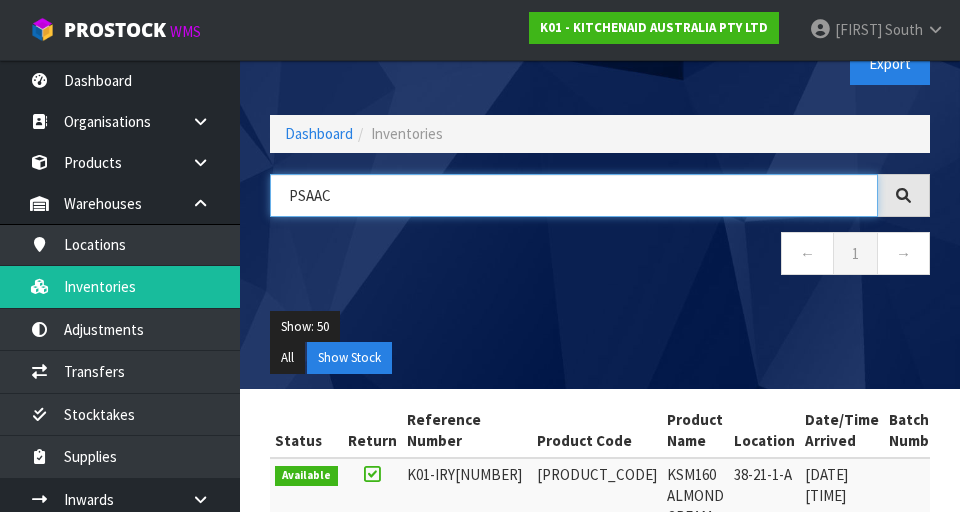 click on "PSAAC" at bounding box center (574, 195) 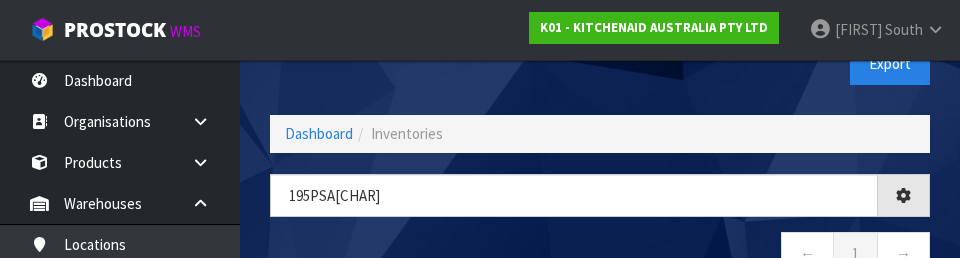 click on "←
1
→" at bounding box center [600, 256] 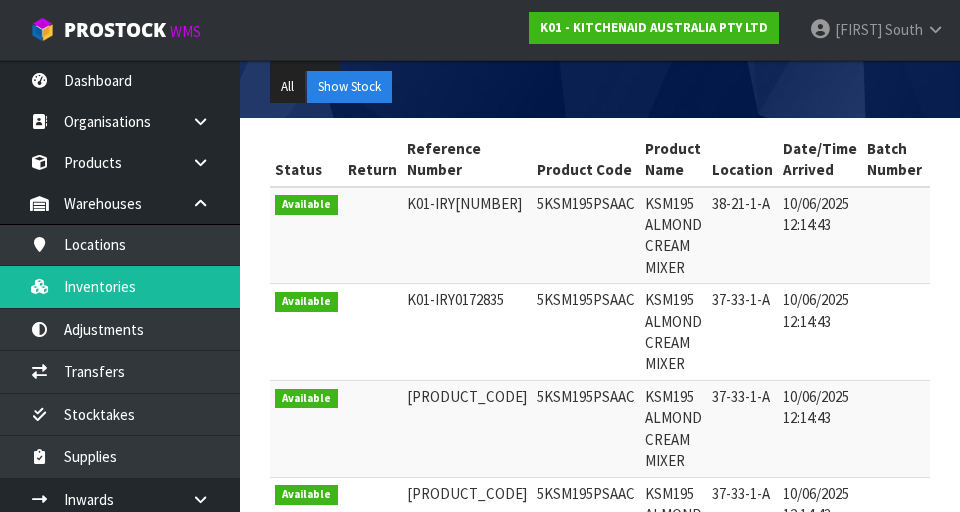 scroll, scrollTop: 325, scrollLeft: 0, axis: vertical 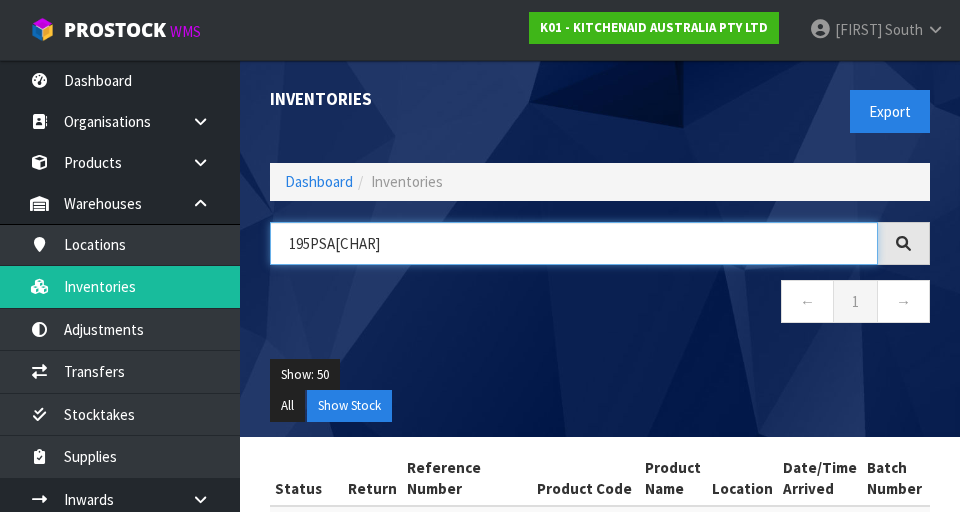 click on "195PSA[CHAR]" at bounding box center [574, 243] 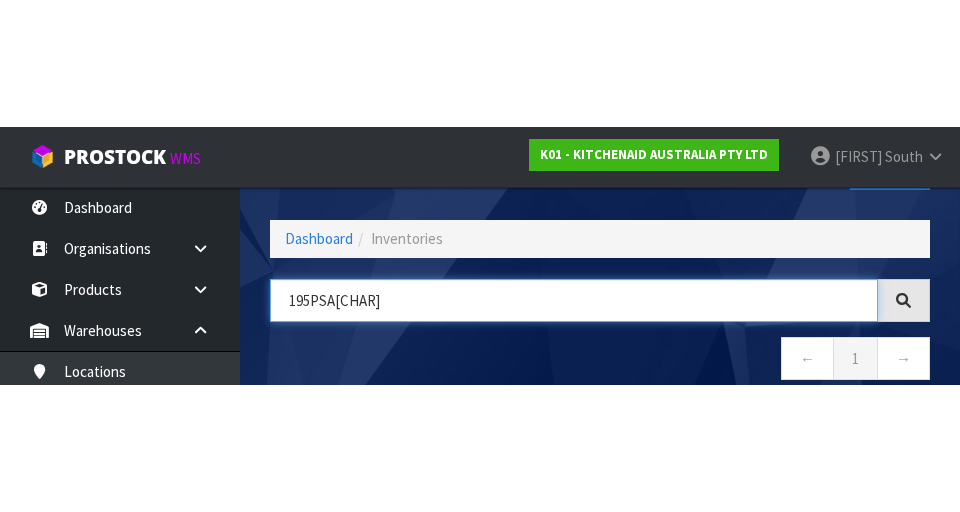 scroll, scrollTop: 114, scrollLeft: 0, axis: vertical 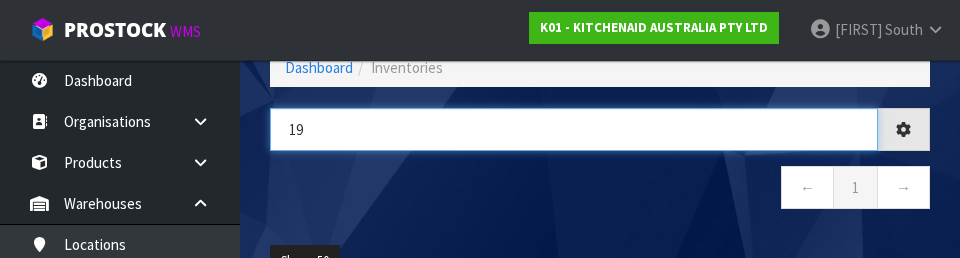 type on "1" 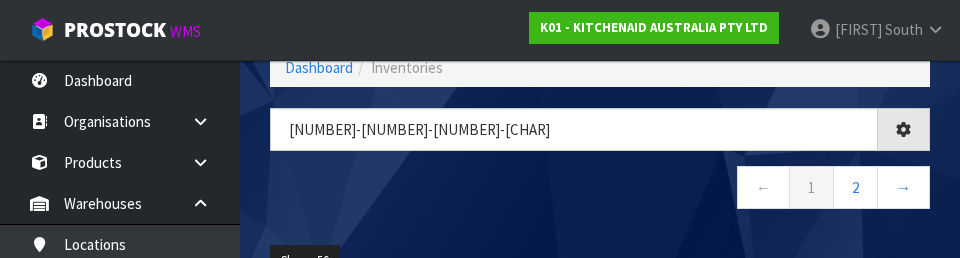 click on "←
1 2
→" at bounding box center (600, 190) 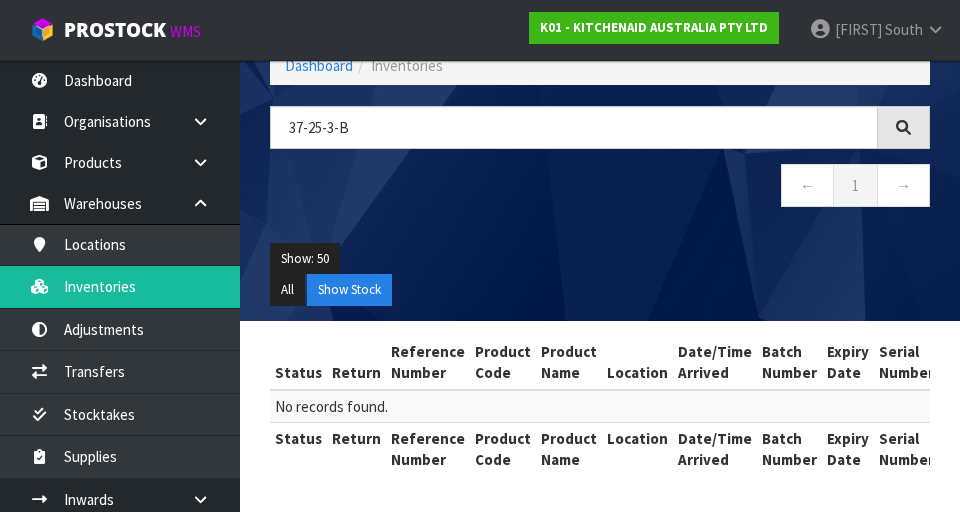 scroll, scrollTop: 116, scrollLeft: 0, axis: vertical 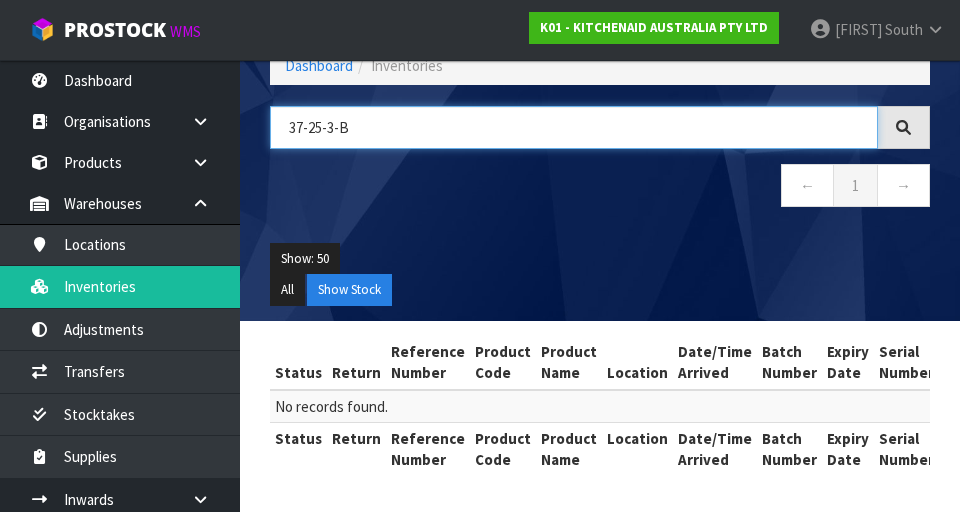 click on "37-25-3-B" at bounding box center [574, 127] 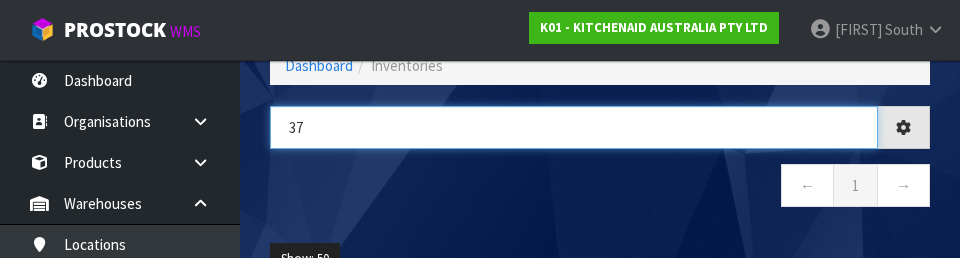 type on "3" 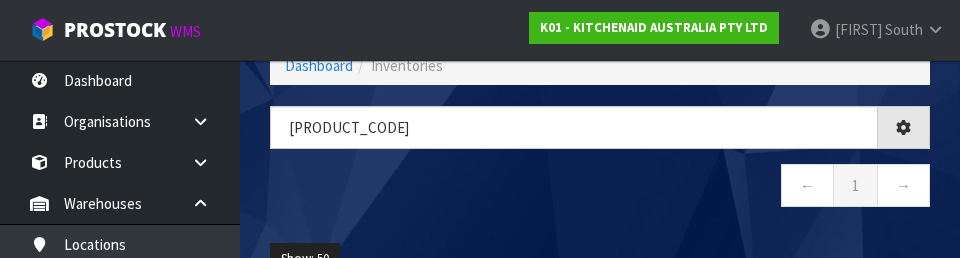 click on "←
1
→" at bounding box center [600, 188] 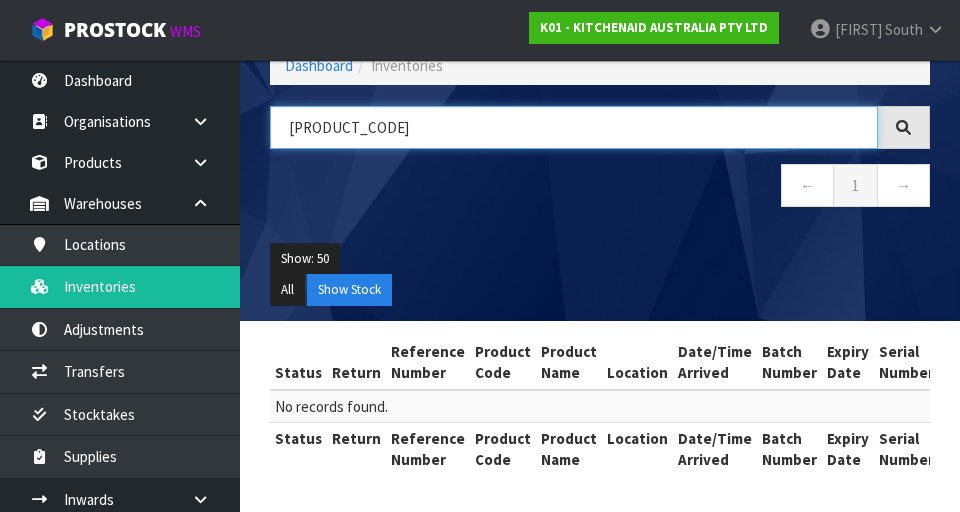 click on "[PRODUCT_CODE]" at bounding box center [574, 127] 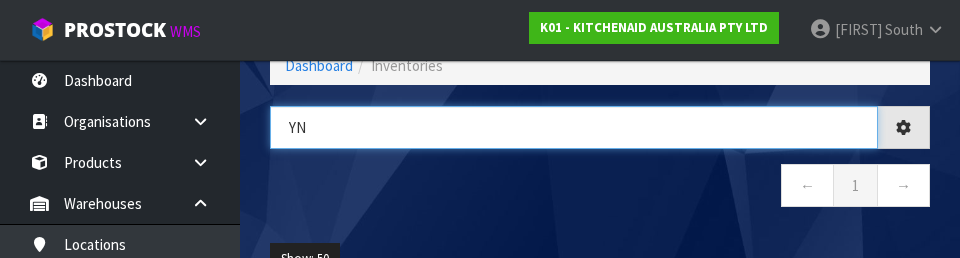 type on "Y" 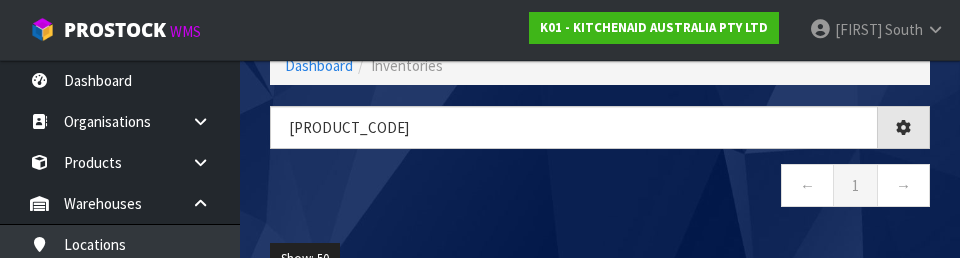 click on "←
1
→" at bounding box center (600, 188) 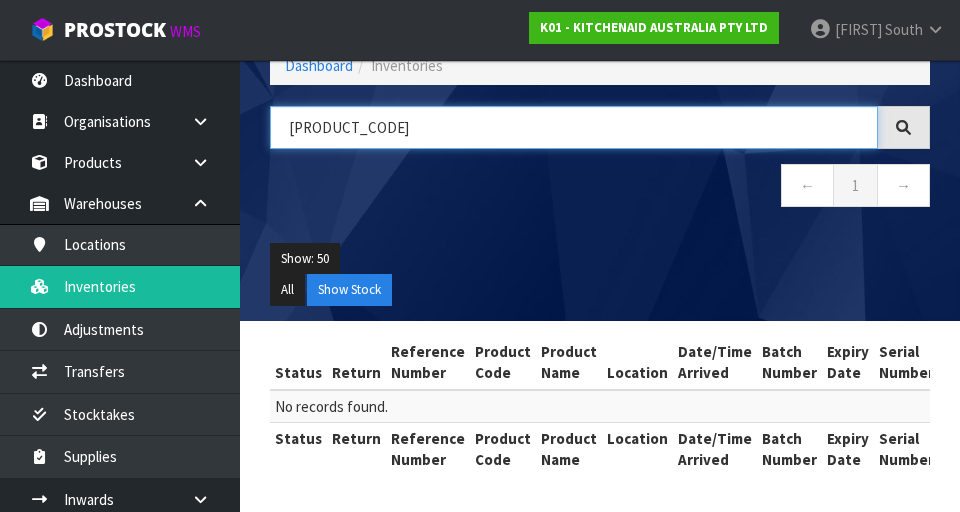 click on "[PRODUCT_CODE]" at bounding box center (574, 127) 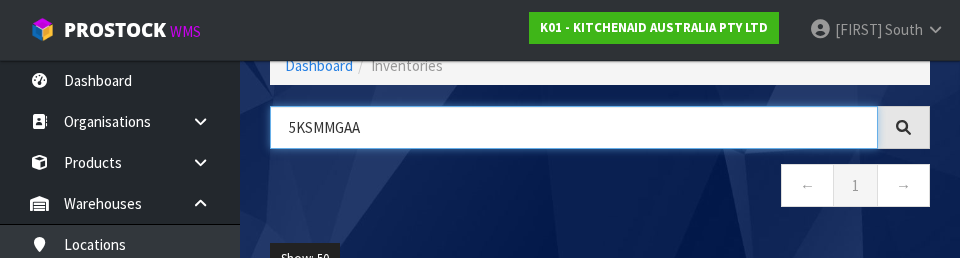 click on "5KSMMGAA" at bounding box center [574, 127] 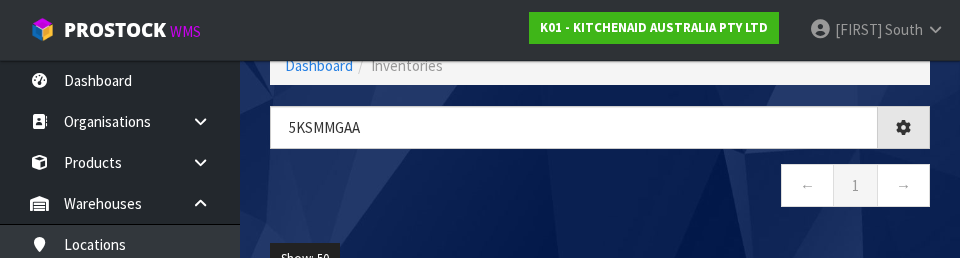 click on "[ID]" at bounding box center [600, 274] 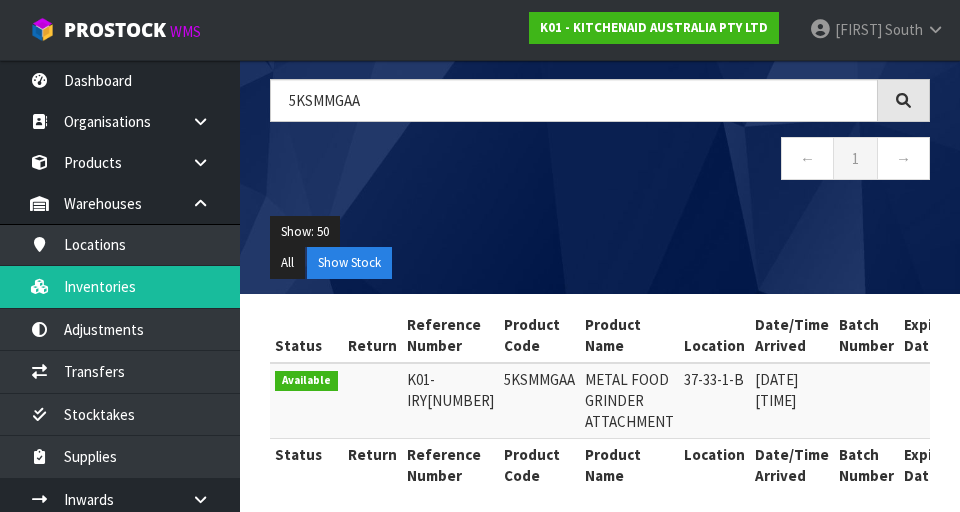 scroll, scrollTop: 159, scrollLeft: 0, axis: vertical 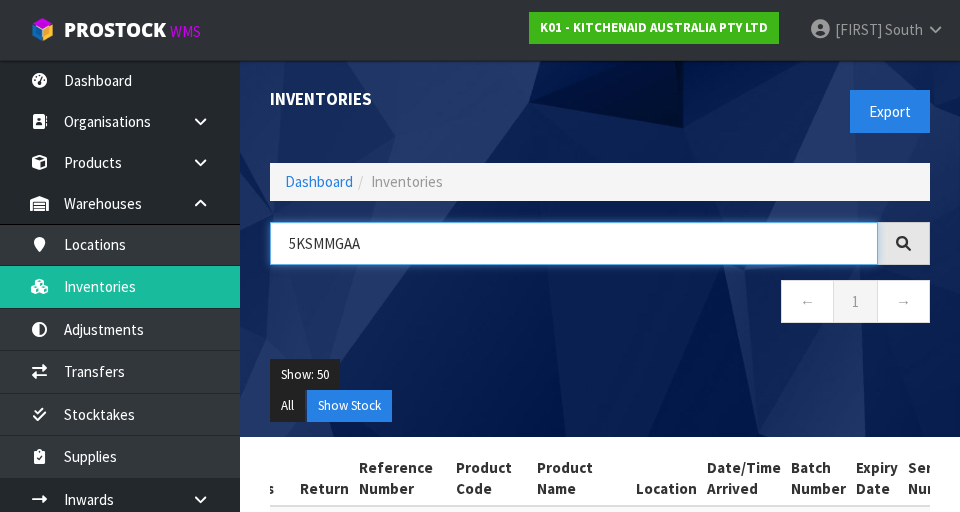 click on "5KSMMGAA" at bounding box center (574, 243) 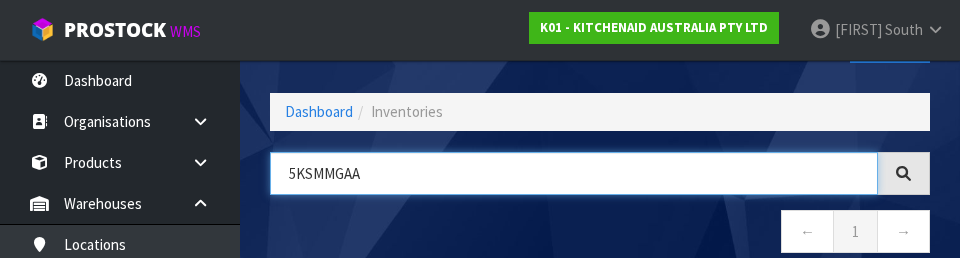 scroll, scrollTop: 114, scrollLeft: 0, axis: vertical 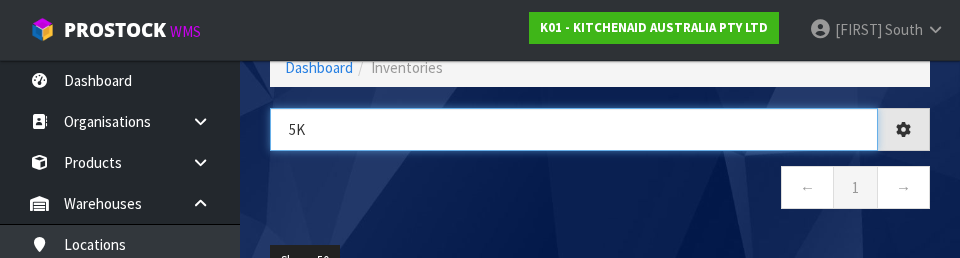 type on "5" 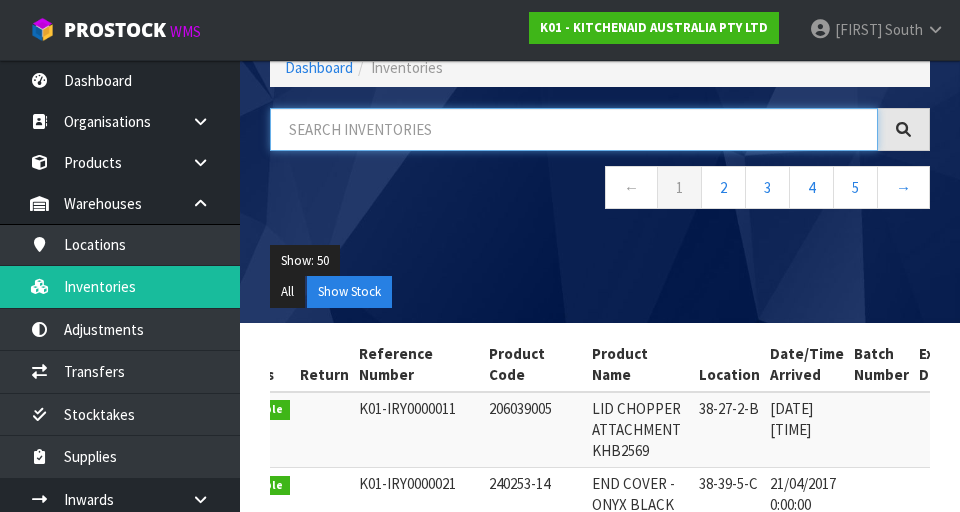 click at bounding box center (574, 129) 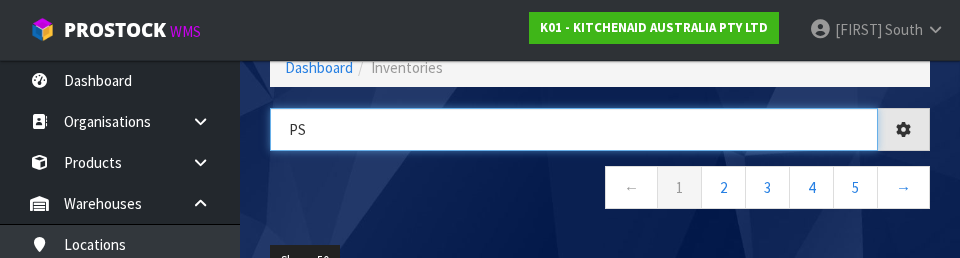 type on "PS" 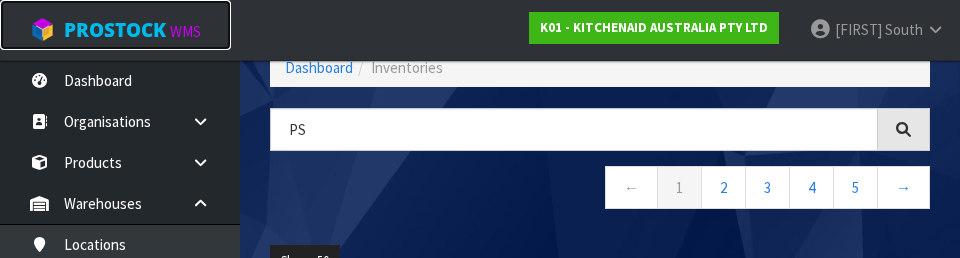 click on "ProStock" at bounding box center (115, 30) 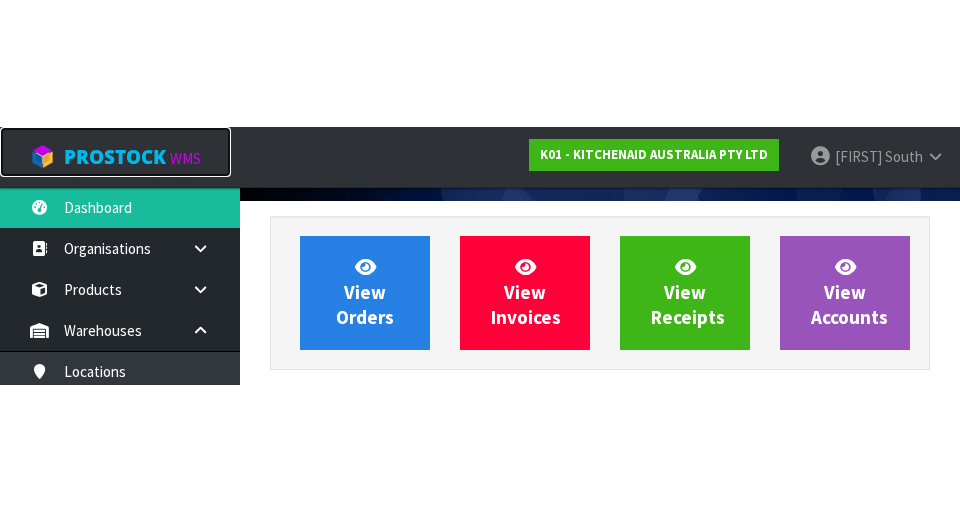 scroll, scrollTop: 0, scrollLeft: 0, axis: both 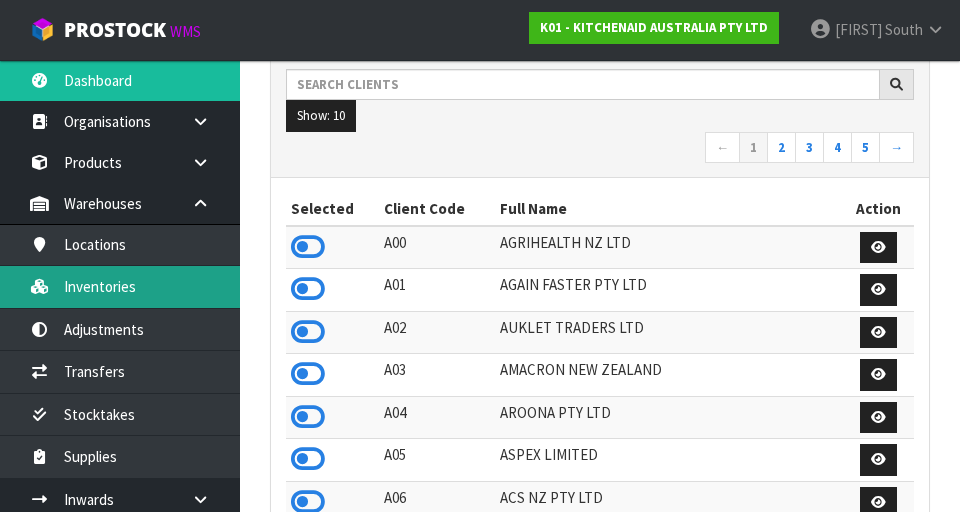 click on "Inventories" at bounding box center [120, 286] 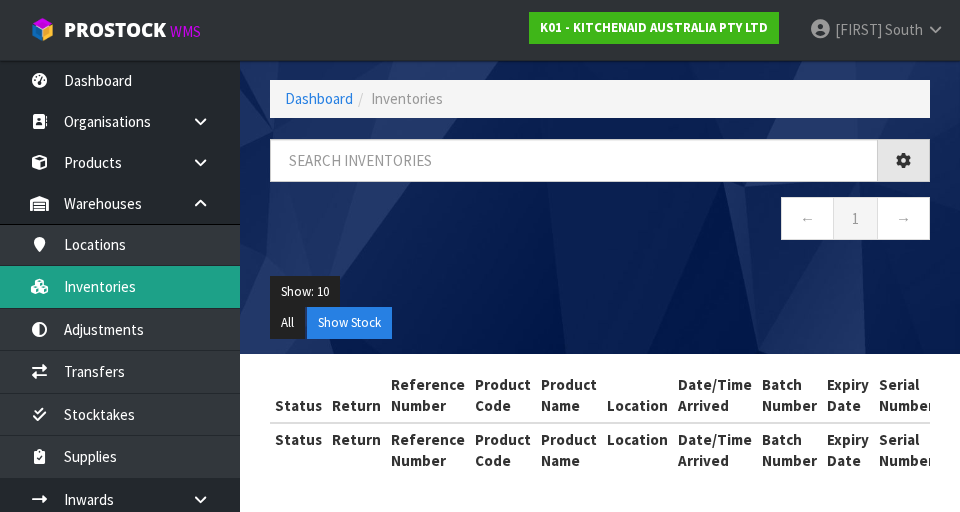 scroll, scrollTop: 84, scrollLeft: 0, axis: vertical 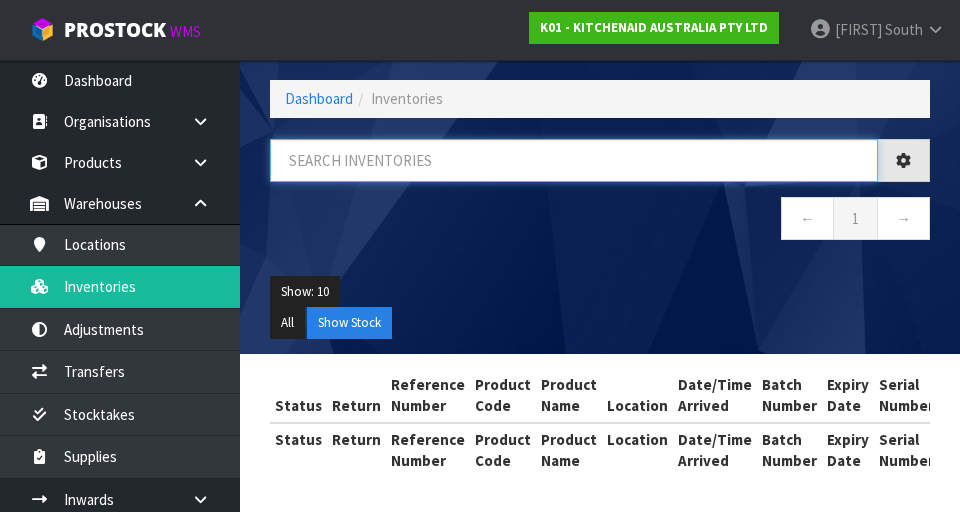 click at bounding box center [574, 160] 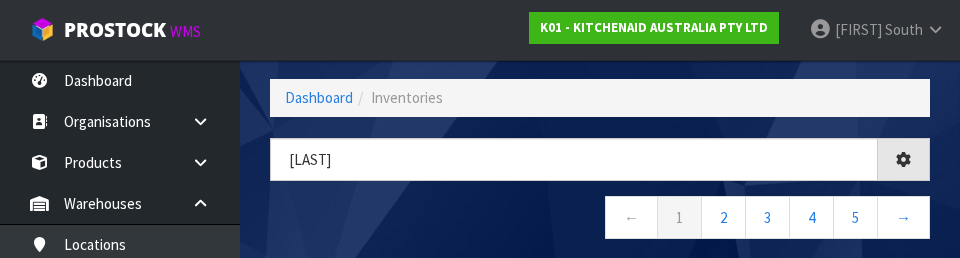 click on "←
1 2 3 4 5
→" at bounding box center (600, 220) 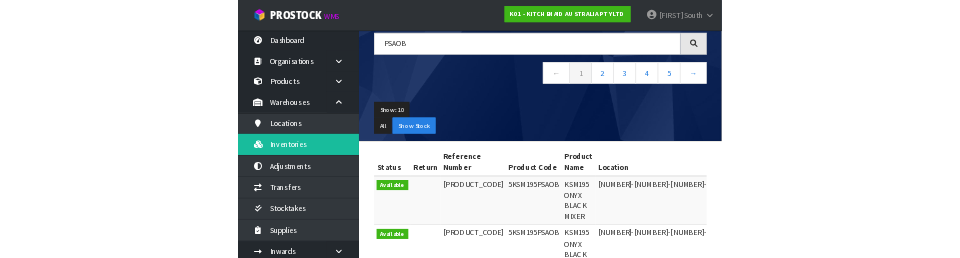 scroll, scrollTop: 139, scrollLeft: 0, axis: vertical 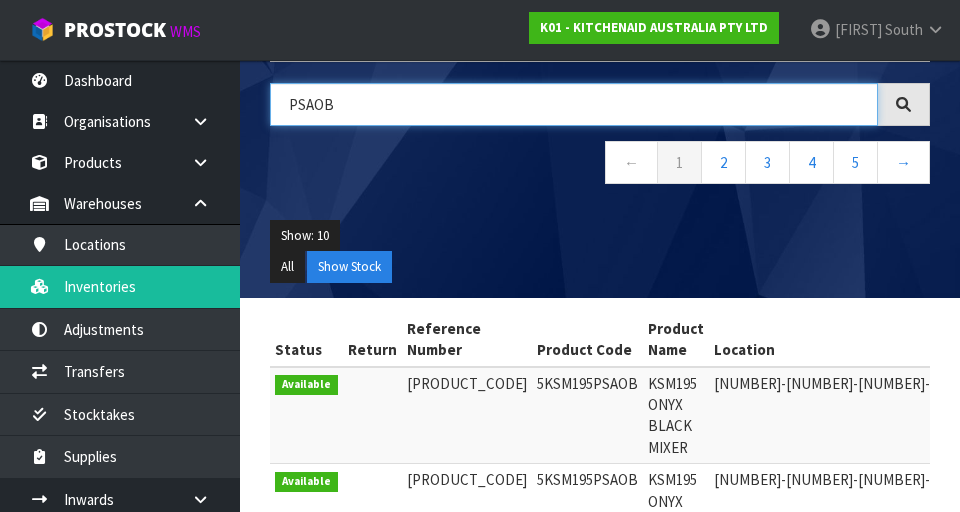 click on "PSAOB" at bounding box center (574, 104) 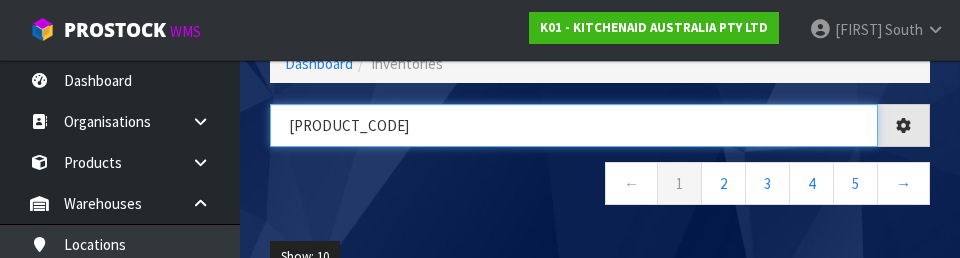 scroll, scrollTop: 93, scrollLeft: 0, axis: vertical 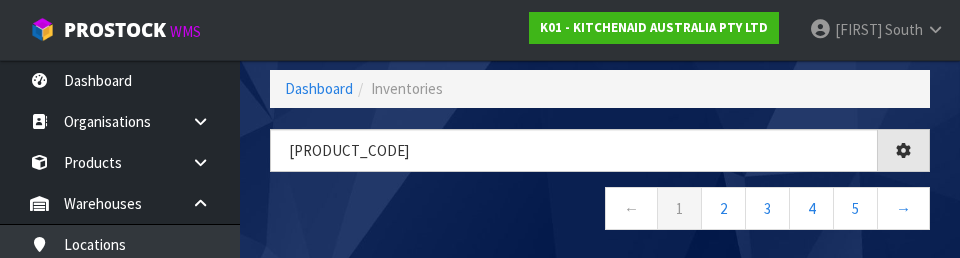 click on "←
1 2 3 4 5
→" at bounding box center (600, 211) 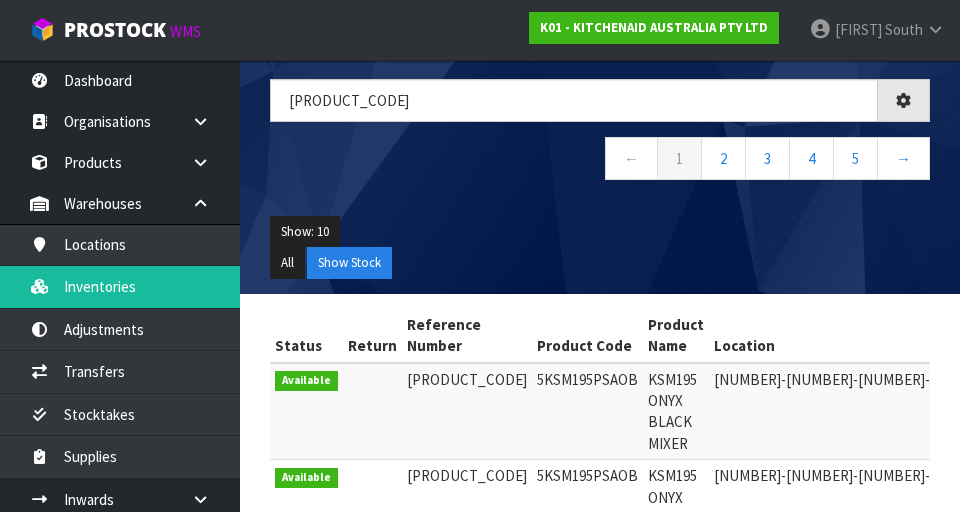 scroll, scrollTop: 145, scrollLeft: 0, axis: vertical 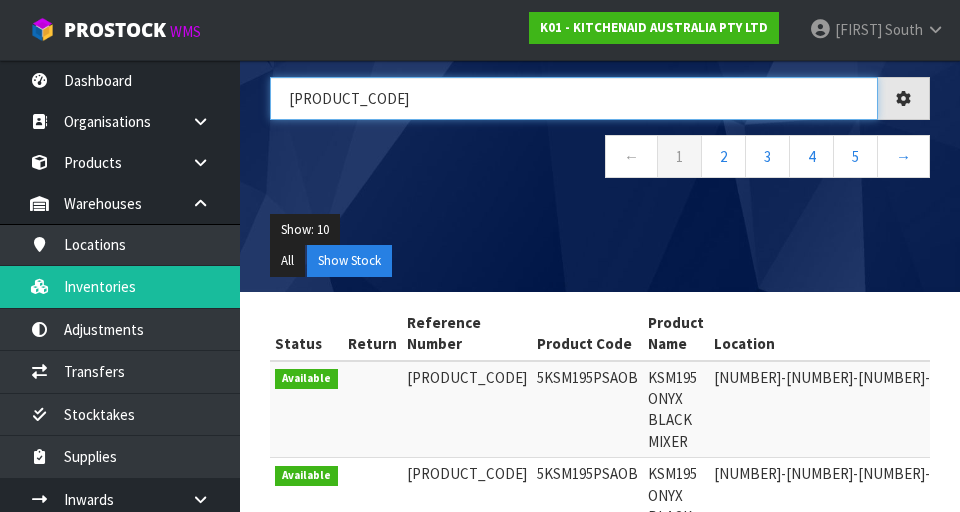 click on "[PRODUCT_CODE]" at bounding box center (574, 98) 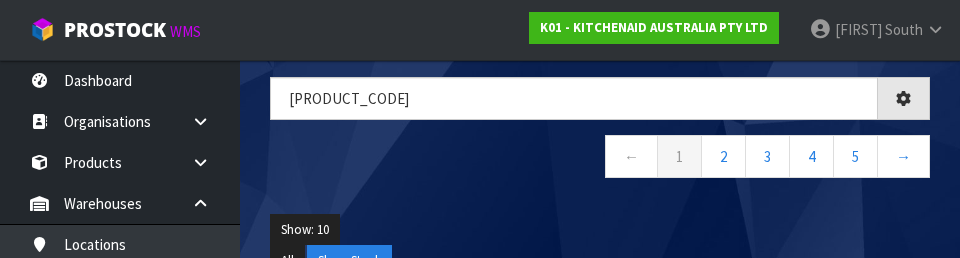 click on "←
1 2 3 4 5
→" at bounding box center (600, 159) 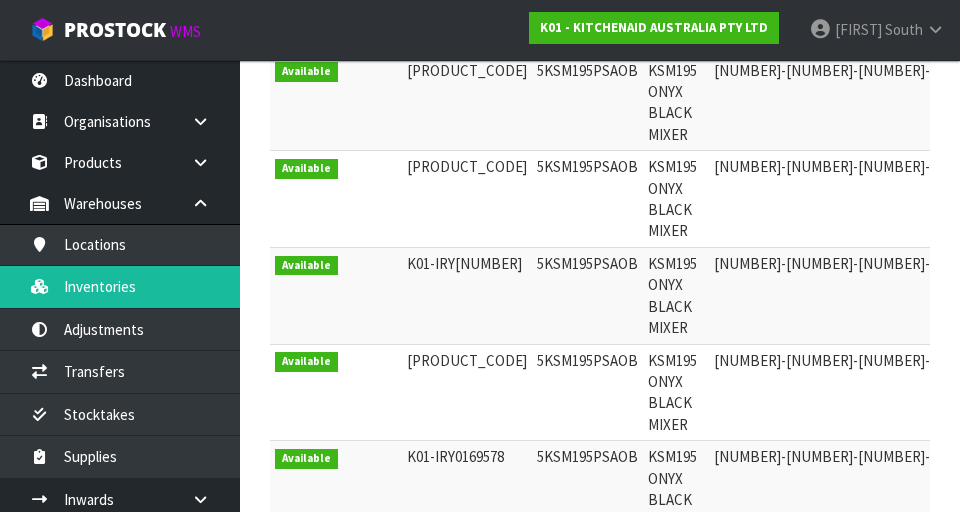 scroll, scrollTop: 0, scrollLeft: 0, axis: both 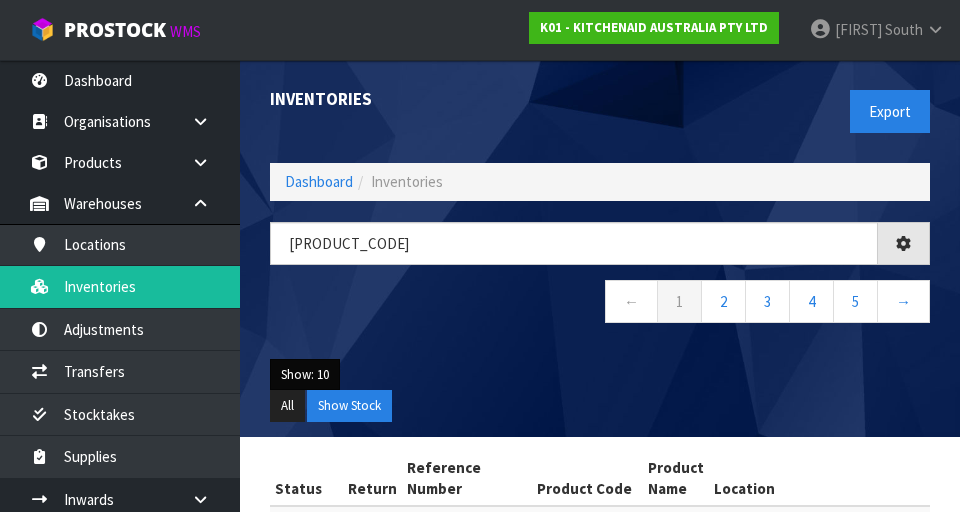click on "Show: 10" at bounding box center (305, 375) 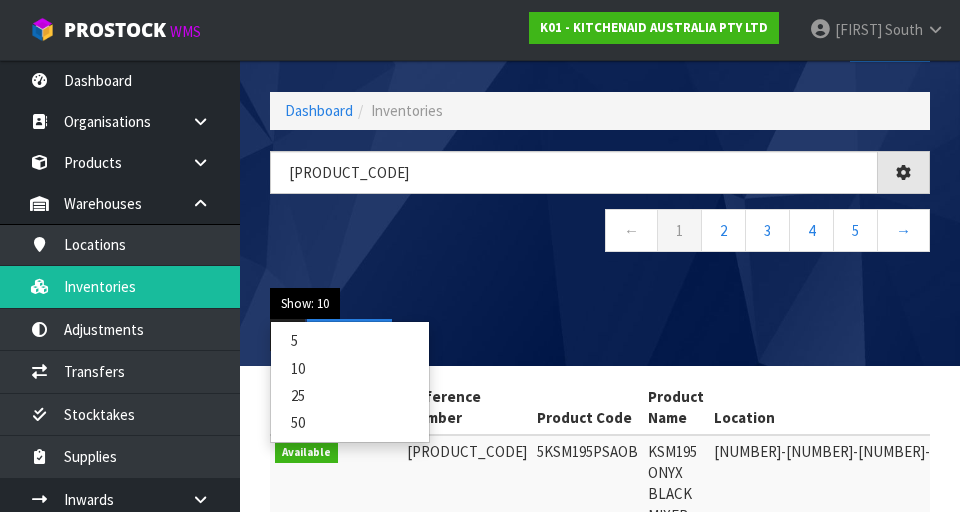 scroll, scrollTop: 76, scrollLeft: 0, axis: vertical 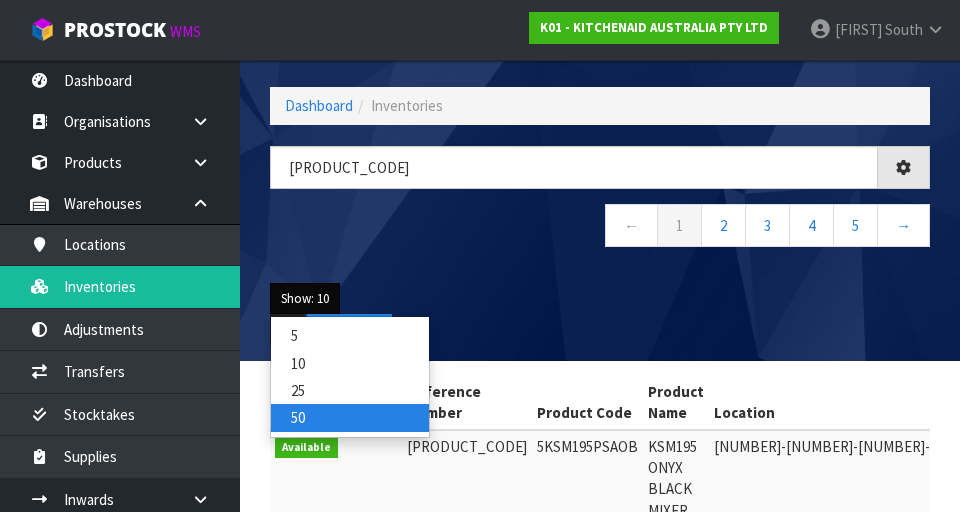 click on "50" at bounding box center (350, 417) 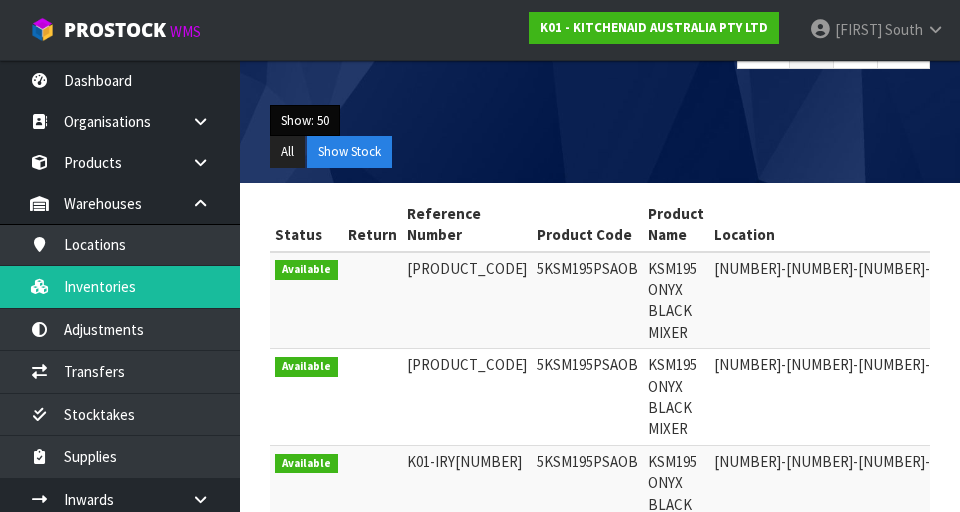 scroll, scrollTop: 0, scrollLeft: 0, axis: both 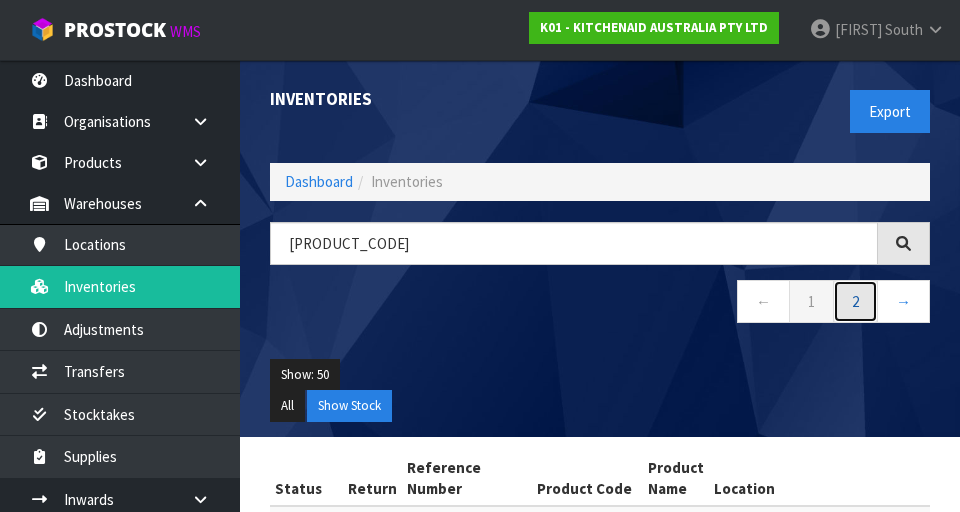 click on "2" at bounding box center [855, 301] 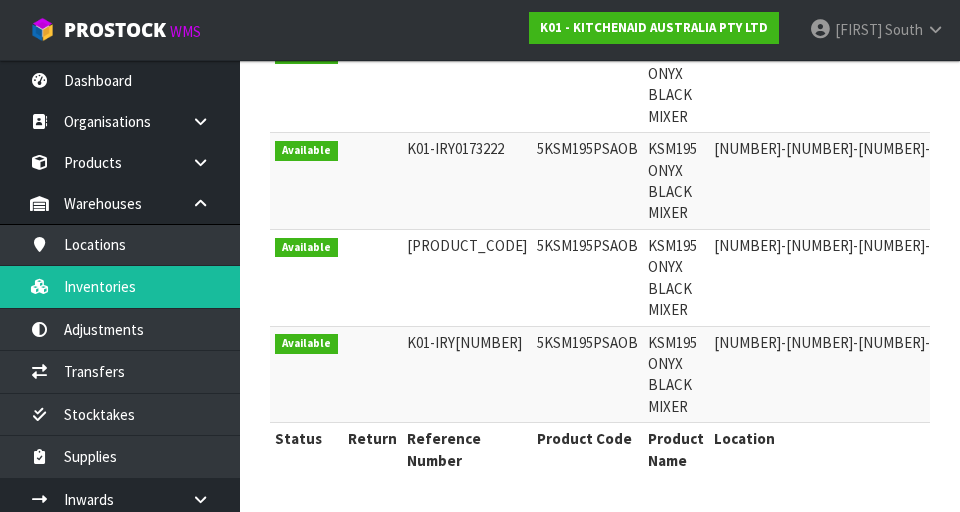 scroll, scrollTop: 0, scrollLeft: 0, axis: both 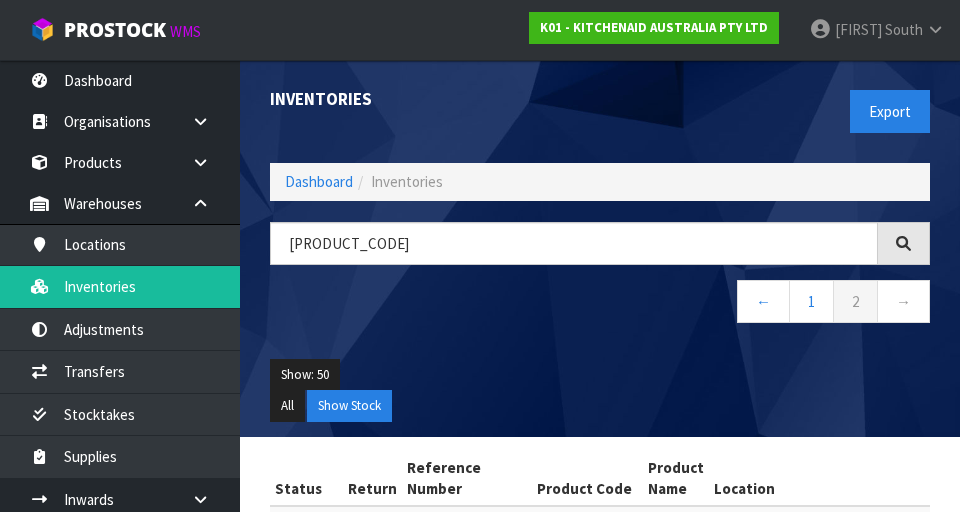 click on "Inventories
Export
Dashboard Inventories
[NUMBER][LAST]
←
[NUMBER] [NUMBER]
→
Show: [NUMBER]
[NUMBER]
[NUMBER]
[NUMBER]
[NUMBER]
All
Show Stock" at bounding box center (600, 248) 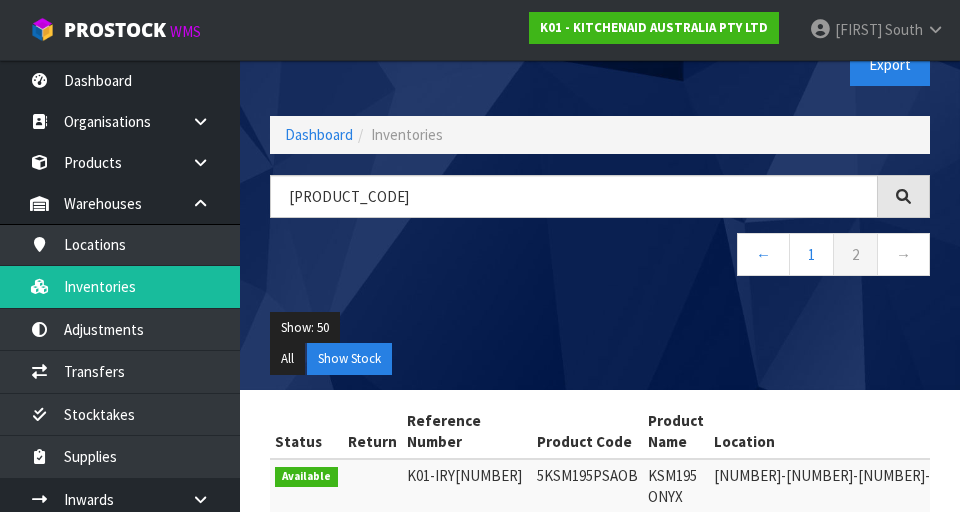 scroll, scrollTop: 48, scrollLeft: 0, axis: vertical 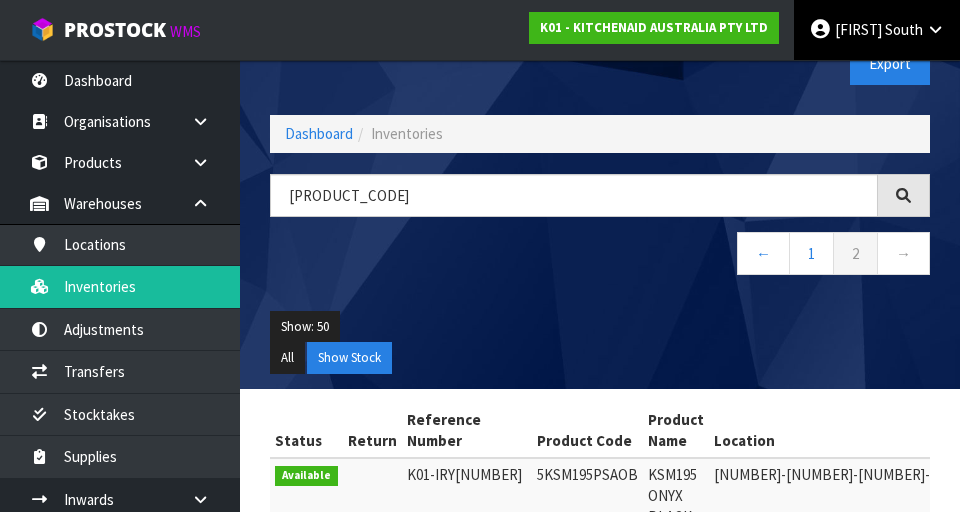 click on "[FIRST] [LAST]" at bounding box center (877, 30) 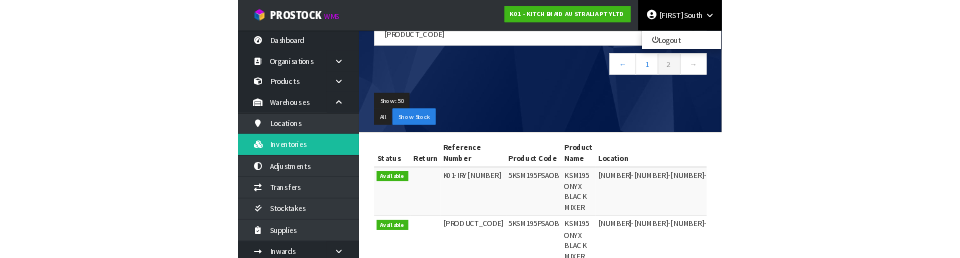 scroll, scrollTop: 0, scrollLeft: 0, axis: both 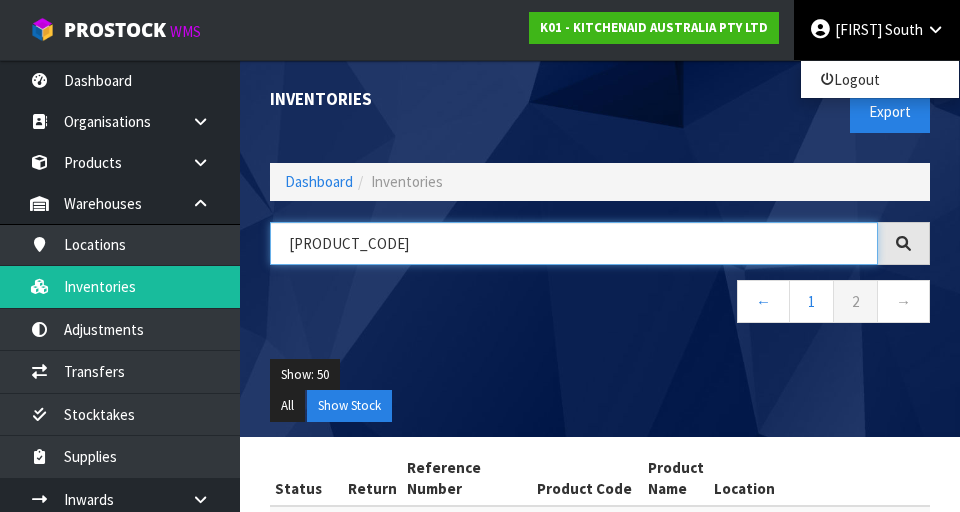 click on "[PRODUCT_CODE]" at bounding box center [574, 243] 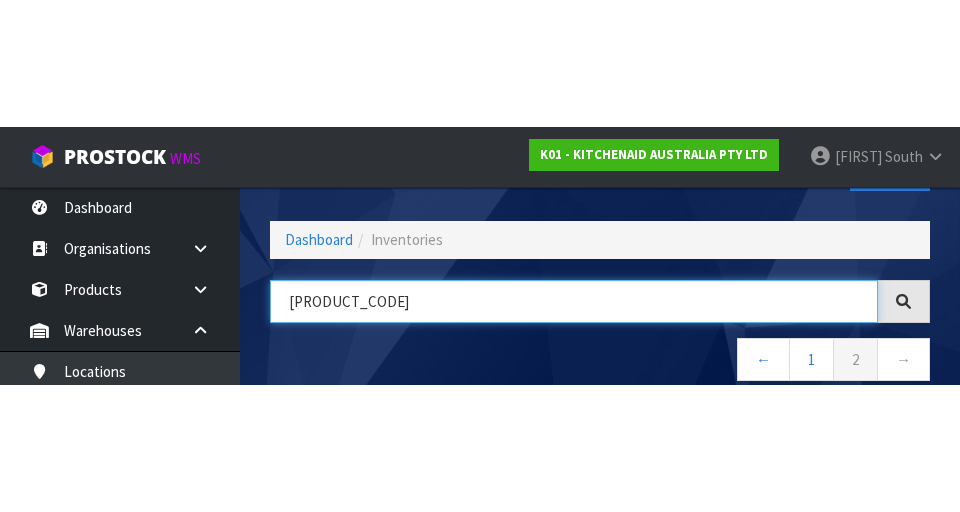 scroll, scrollTop: 114, scrollLeft: 0, axis: vertical 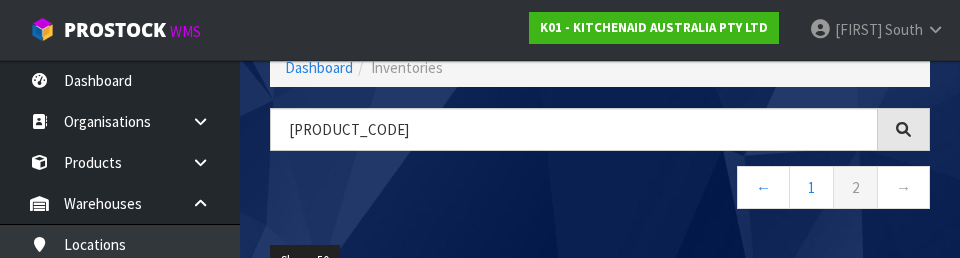click on "←
1 2
→" at bounding box center [600, 190] 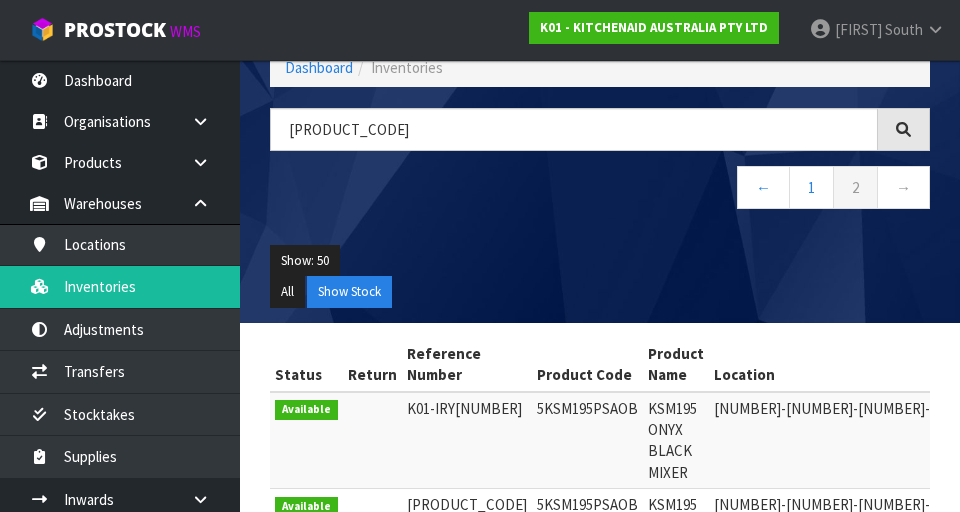 scroll, scrollTop: 0, scrollLeft: 0, axis: both 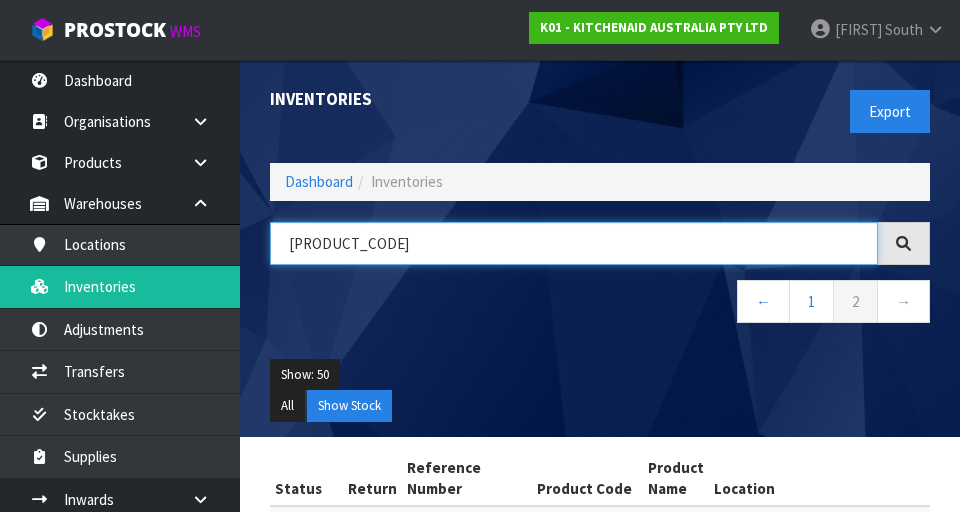 click on "[PRODUCT_CODE]" at bounding box center [574, 243] 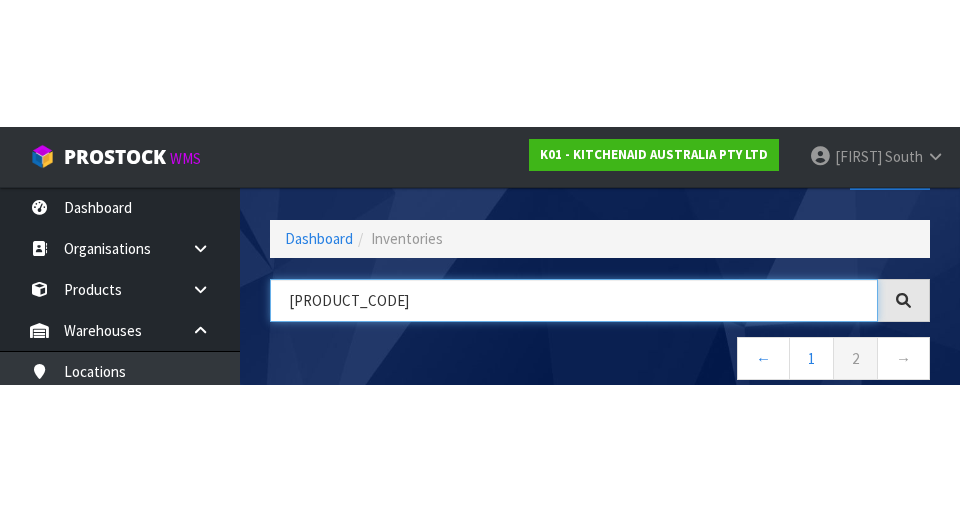 scroll, scrollTop: 114, scrollLeft: 0, axis: vertical 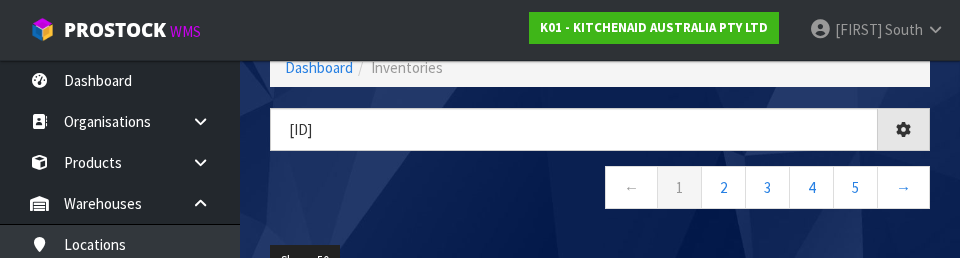click on "←
1 2 3 4 5
→" at bounding box center [600, 190] 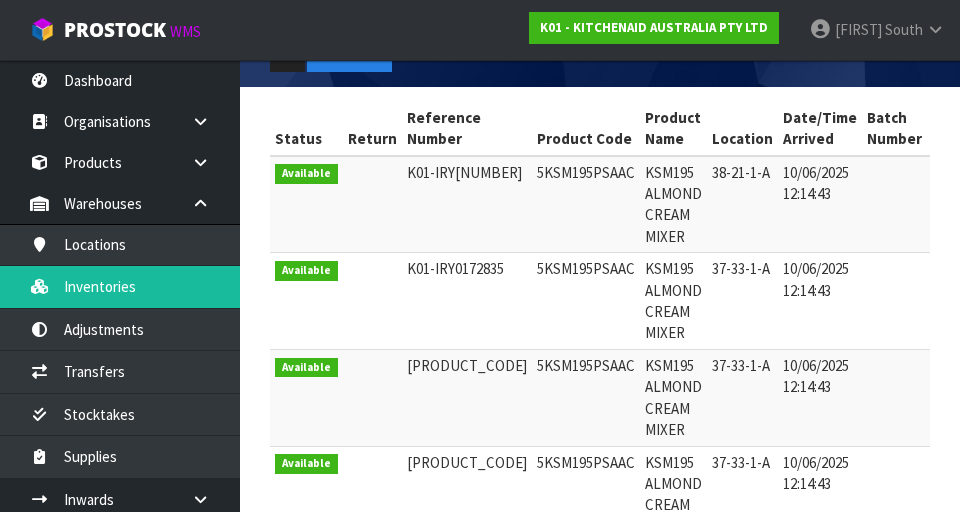 scroll, scrollTop: 352, scrollLeft: 0, axis: vertical 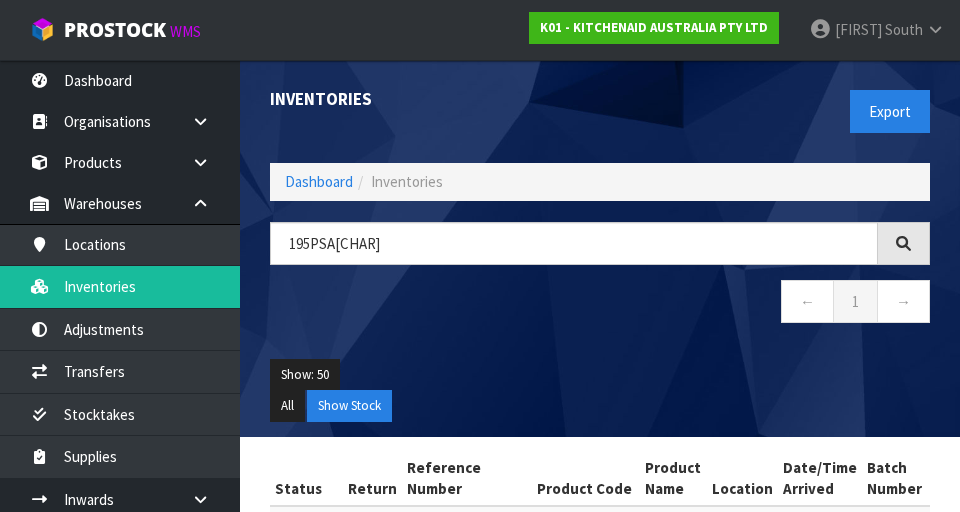 click on "Inventories
Export
Dashboard Inventories
[NUMBER]PSAAC
Show: 50
5
10
25
50
All
Show Stock" at bounding box center (600, 248) 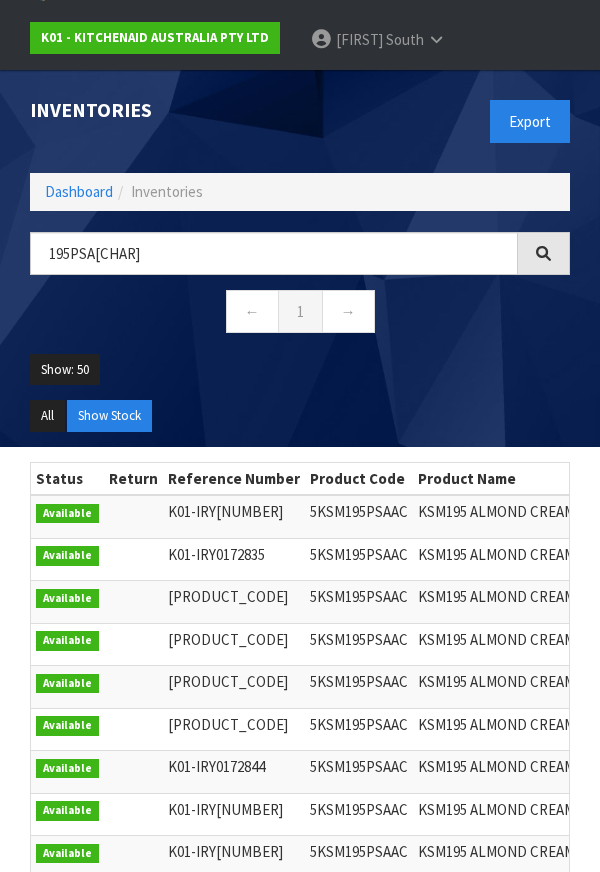 scroll, scrollTop: 0, scrollLeft: 0, axis: both 